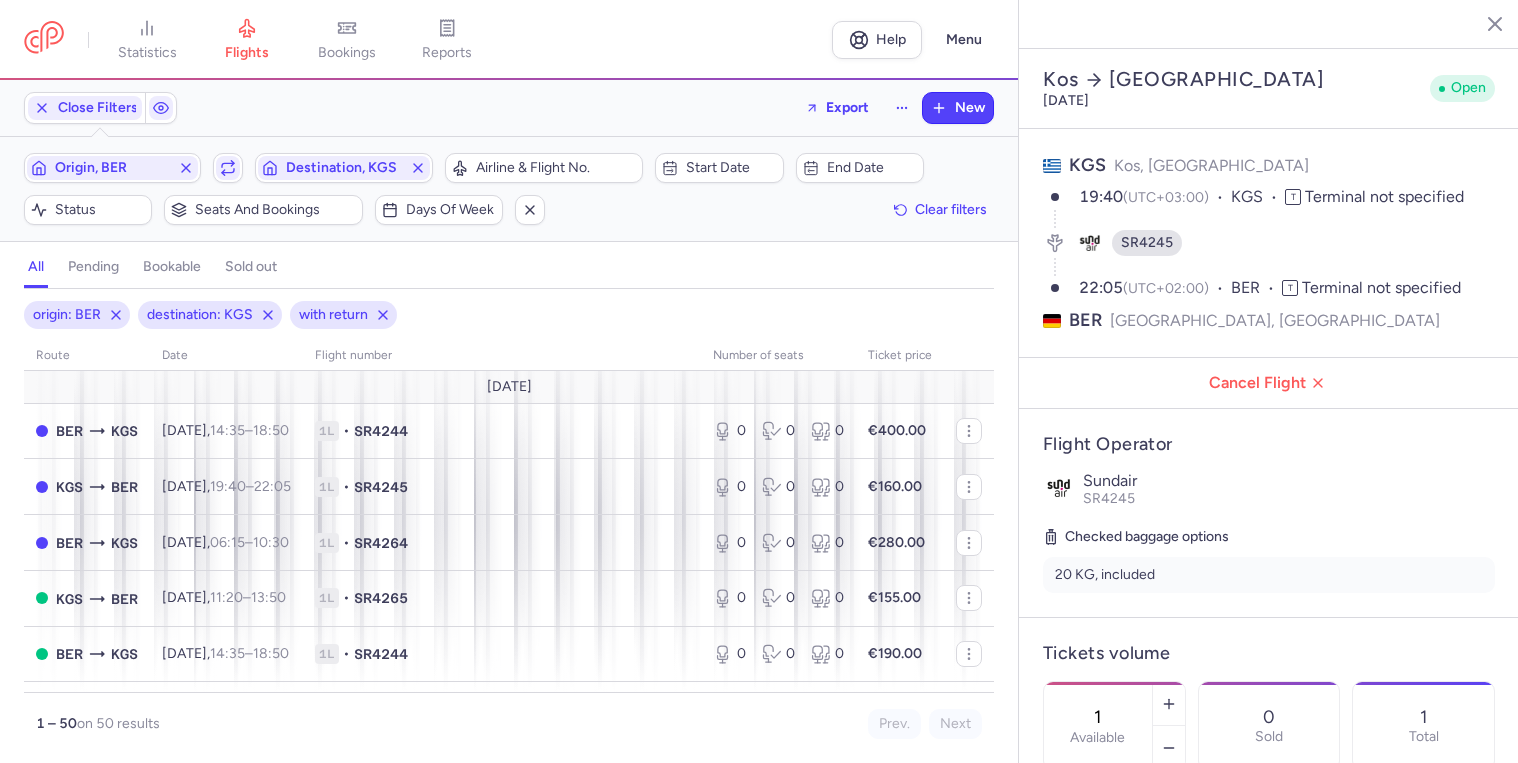 select on "days" 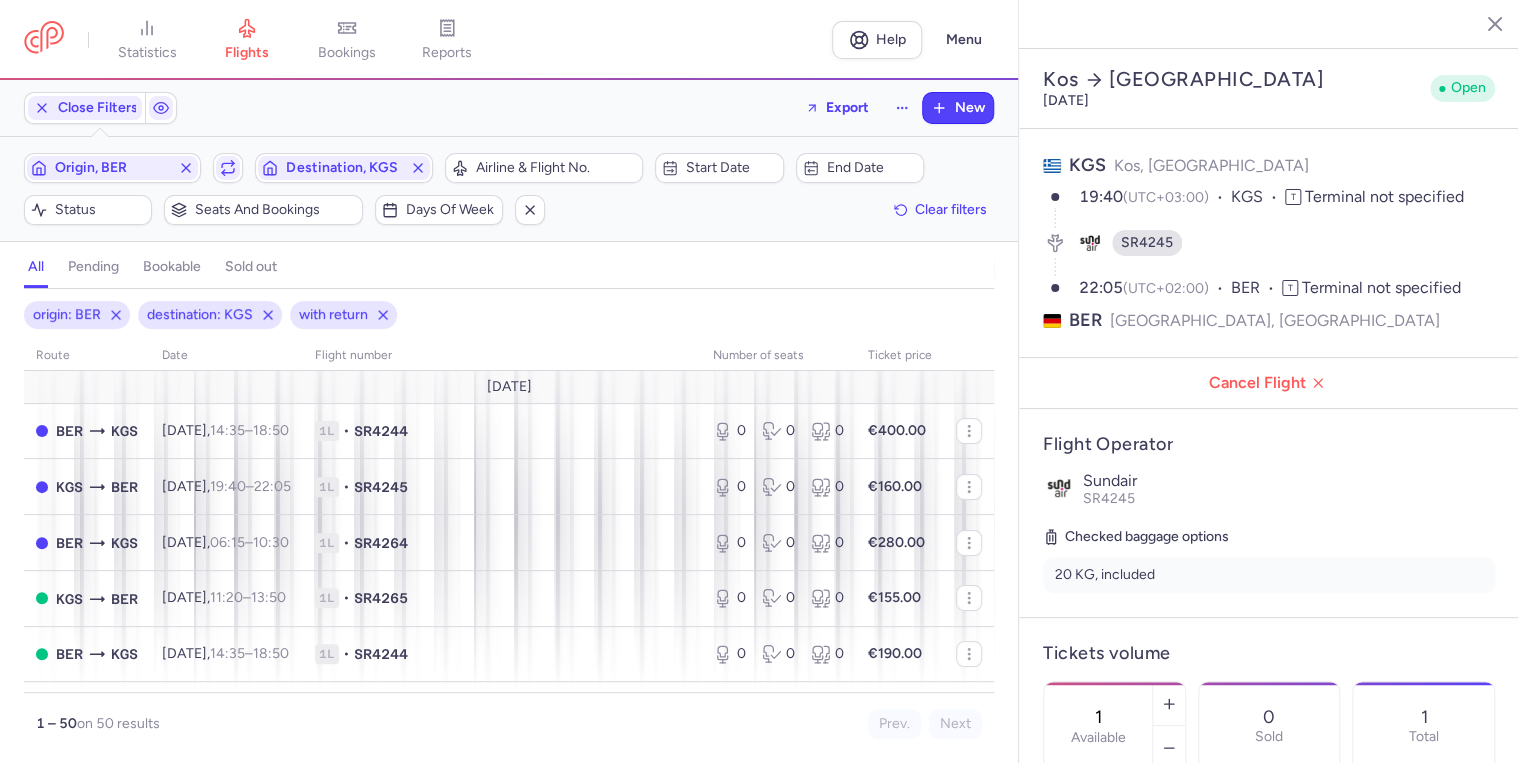 scroll, scrollTop: 2055, scrollLeft: 0, axis: vertical 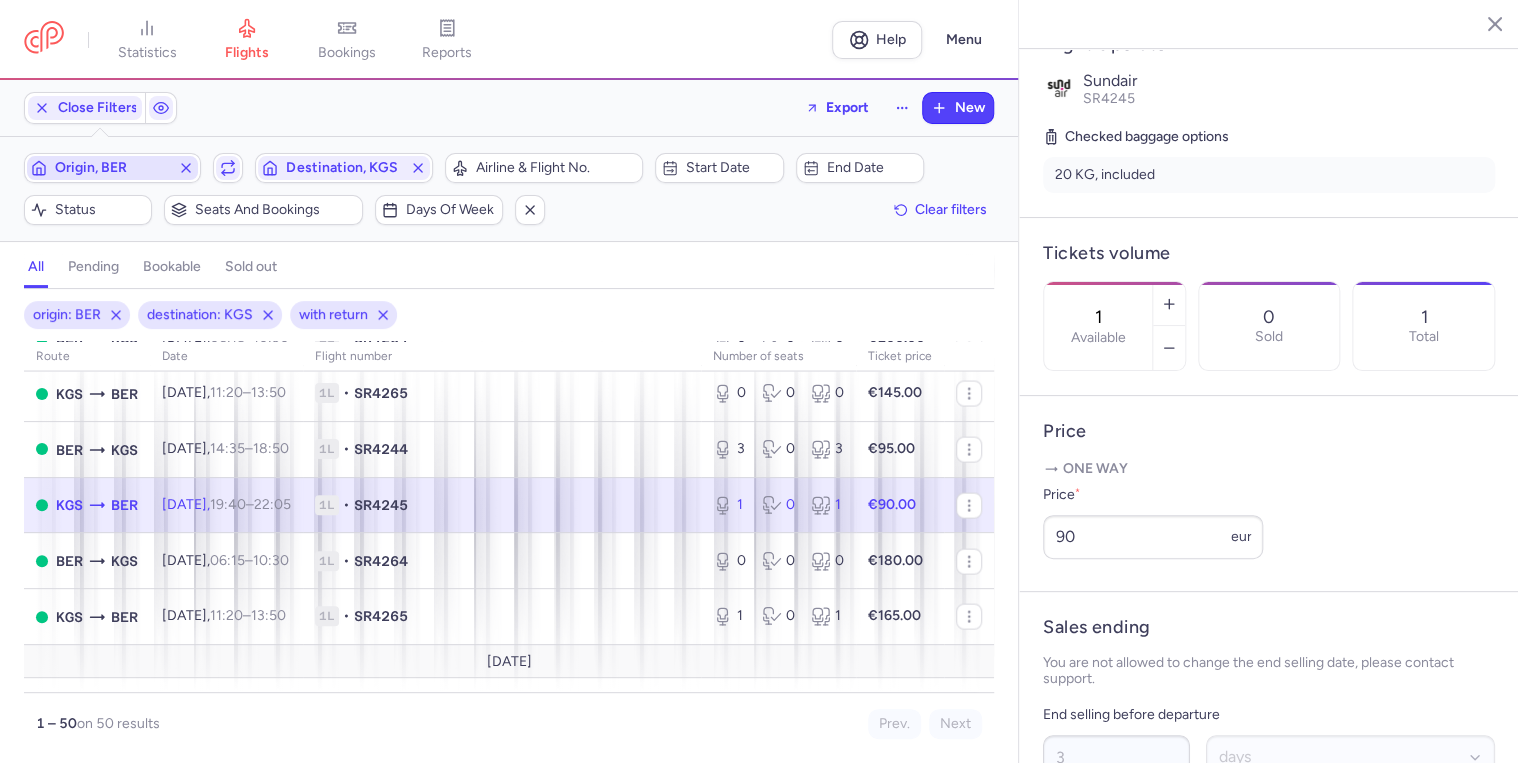 click on "Origin, BER" at bounding box center [112, 168] 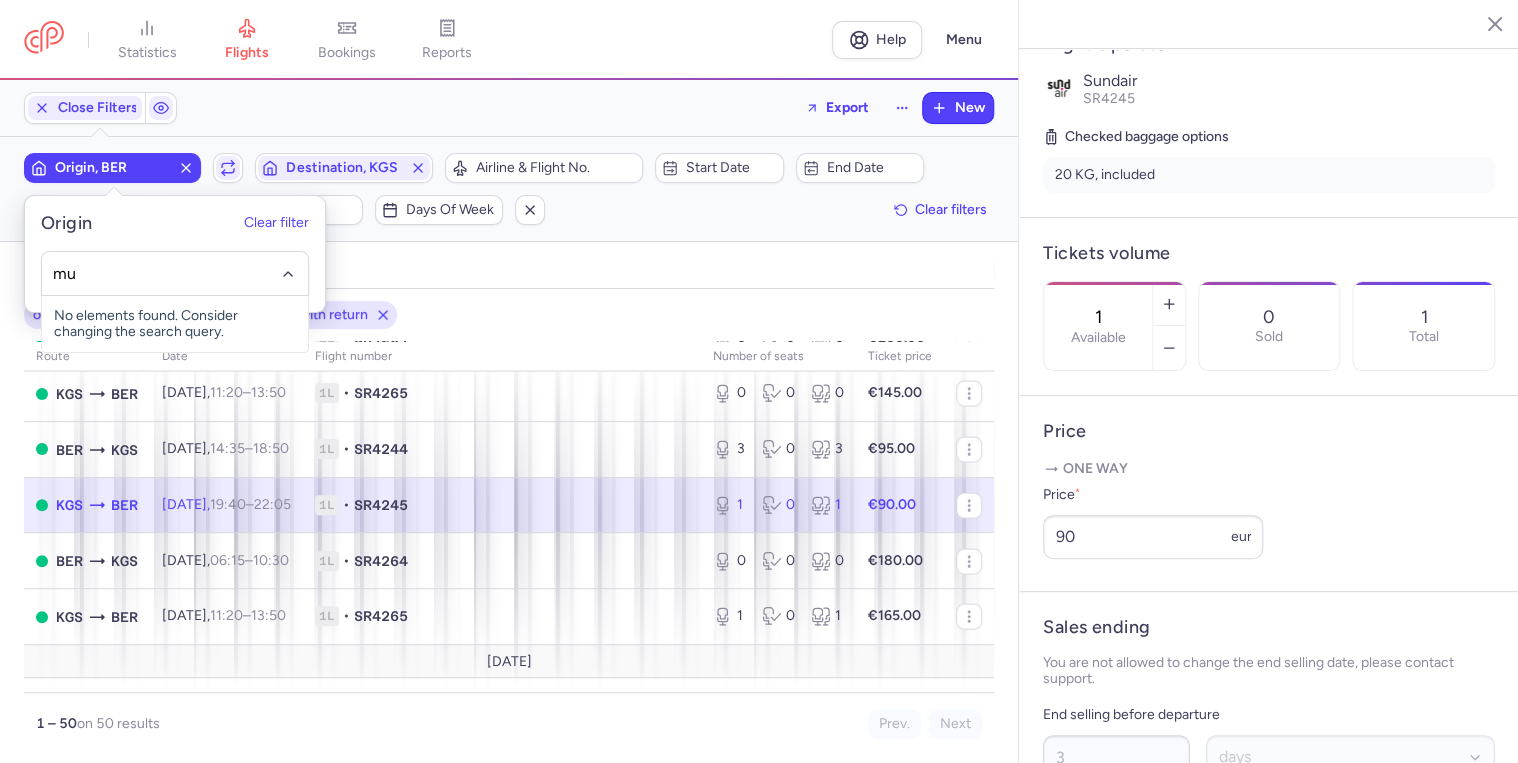 type on "muc" 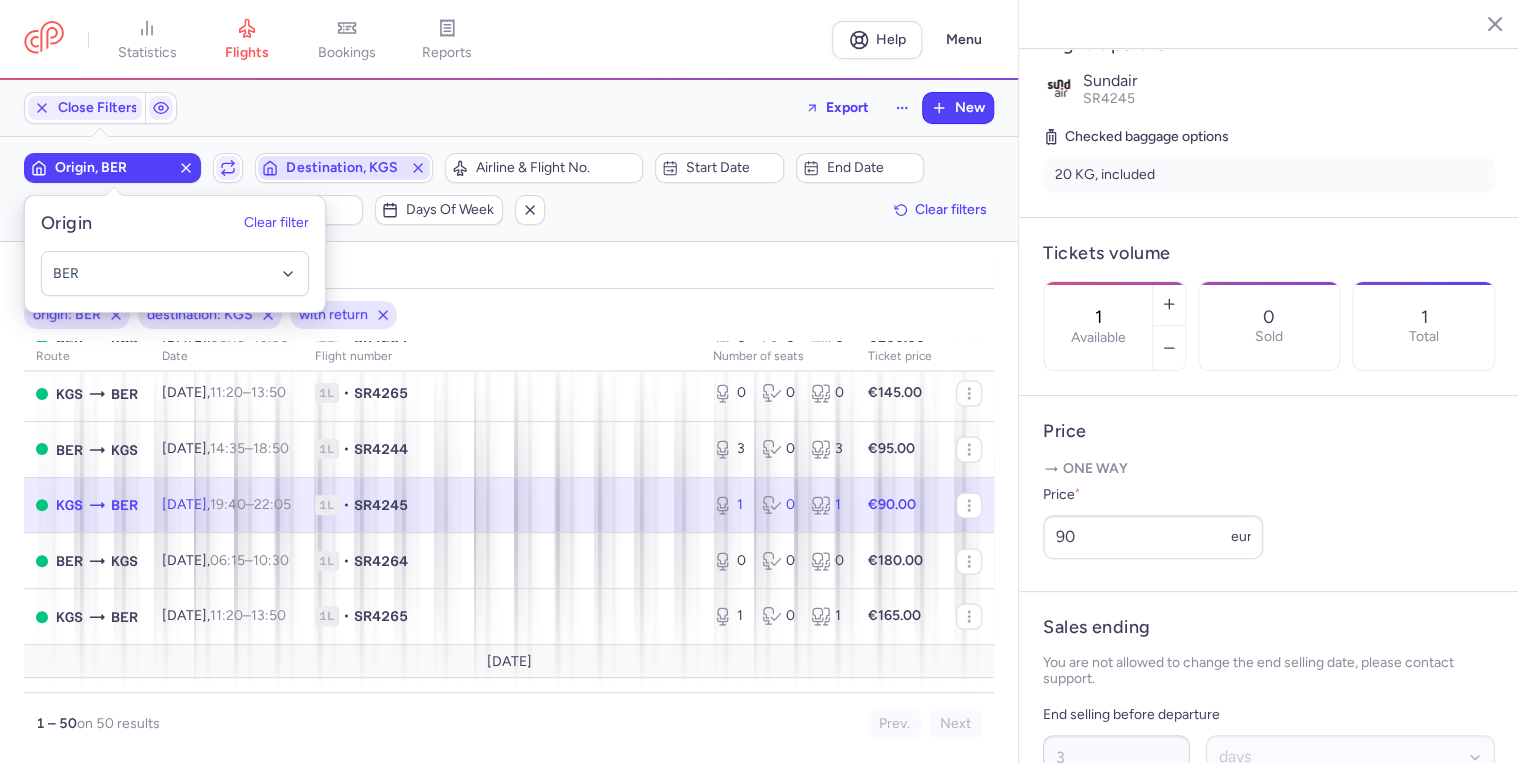 click on "Destination, KGS" at bounding box center (343, 168) 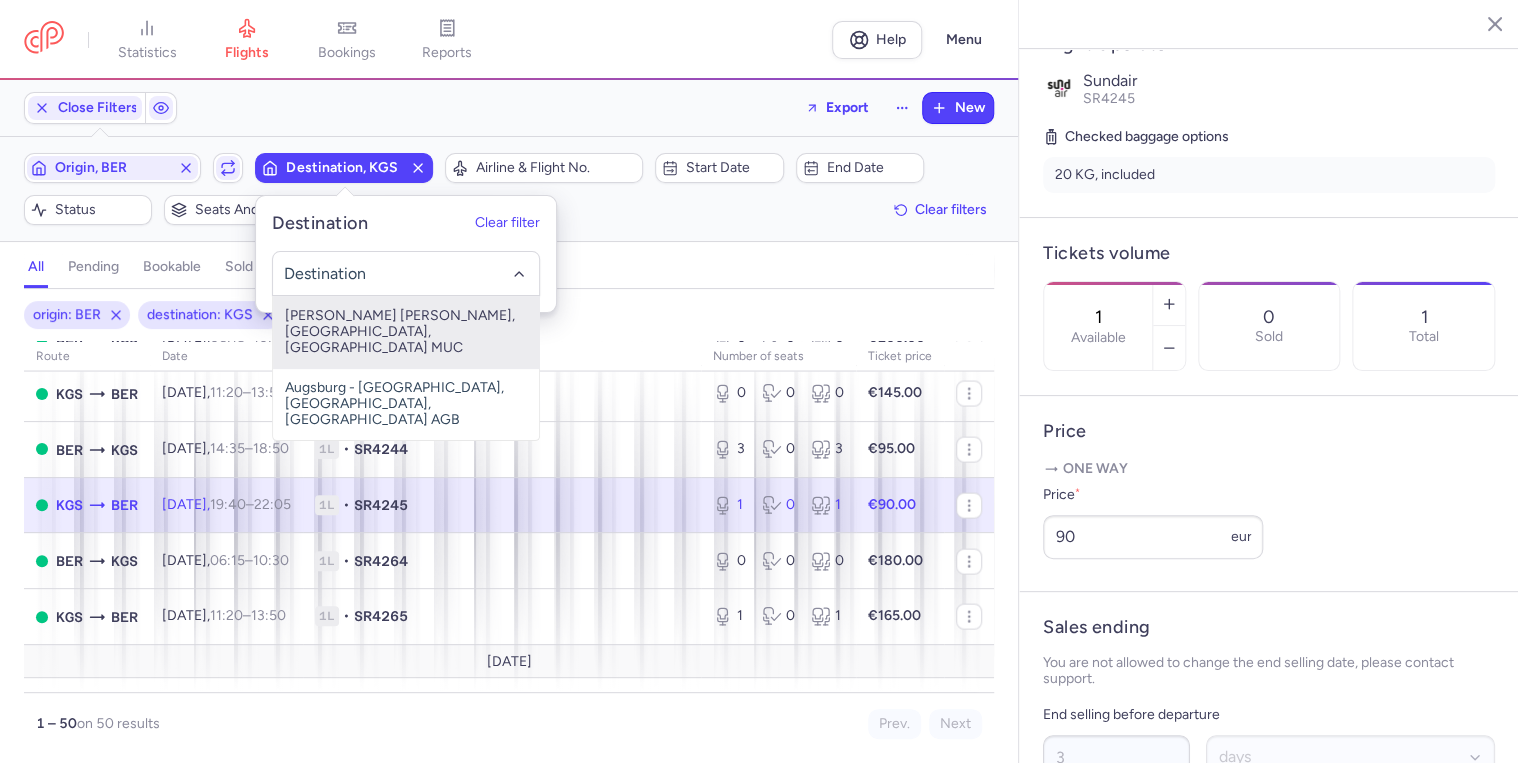 click 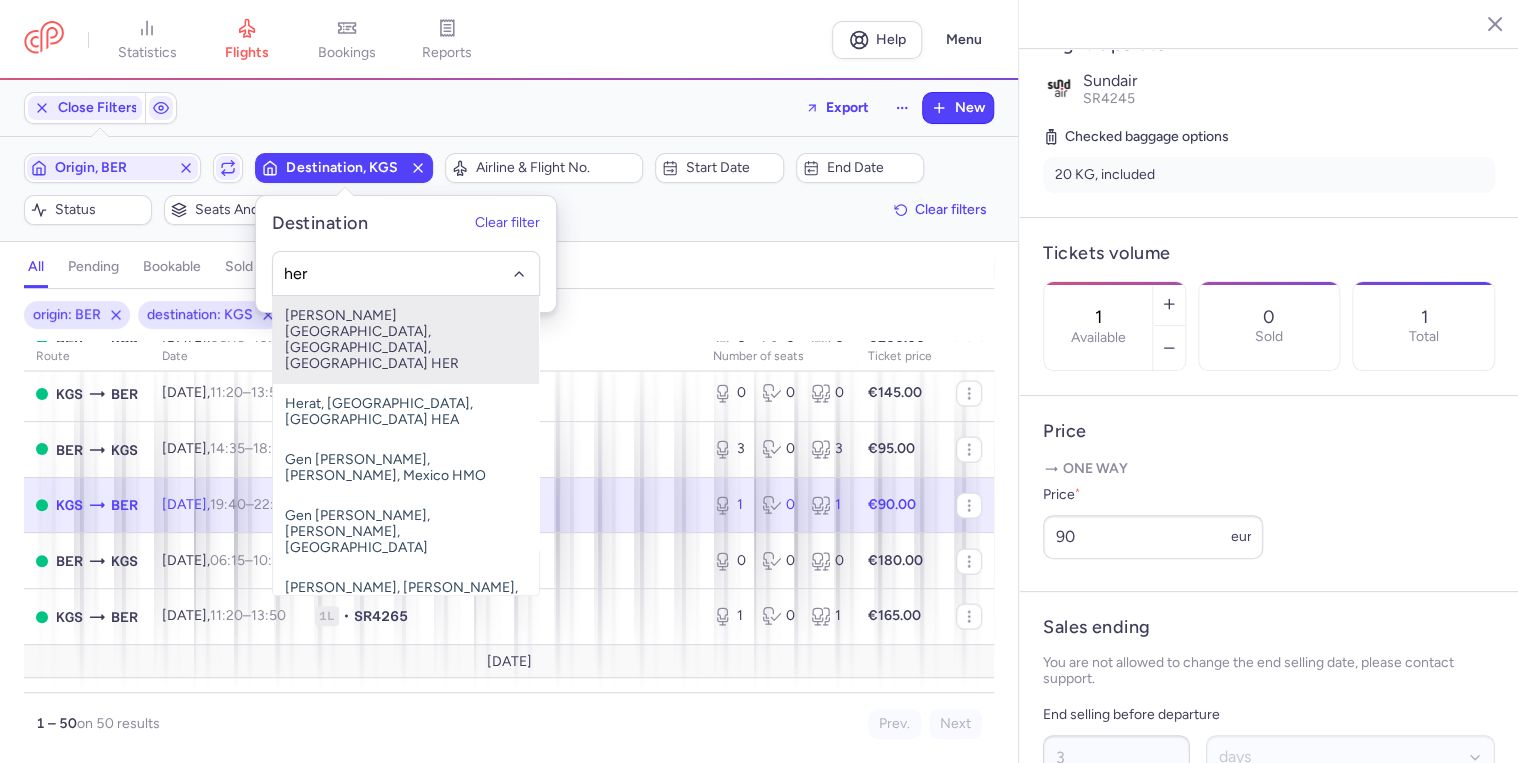 click on "[PERSON_NAME][GEOGRAPHIC_DATA], [GEOGRAPHIC_DATA], [GEOGRAPHIC_DATA] HER" at bounding box center (406, 340) 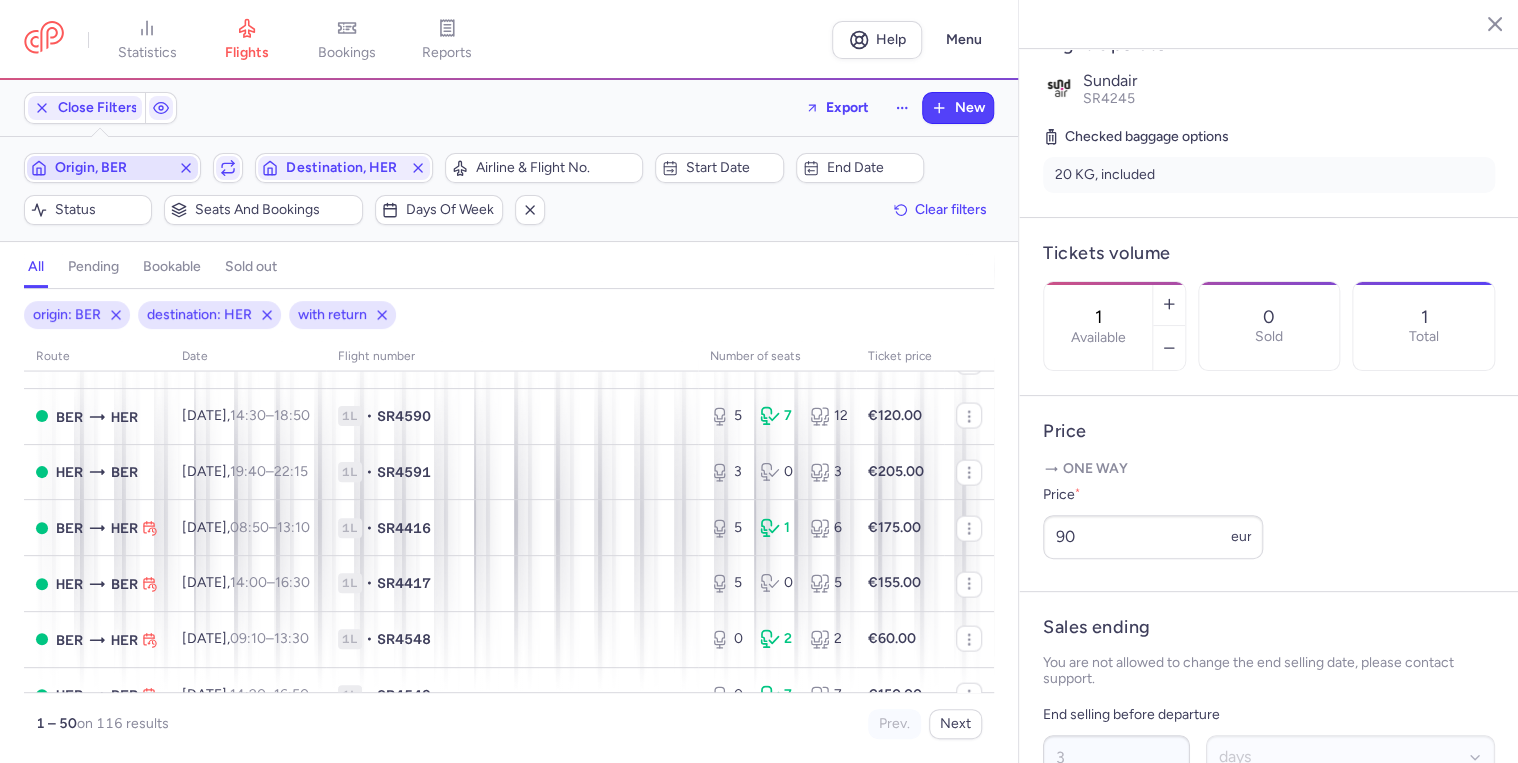 scroll, scrollTop: 2080, scrollLeft: 0, axis: vertical 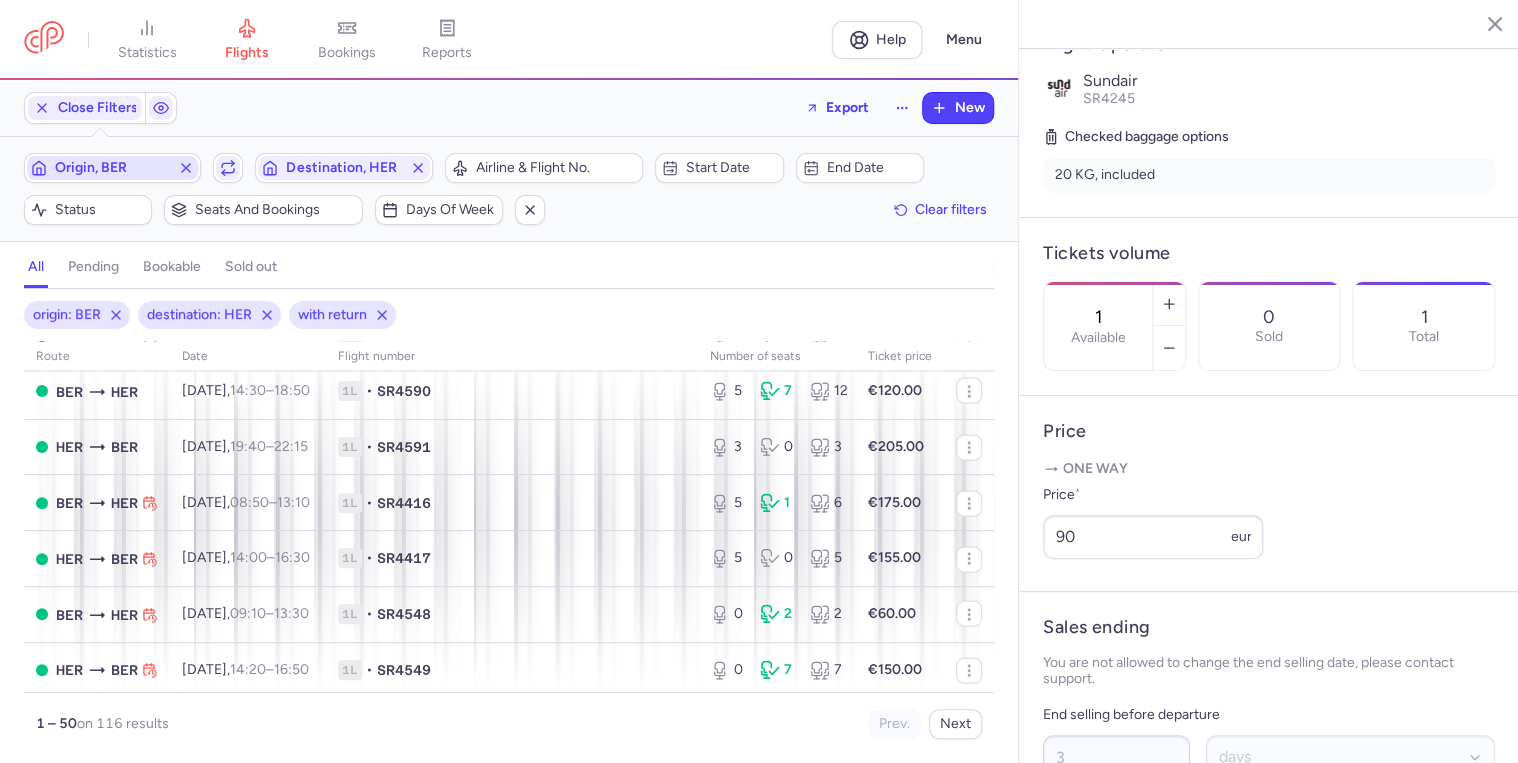 click on "Origin, BER" at bounding box center [112, 168] 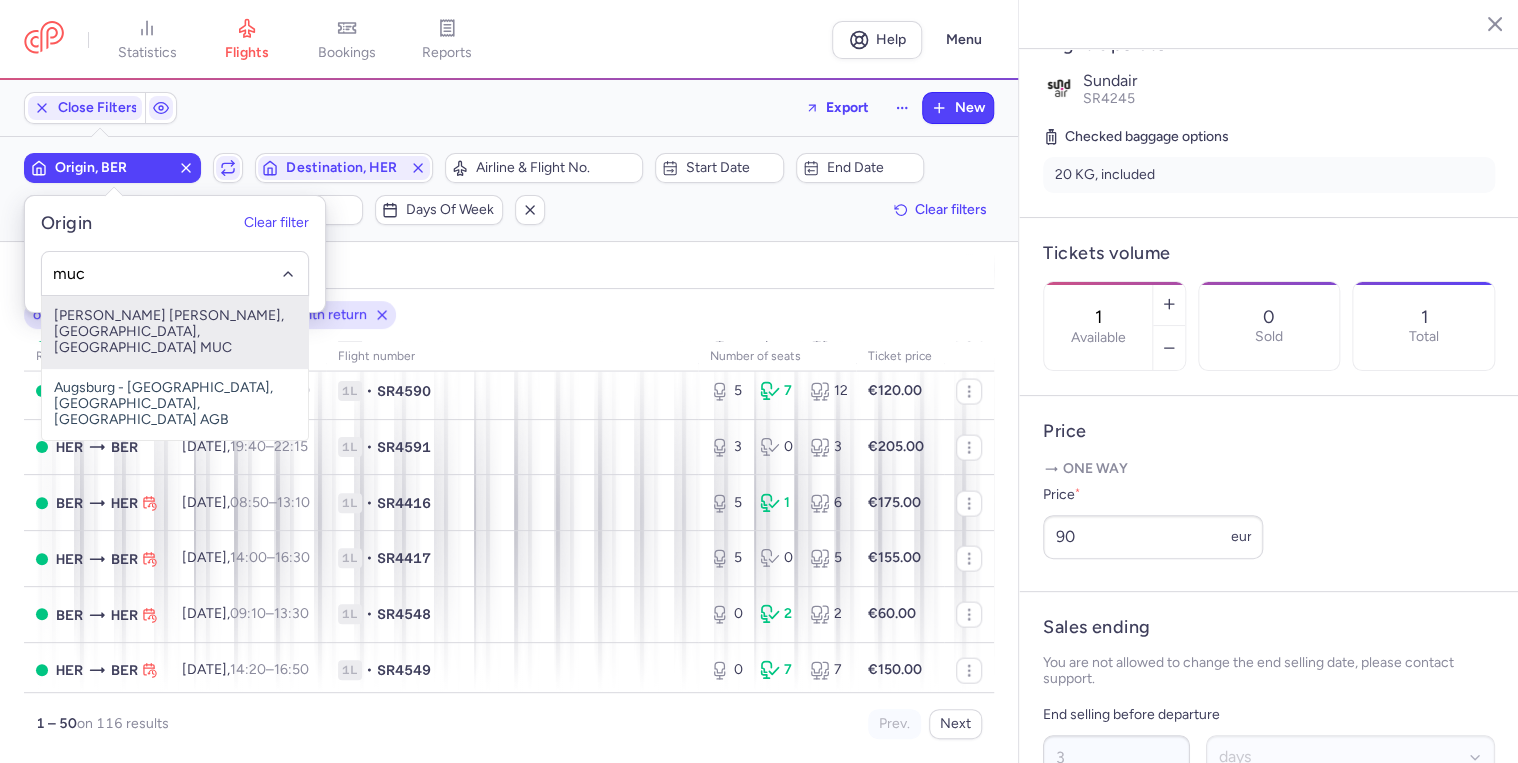 click on "[PERSON_NAME] [PERSON_NAME], [GEOGRAPHIC_DATA], [GEOGRAPHIC_DATA] MUC" at bounding box center (175, 332) 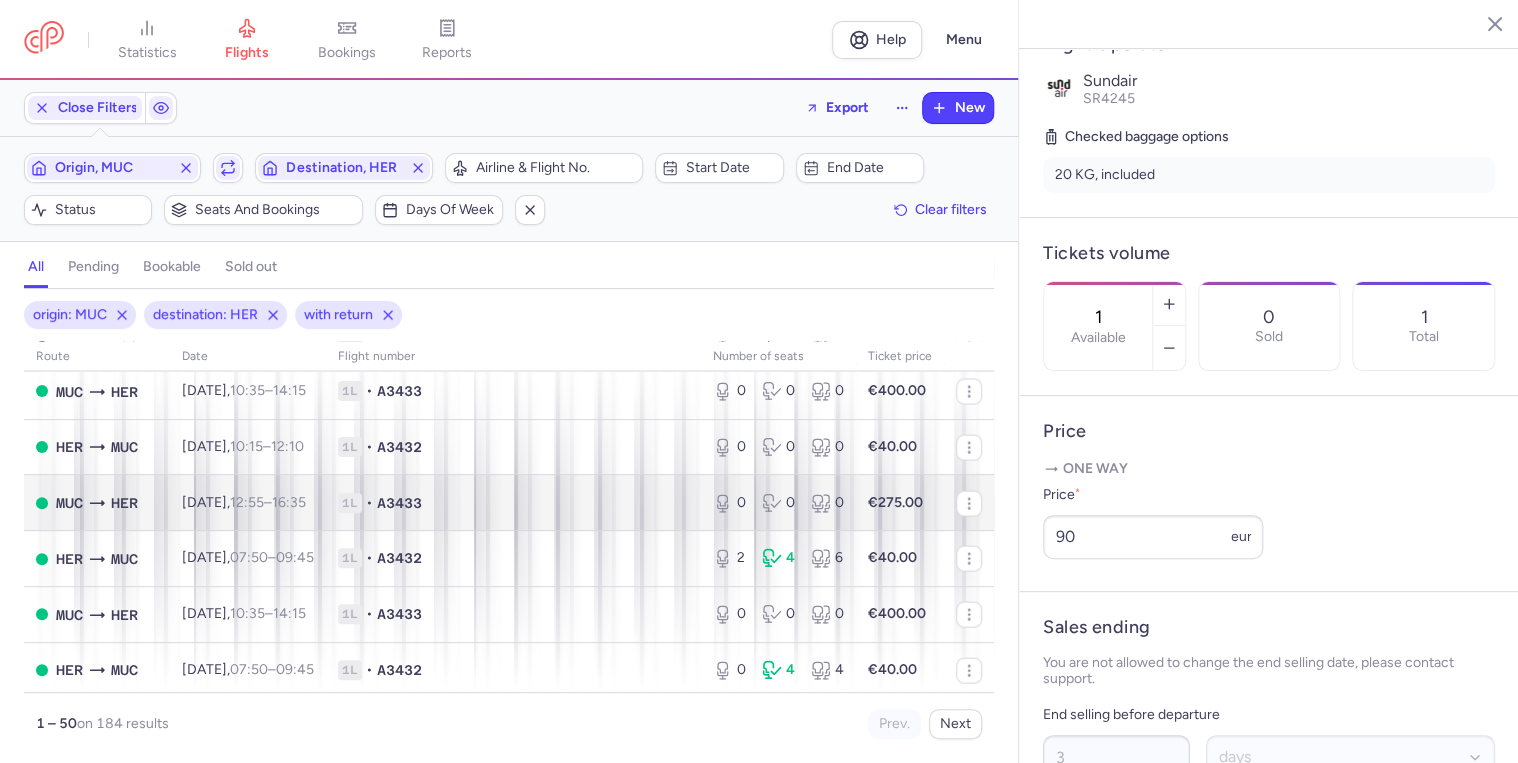 type 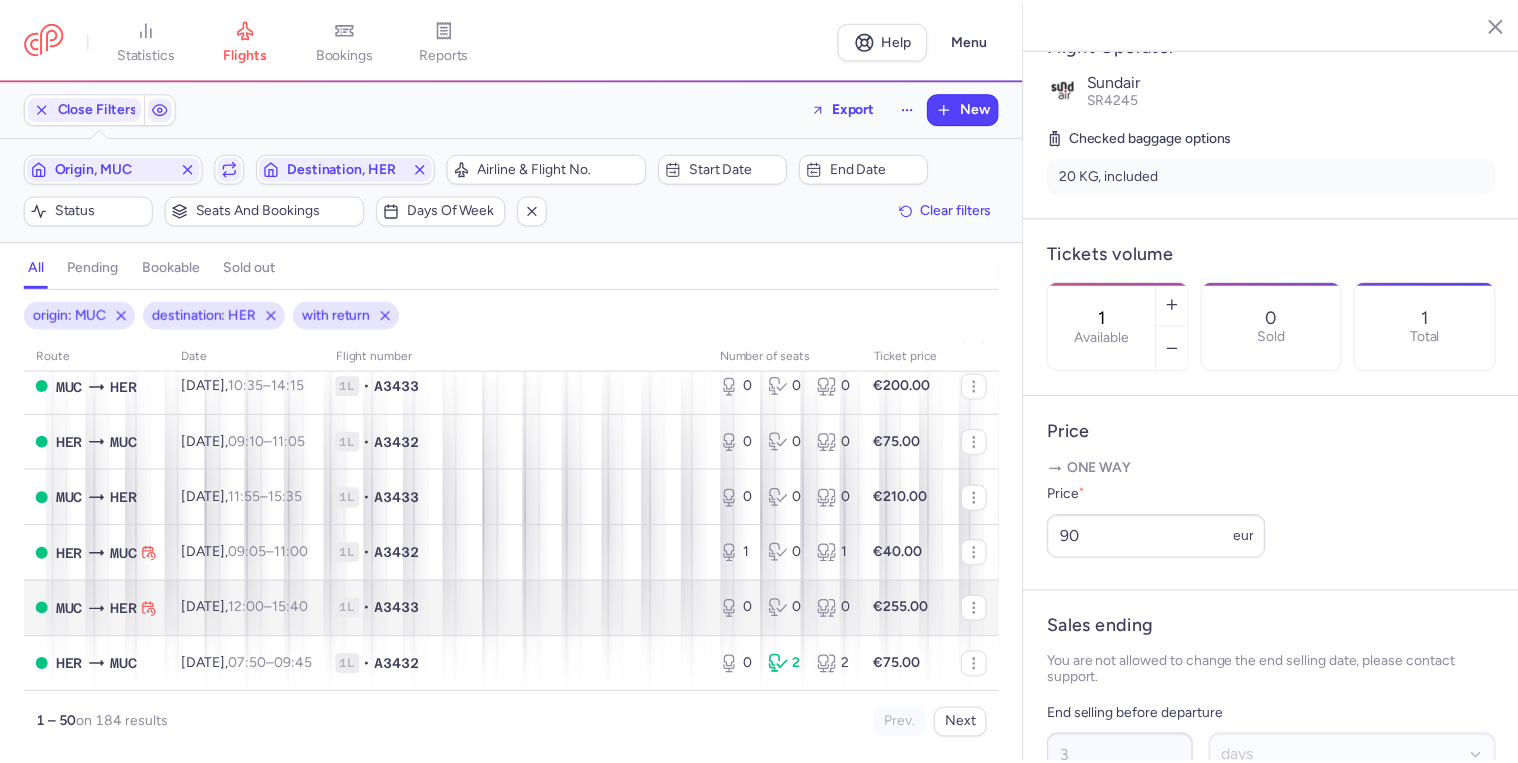 scroll, scrollTop: 2593, scrollLeft: 0, axis: vertical 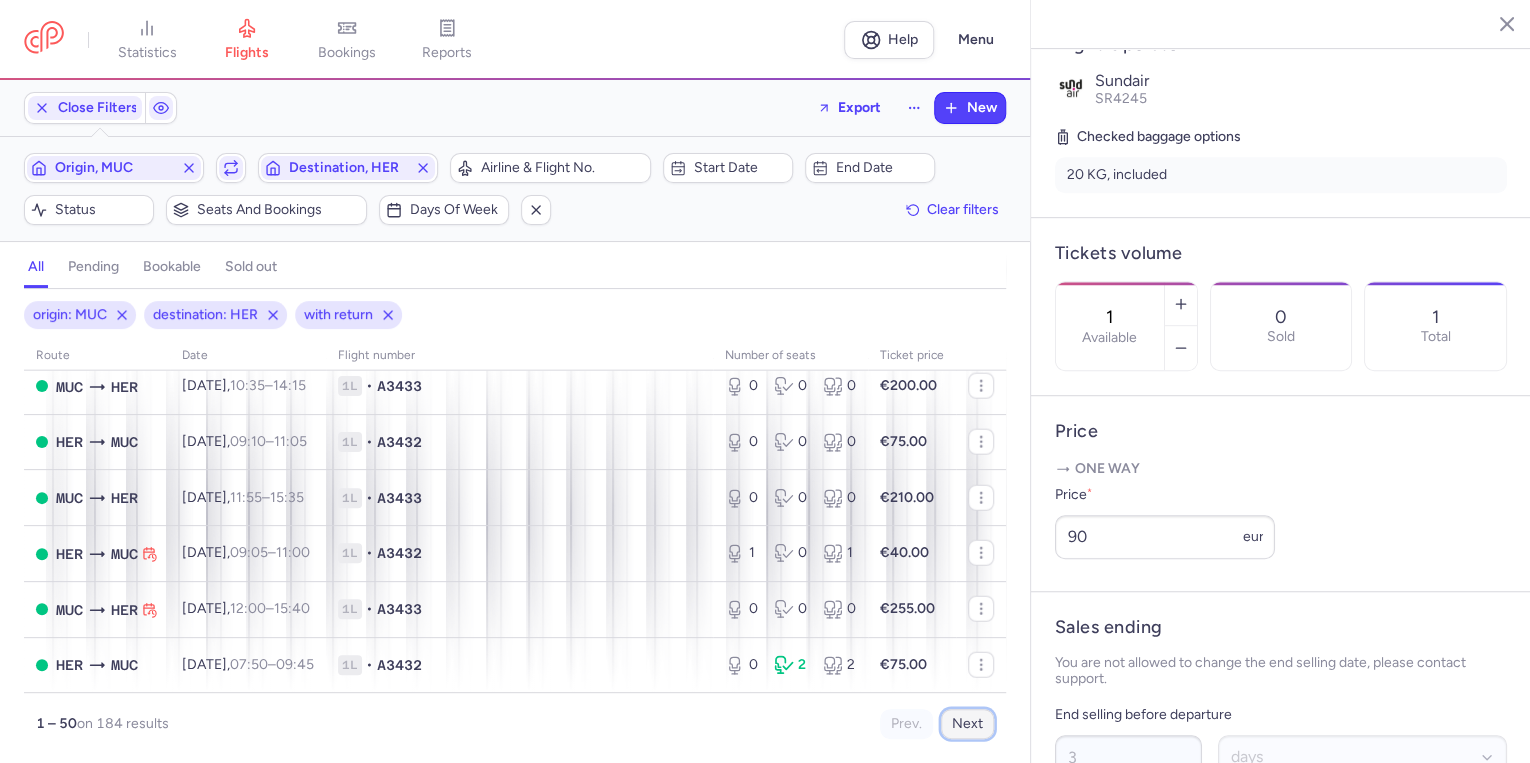 click on "Next" at bounding box center (967, 724) 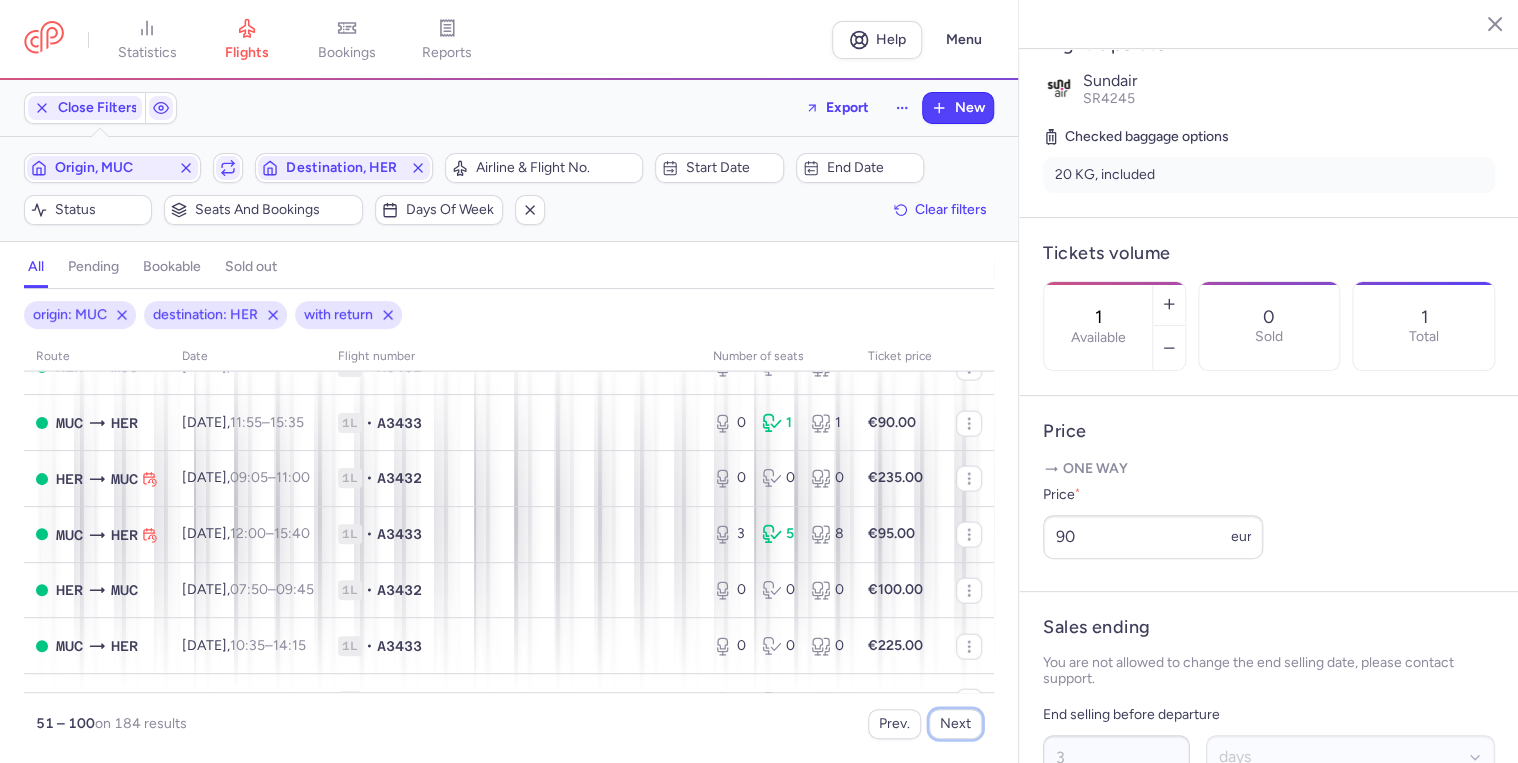 scroll, scrollTop: 2593, scrollLeft: 0, axis: vertical 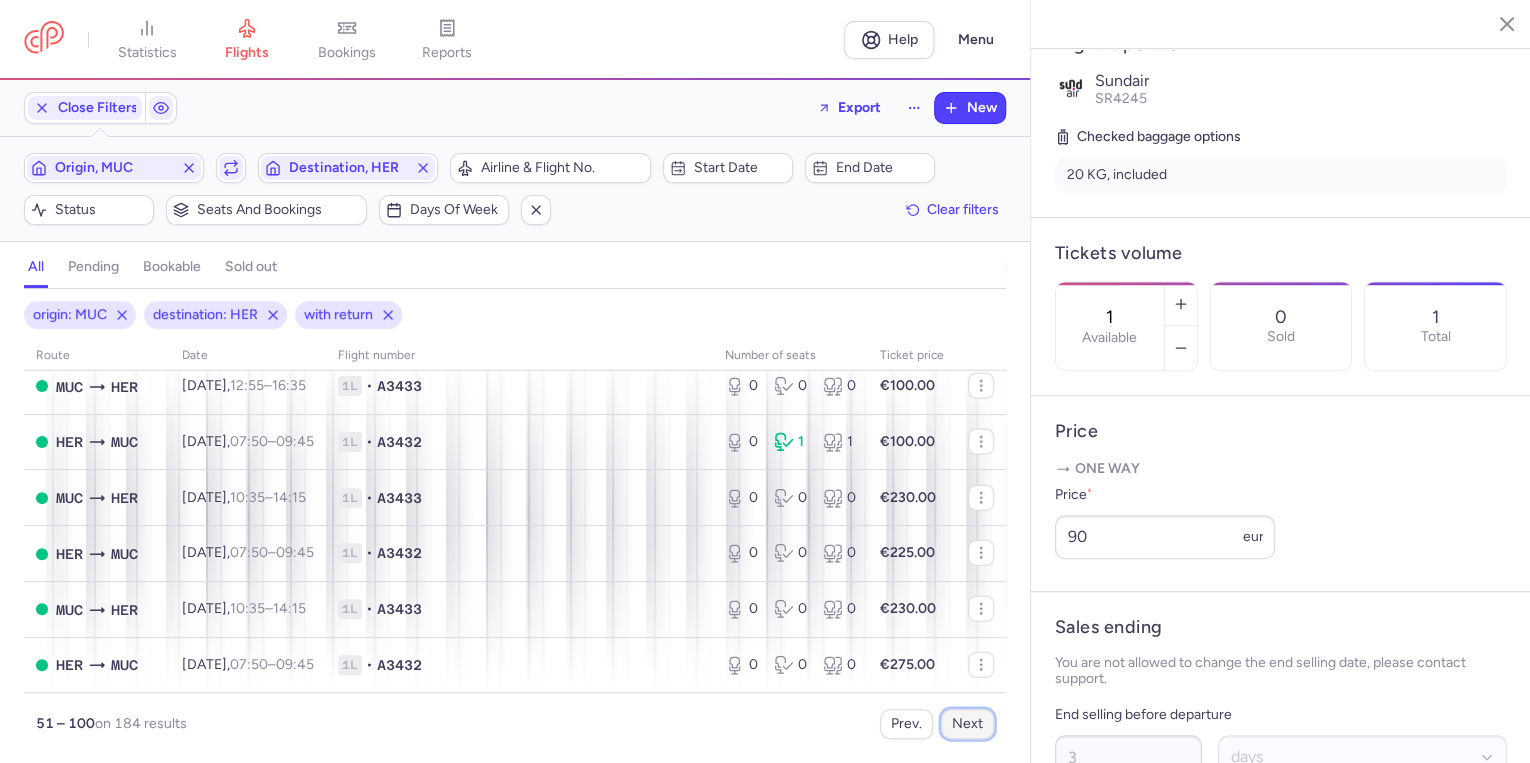 click on "Next" at bounding box center [967, 724] 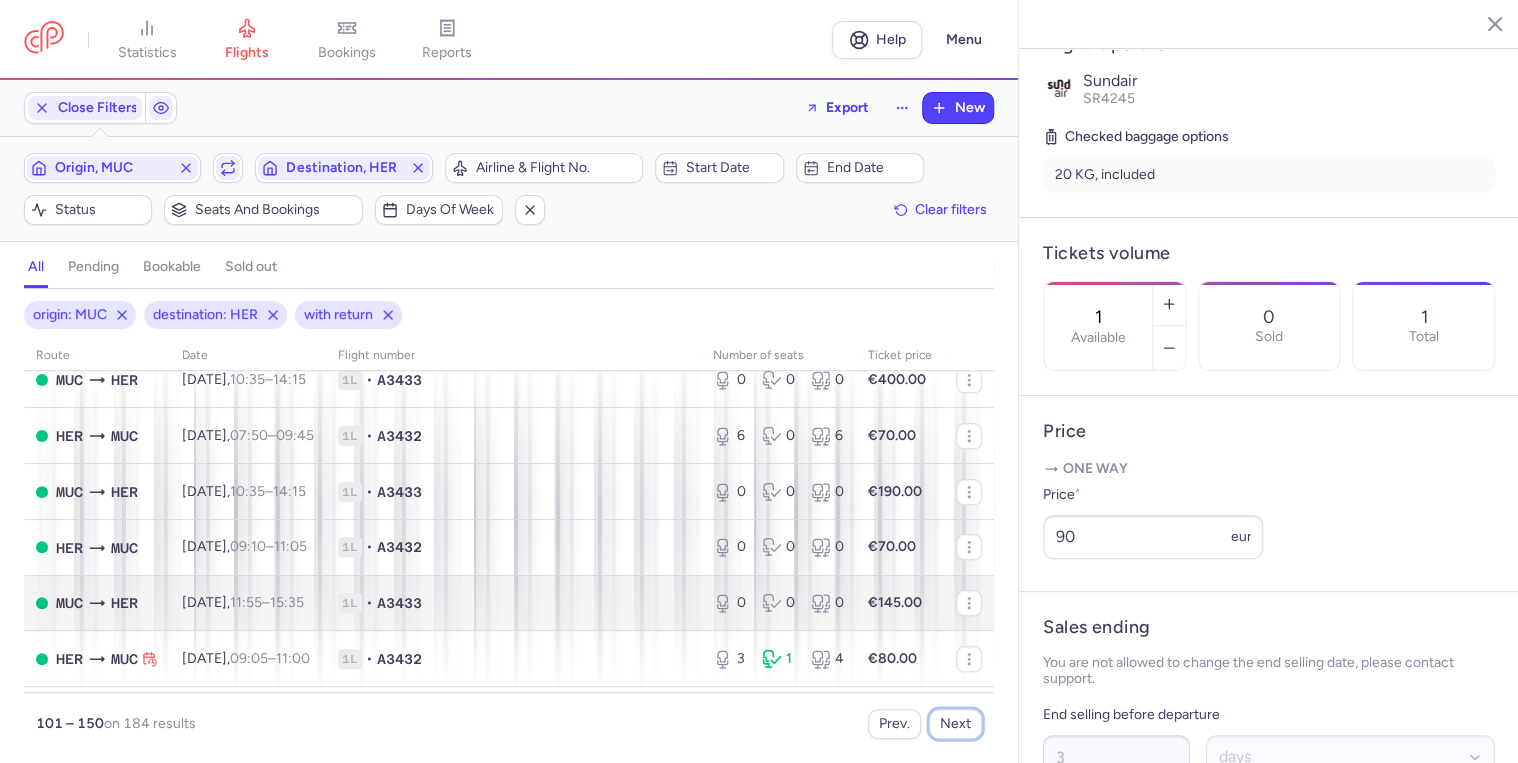 scroll, scrollTop: 800, scrollLeft: 0, axis: vertical 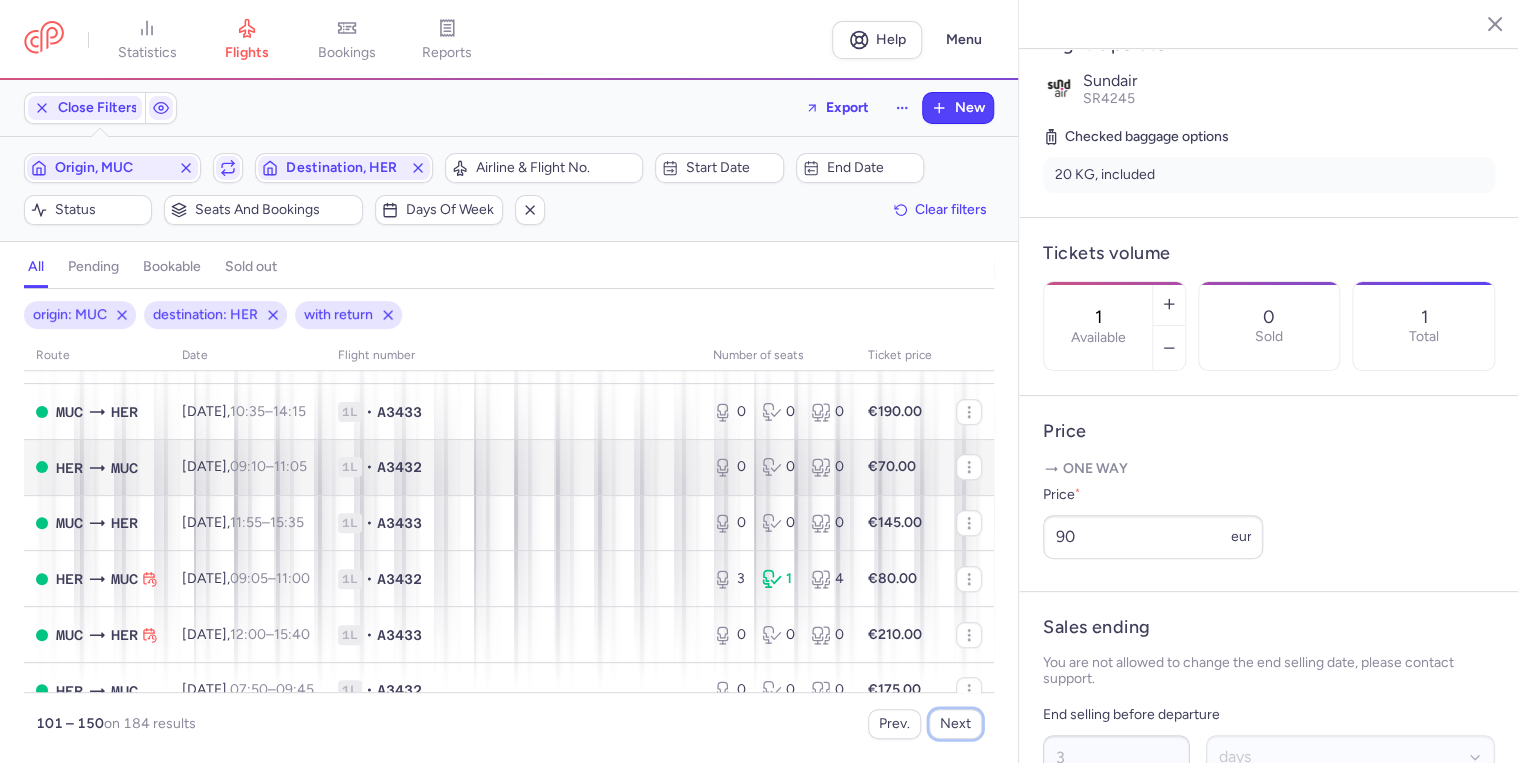 type 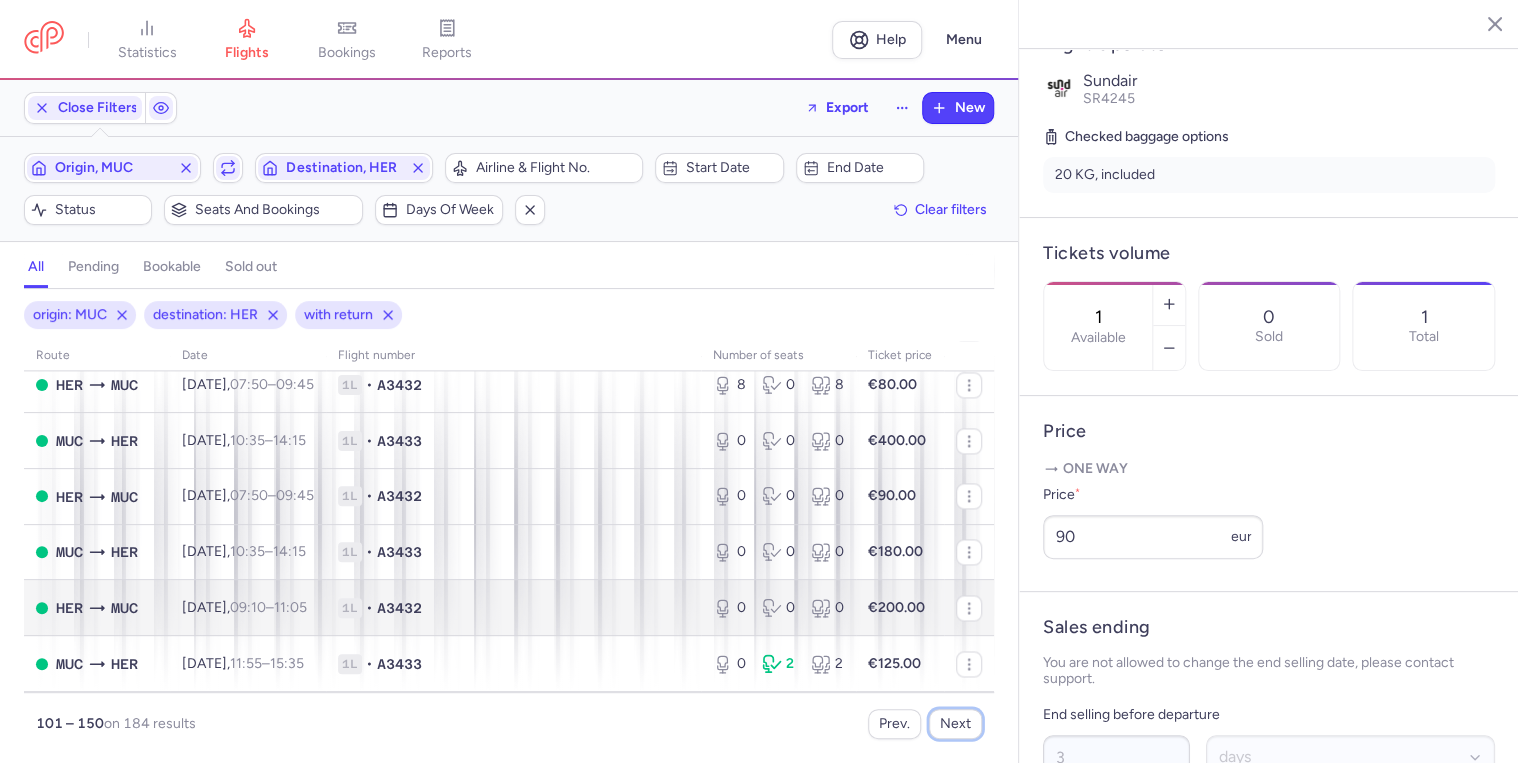 scroll, scrollTop: 1760, scrollLeft: 0, axis: vertical 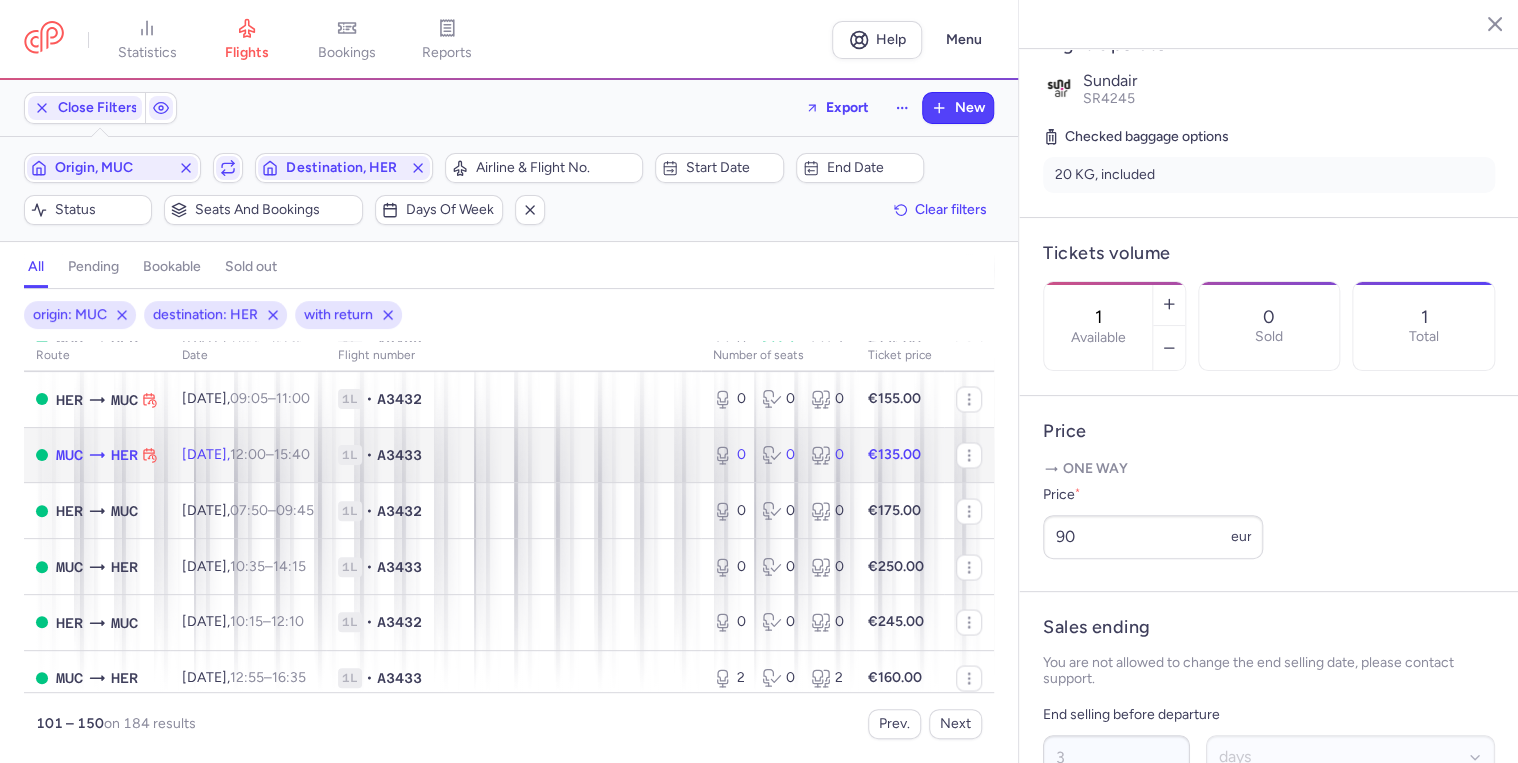 click on "[DATE]  12:00  –  15:40  +0" 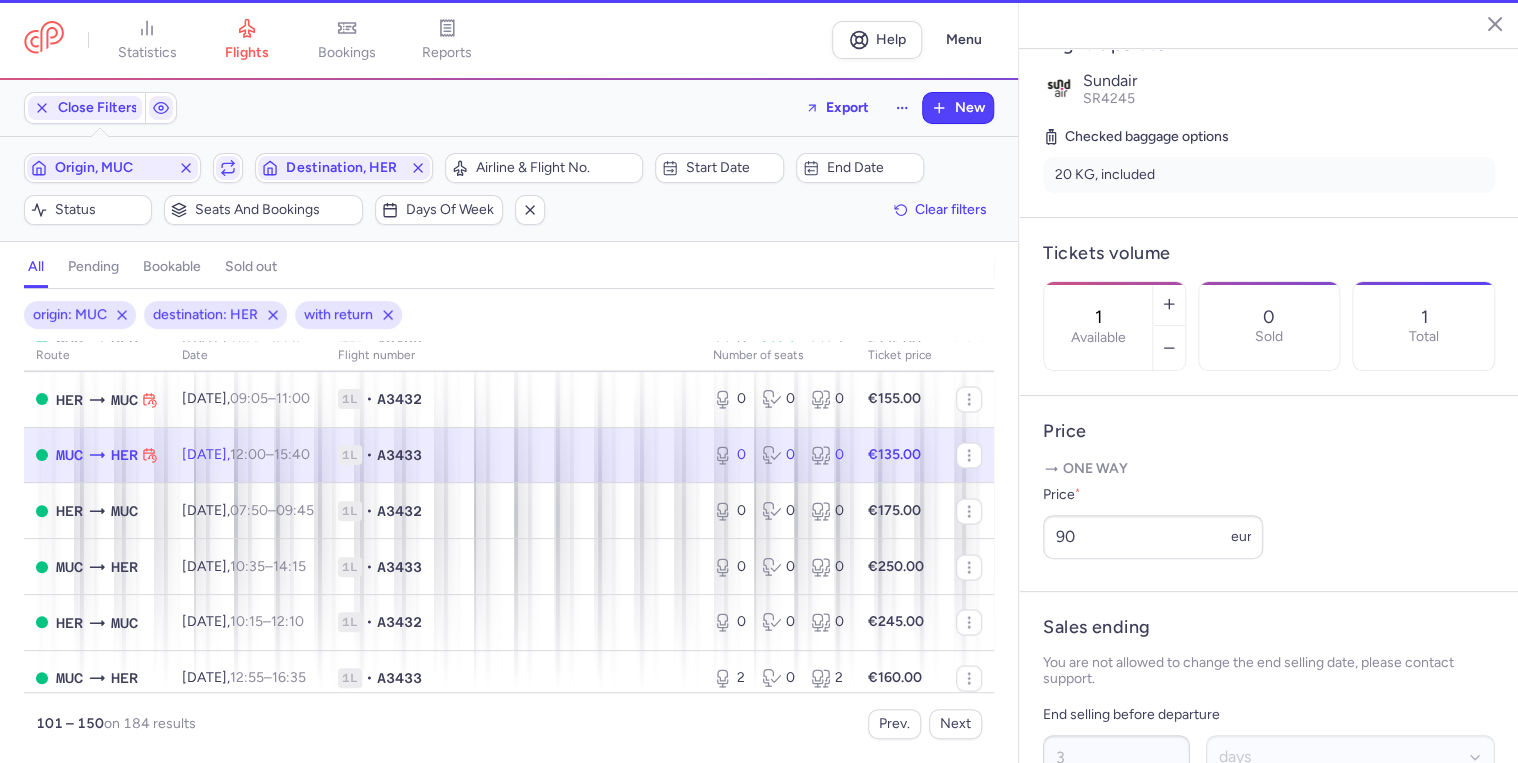 type on "0" 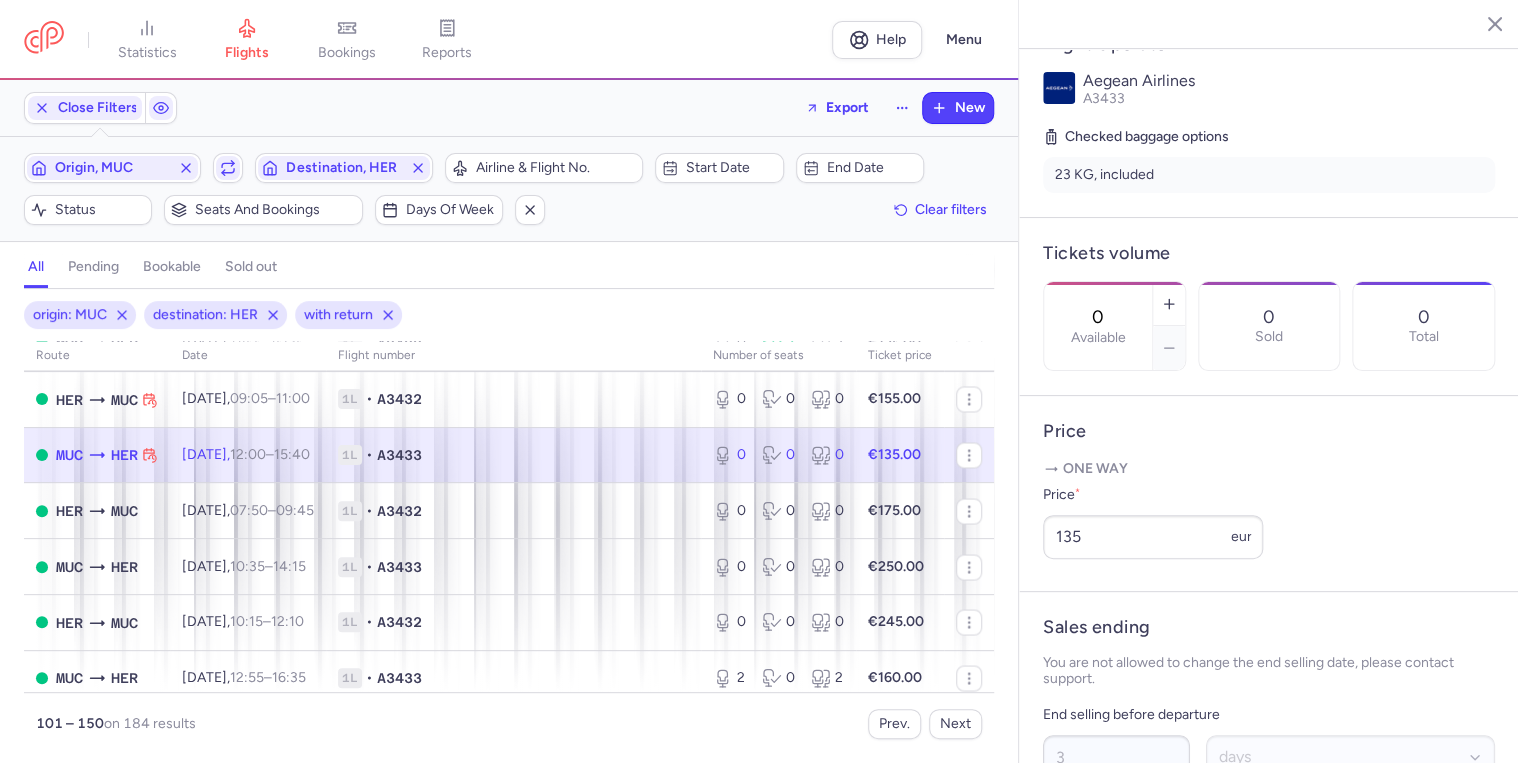 drag, startPoint x: 146, startPoint y: 166, endPoint x: 11, endPoint y: 151, distance: 135.83078 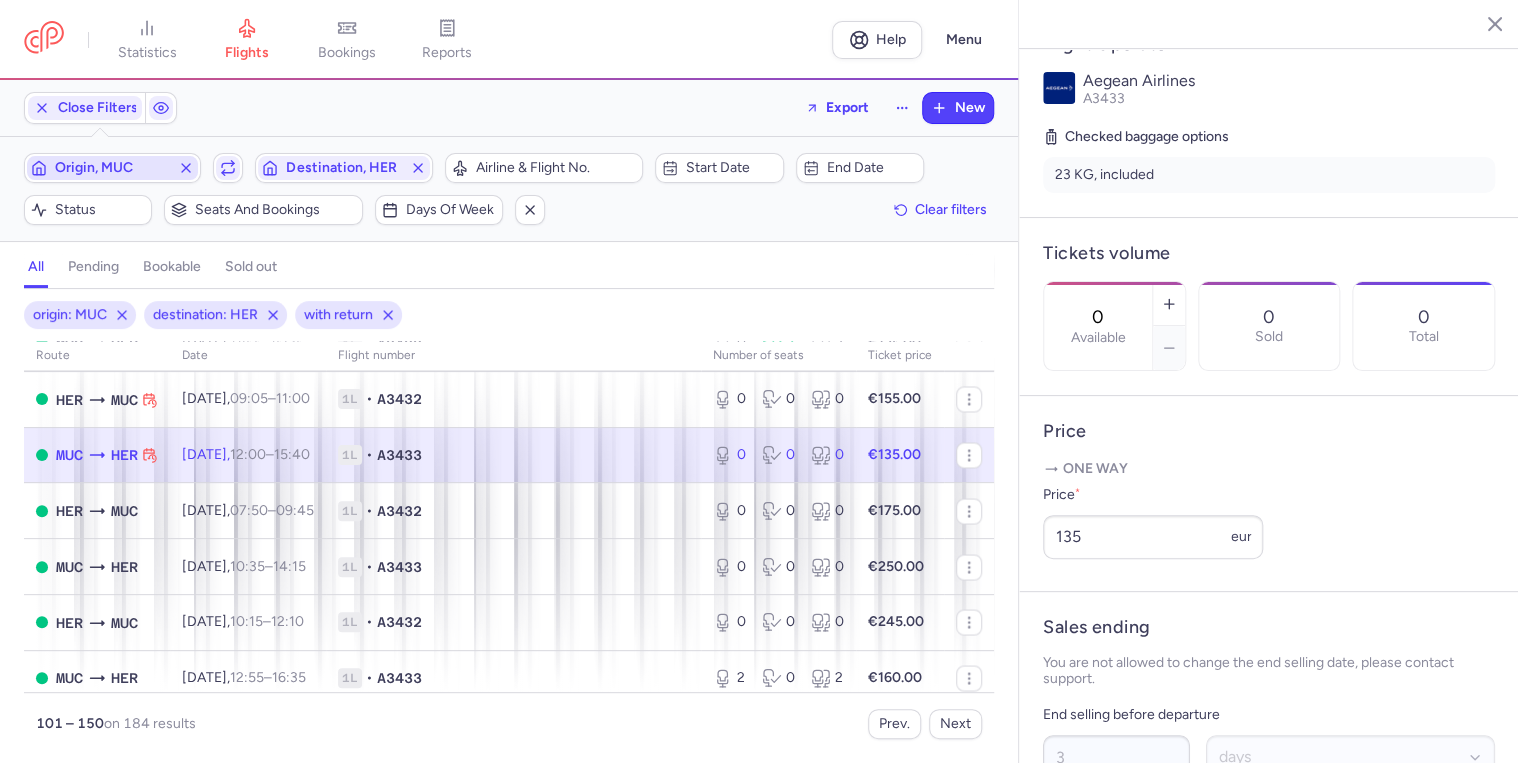 click on "Origin, MUC" at bounding box center (112, 168) 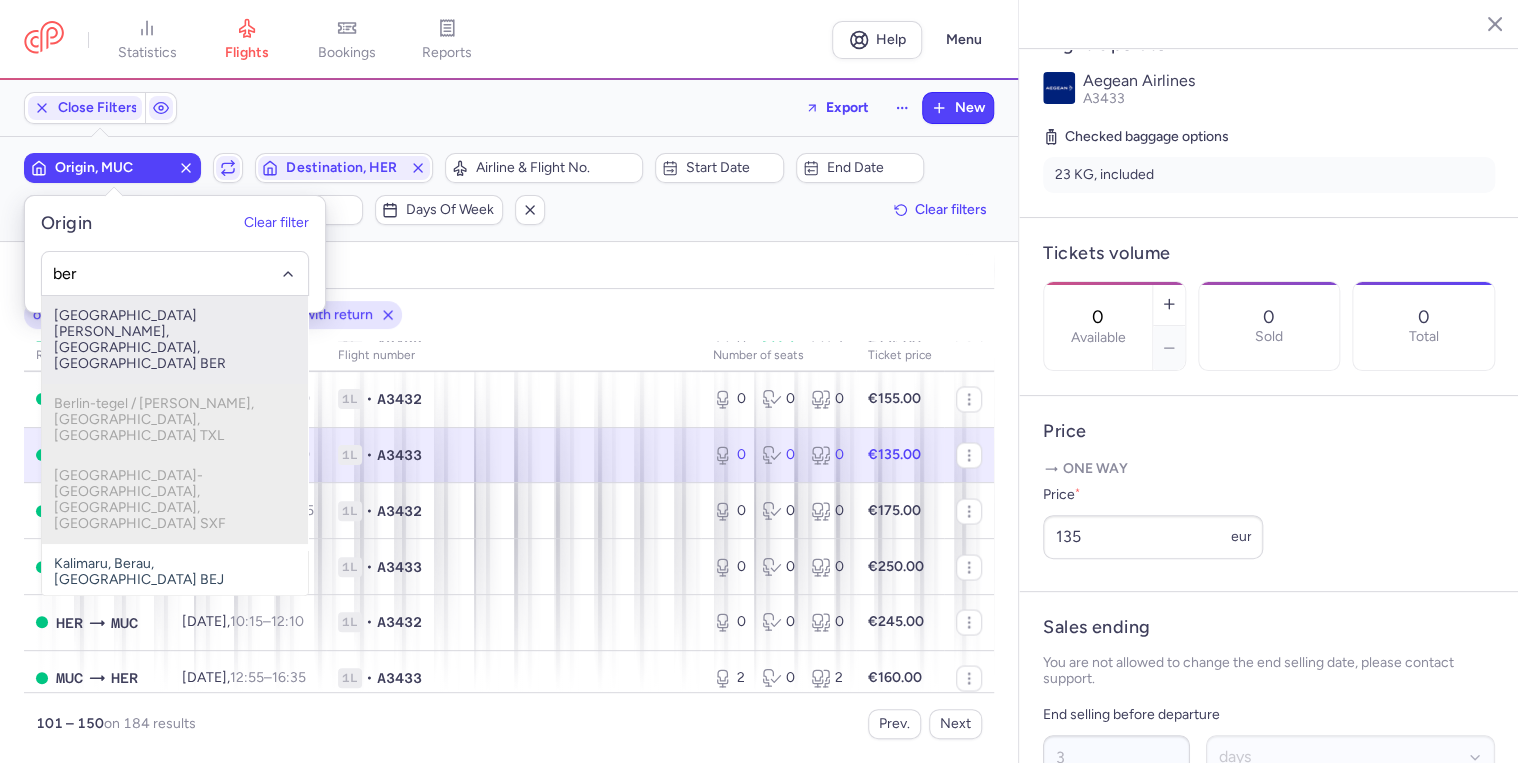 click on "[GEOGRAPHIC_DATA][PERSON_NAME], [GEOGRAPHIC_DATA], [GEOGRAPHIC_DATA] BER" at bounding box center (175, 340) 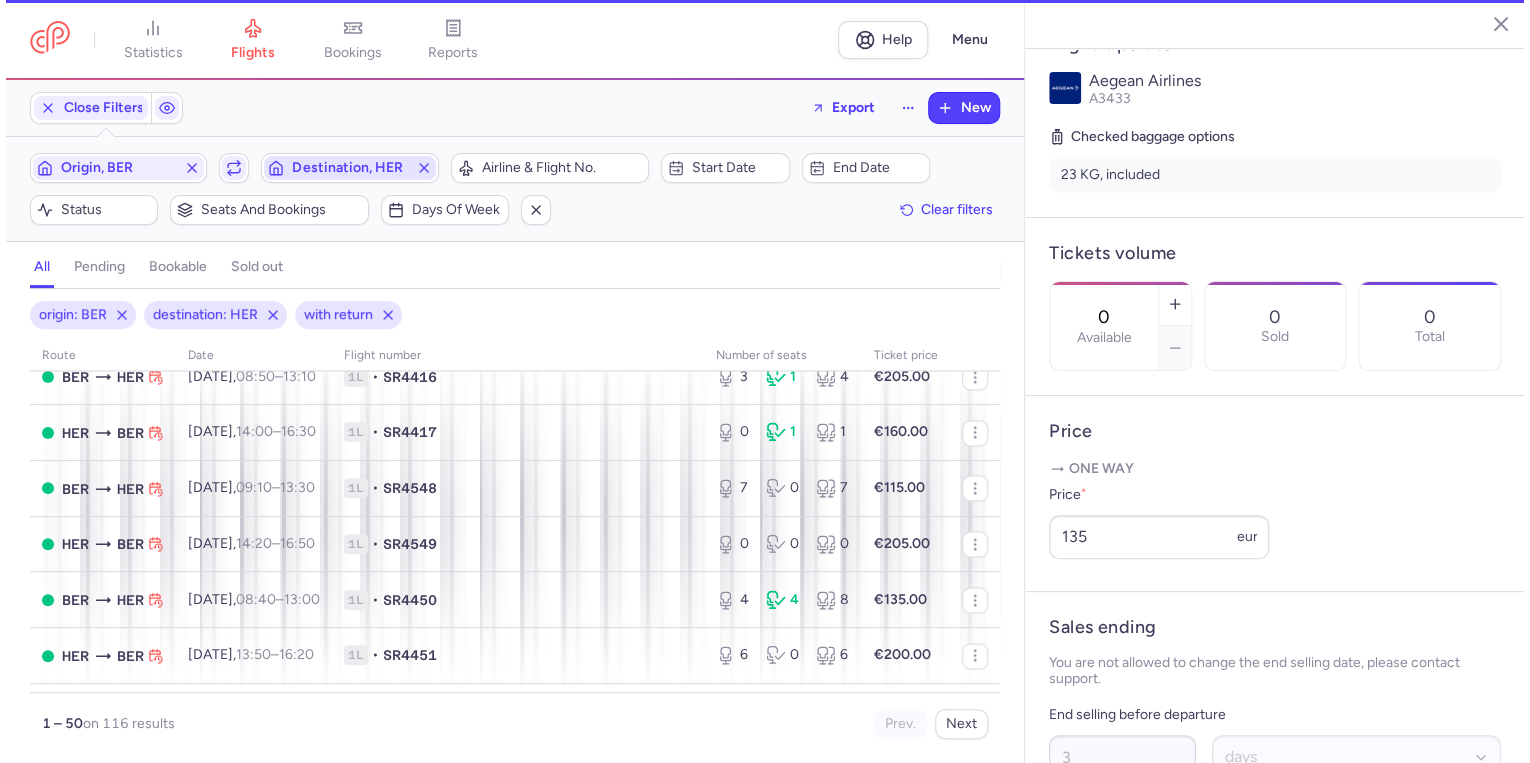 scroll, scrollTop: 1736, scrollLeft: 0, axis: vertical 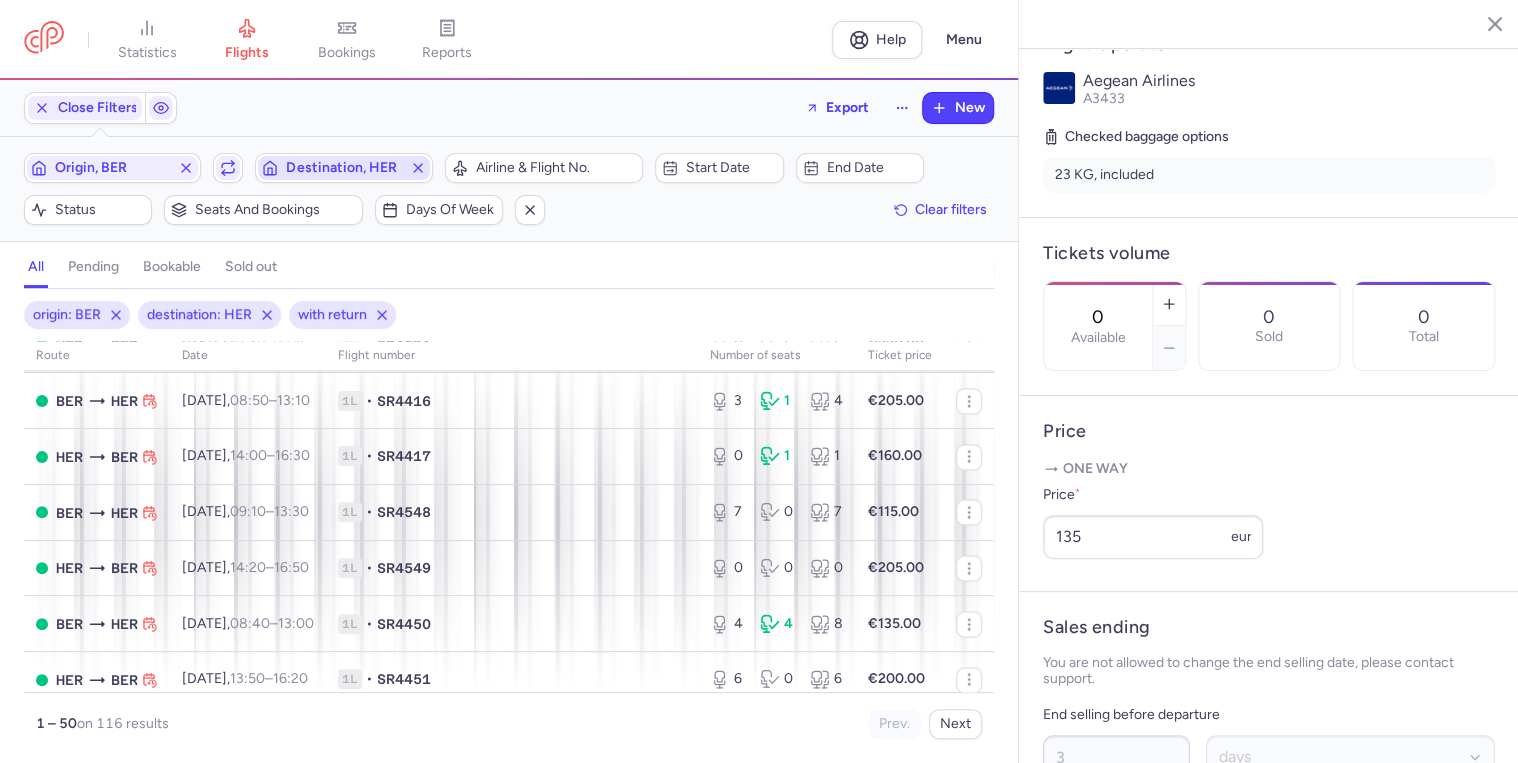click on "Destination, HER" at bounding box center [343, 168] 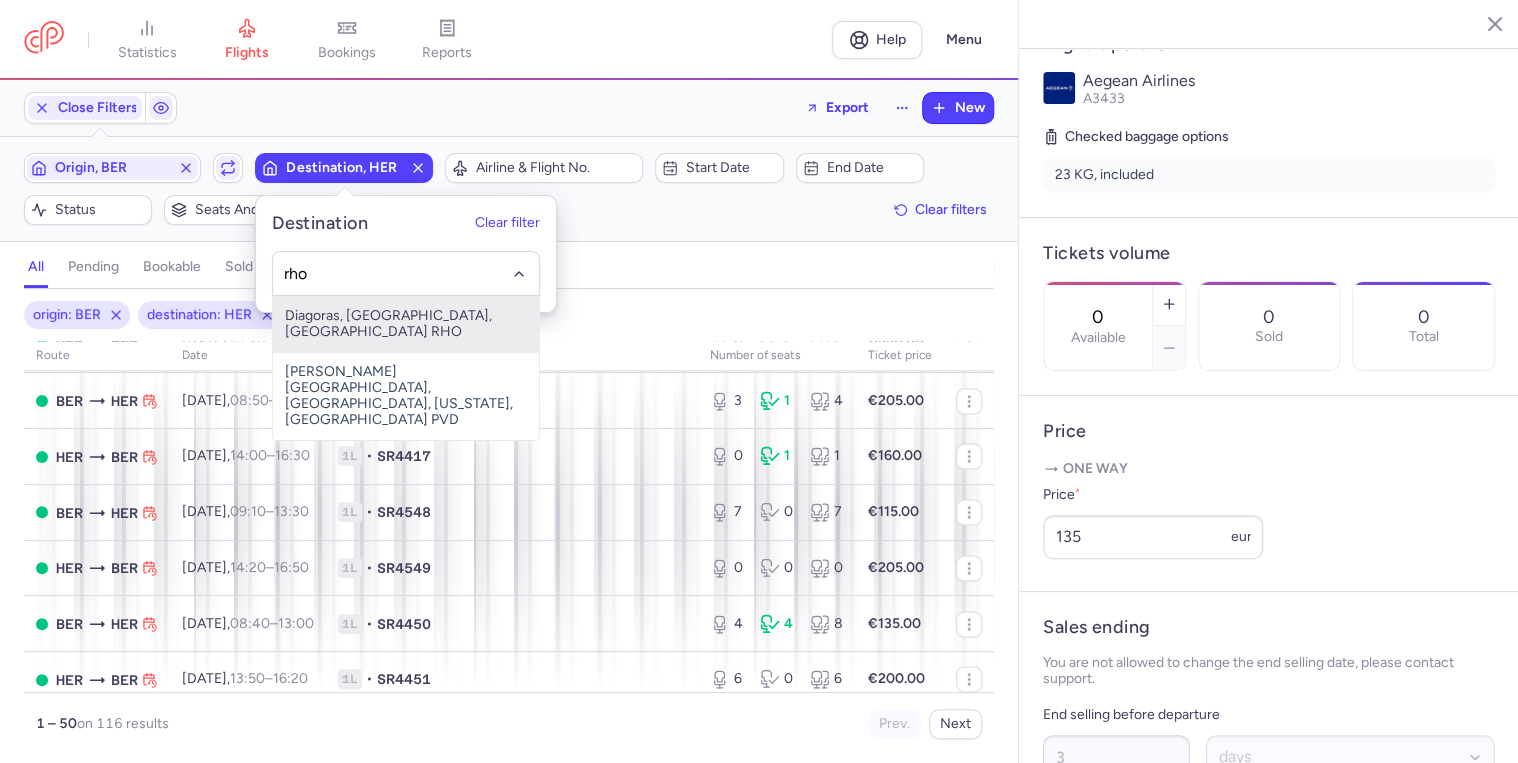 click on "Diagoras, [GEOGRAPHIC_DATA], [GEOGRAPHIC_DATA] RHO" at bounding box center [406, 324] 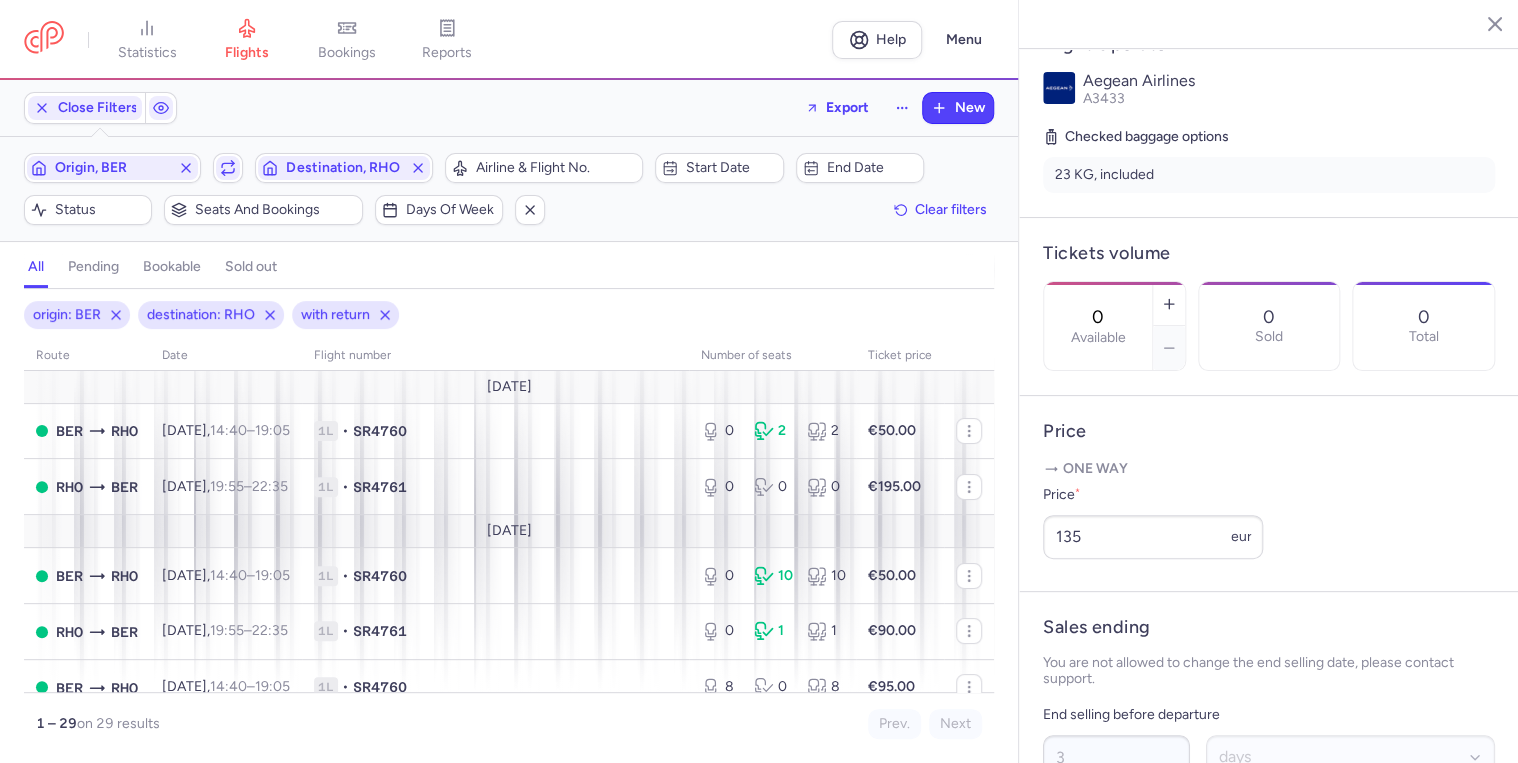 scroll, scrollTop: 160, scrollLeft: 0, axis: vertical 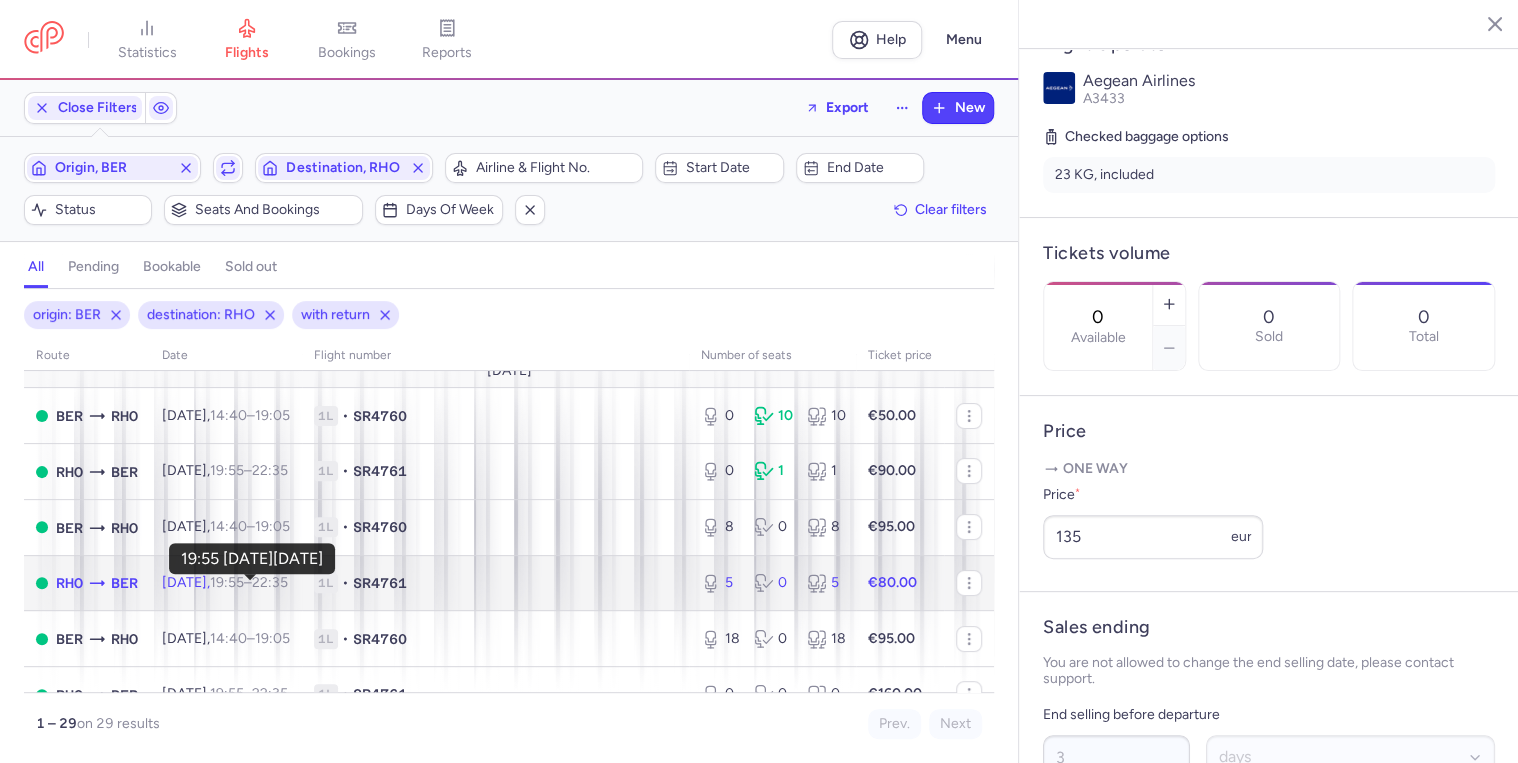 click on "19:55" at bounding box center (227, 582) 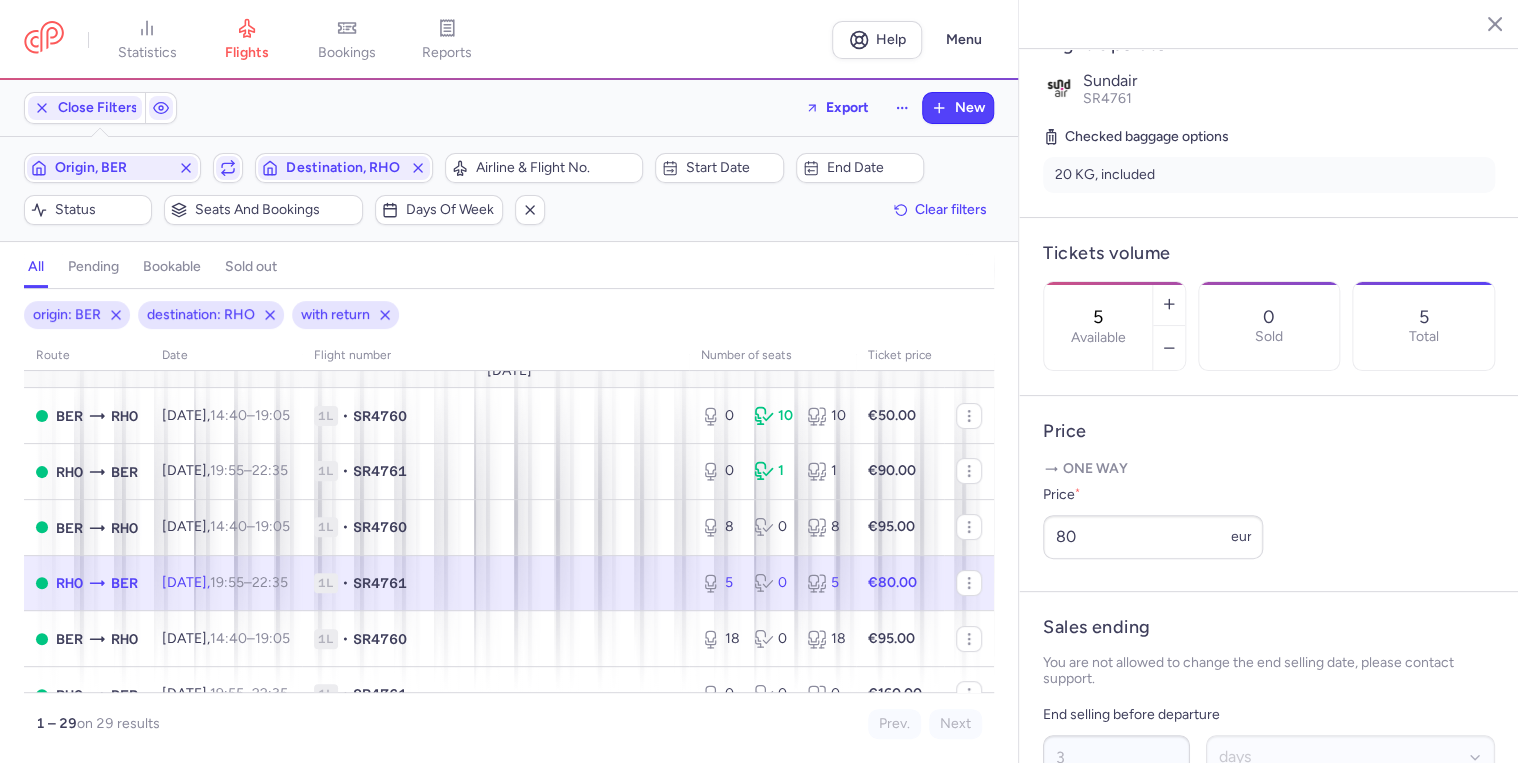 click on "1L • SR4761" 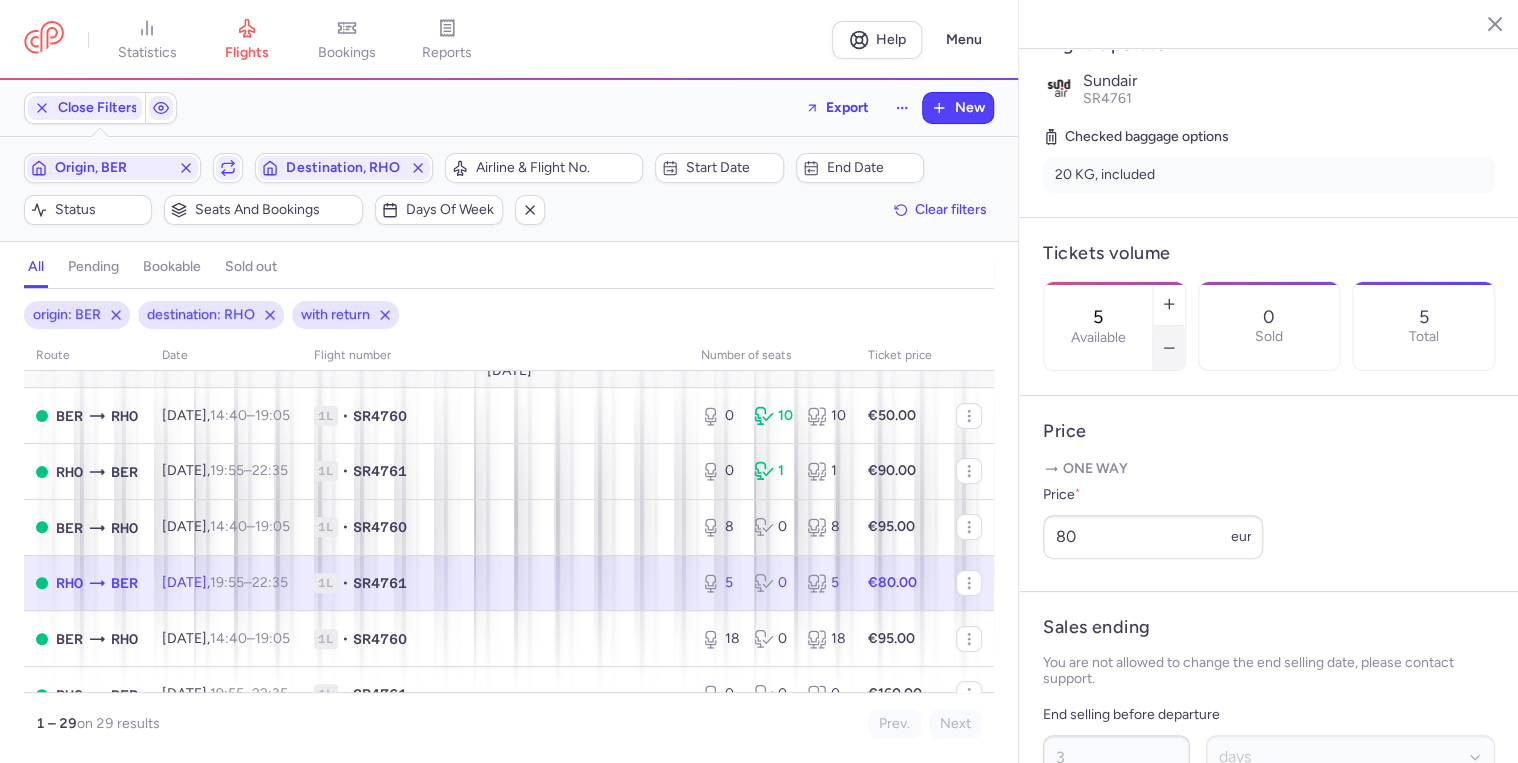 click 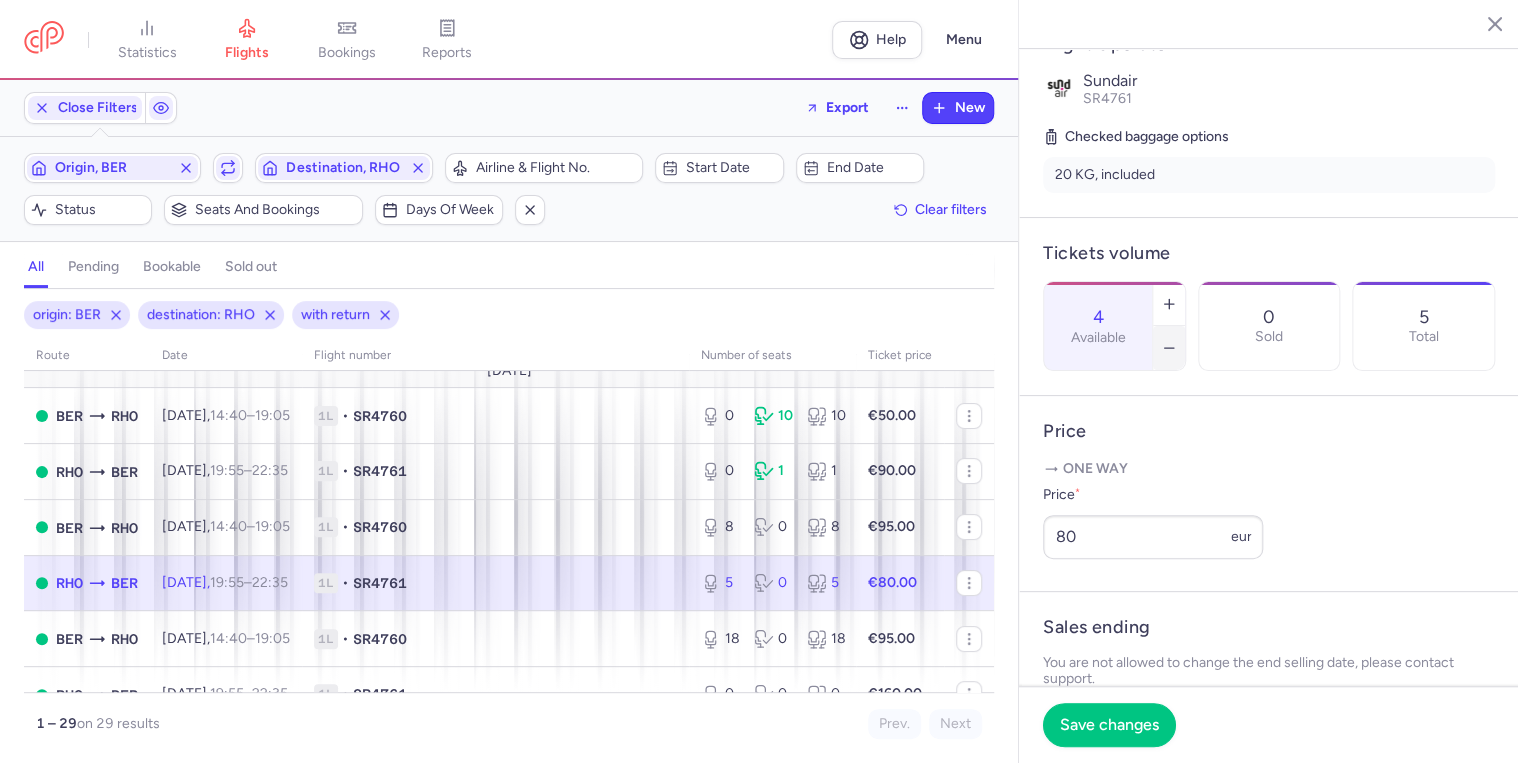 click 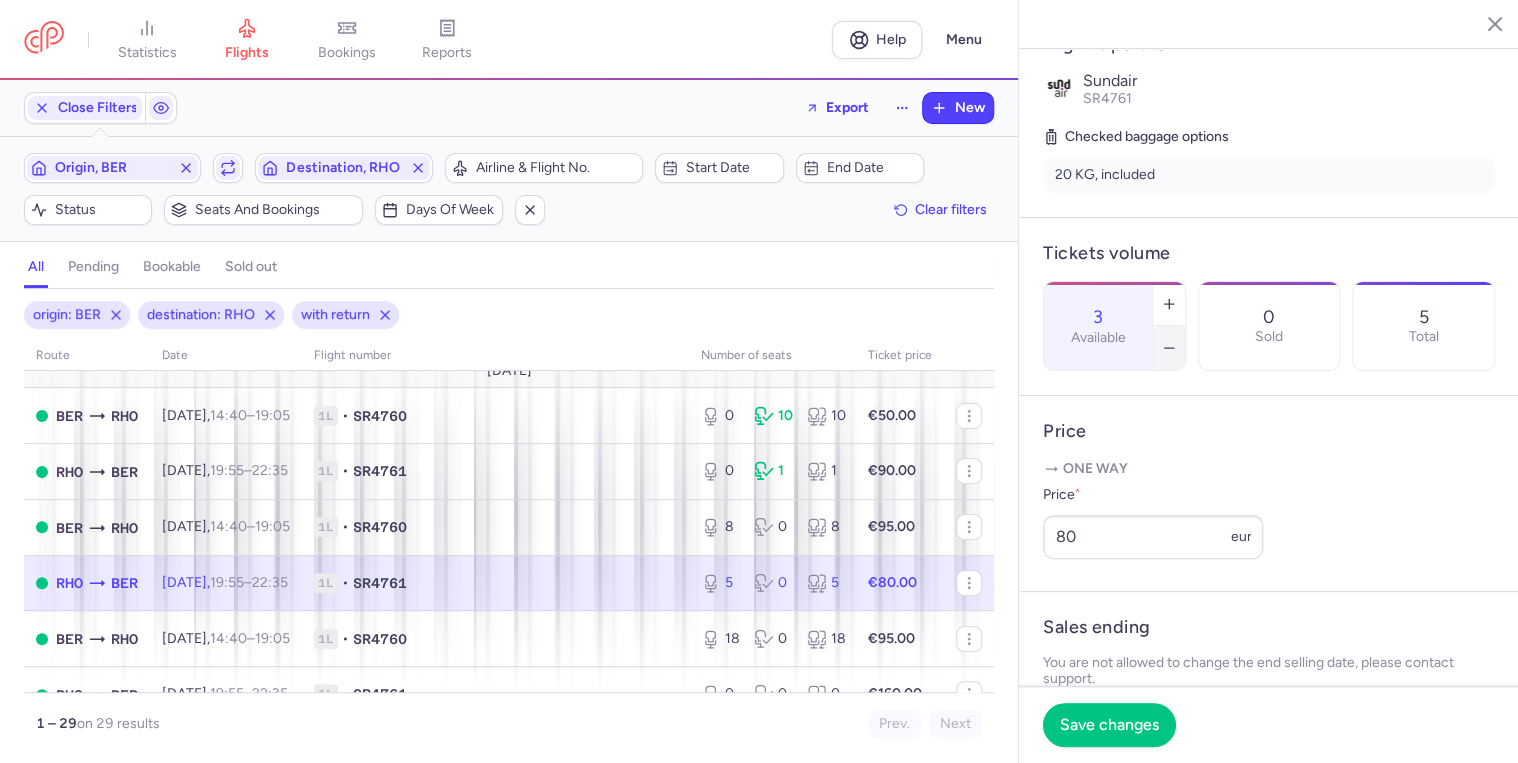 click 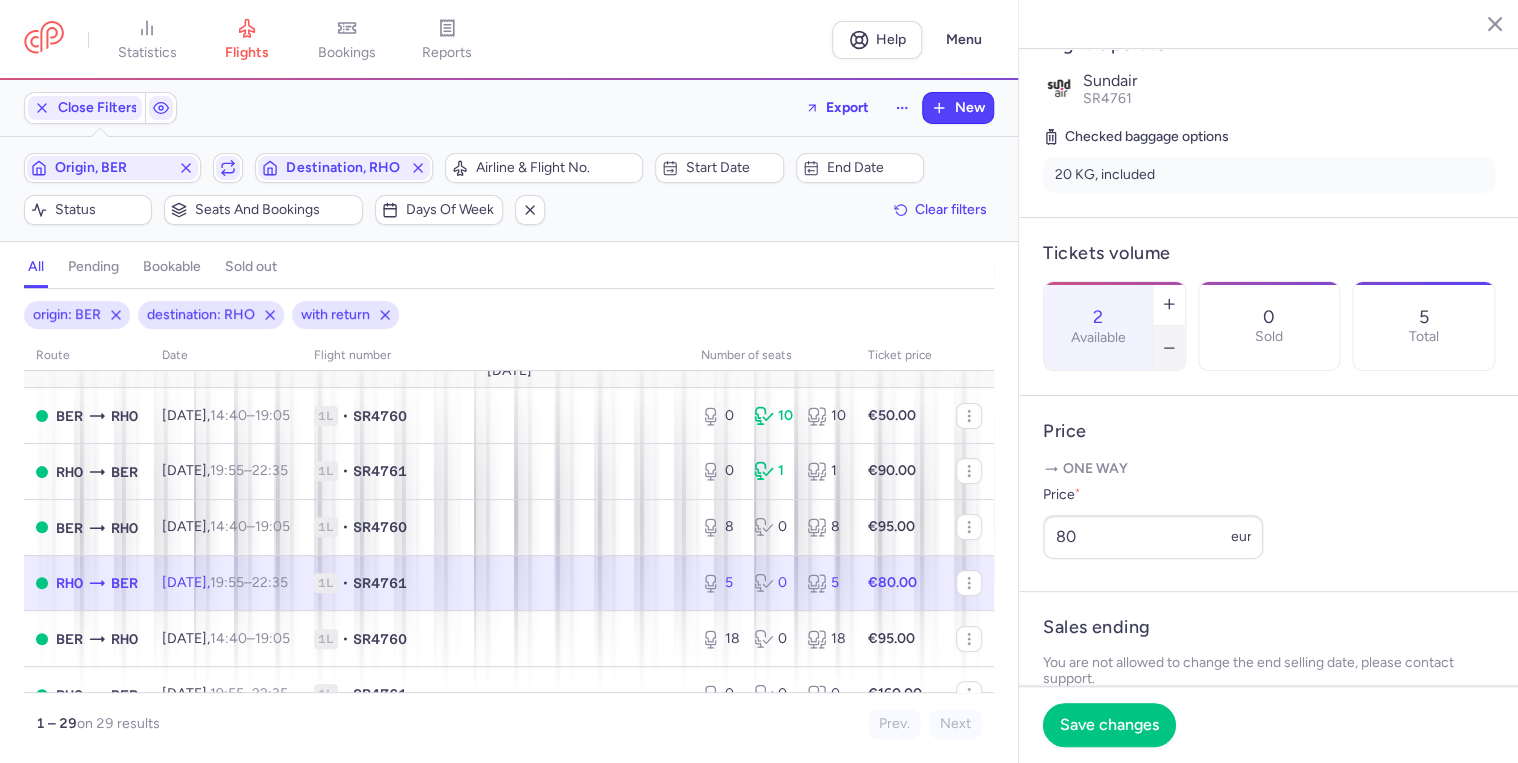click 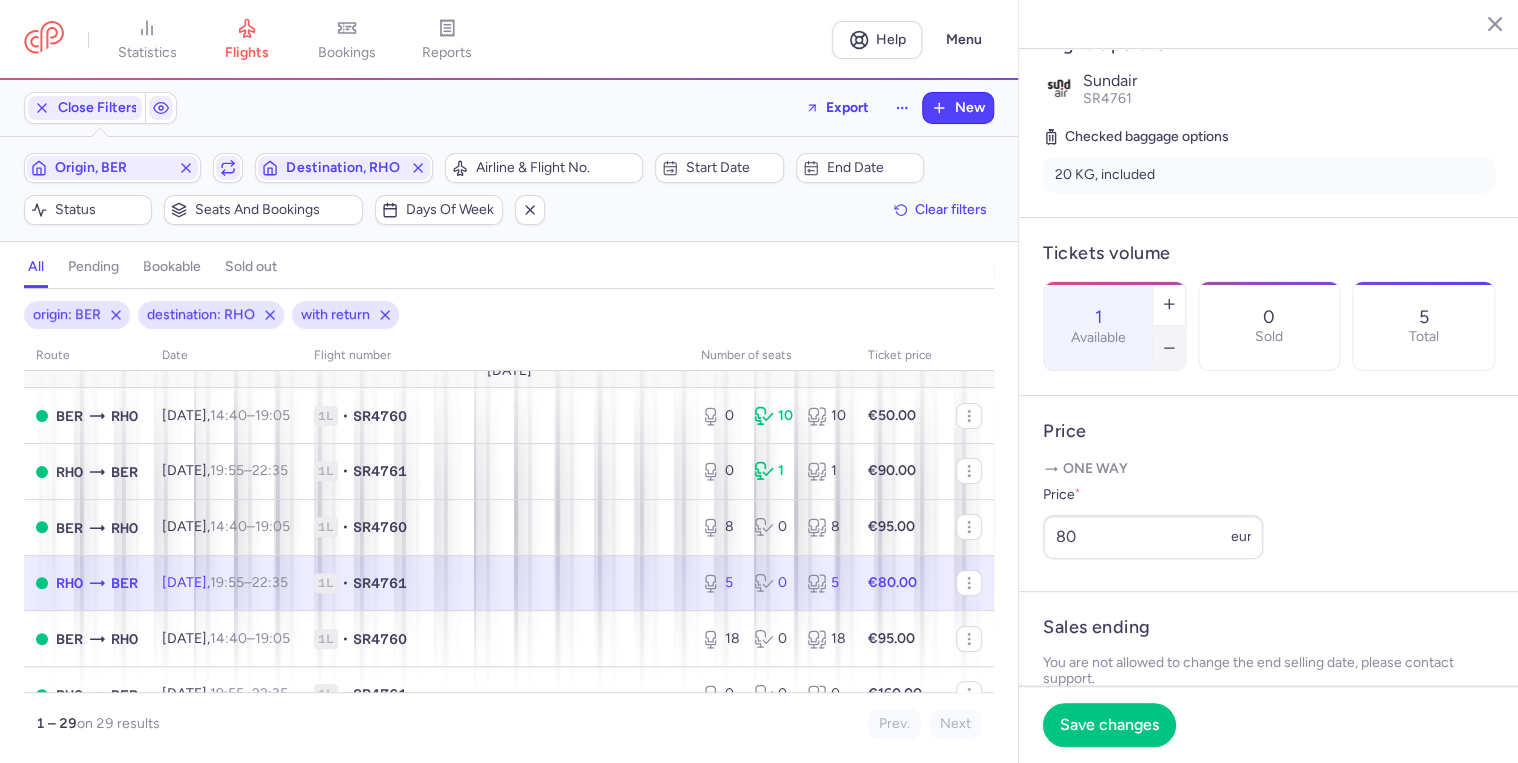 click 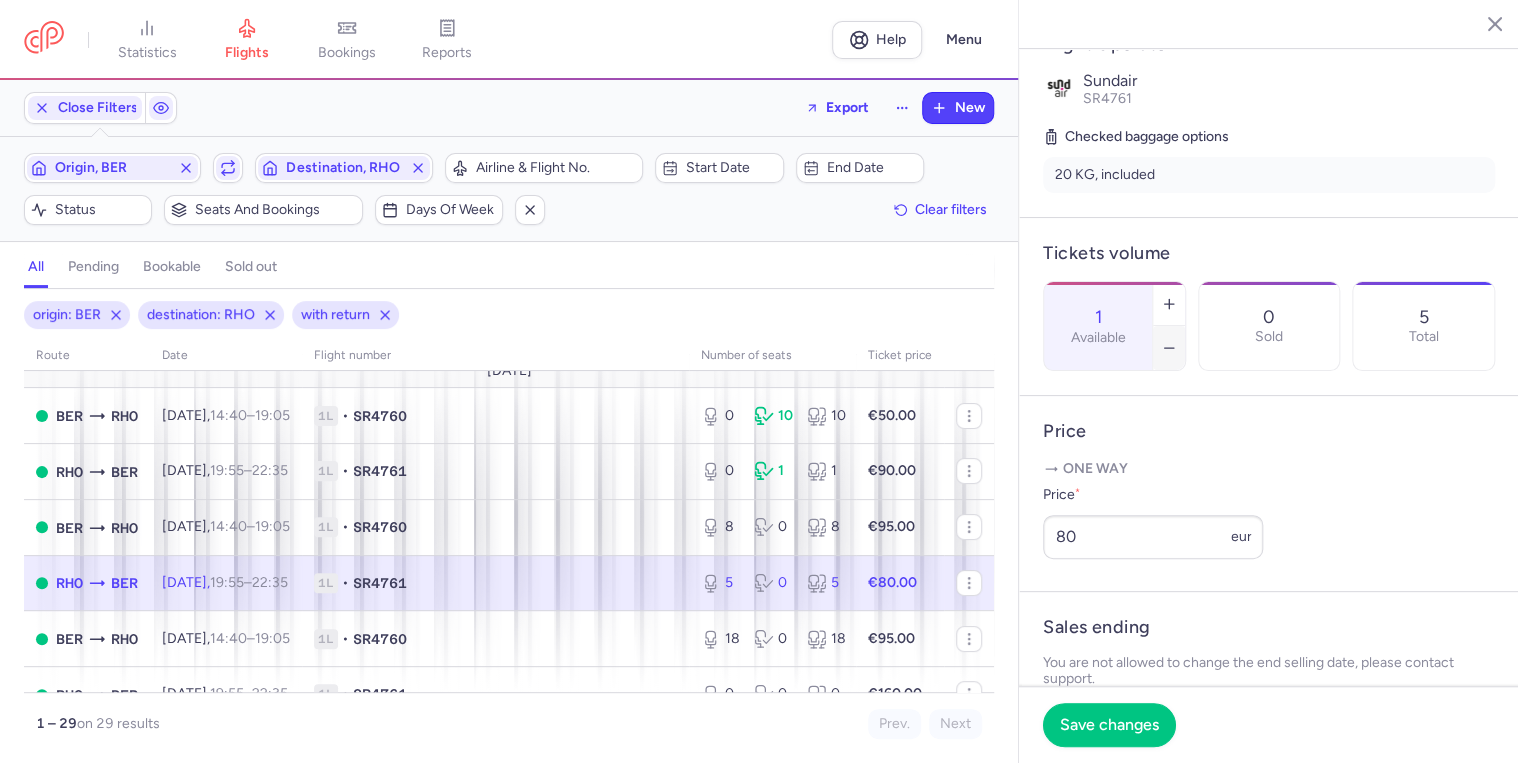 type on "0" 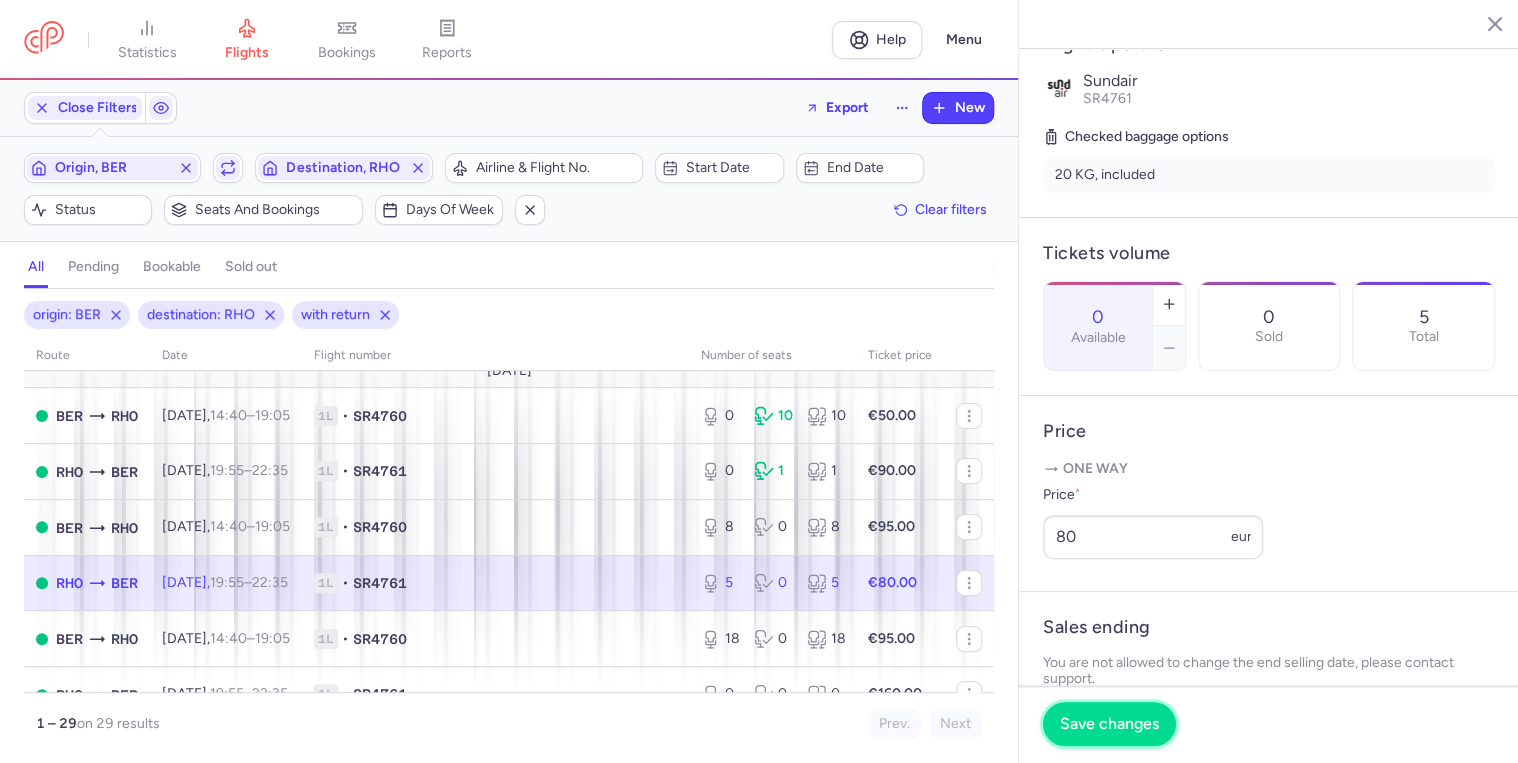 click on "Save changes" at bounding box center [1109, 724] 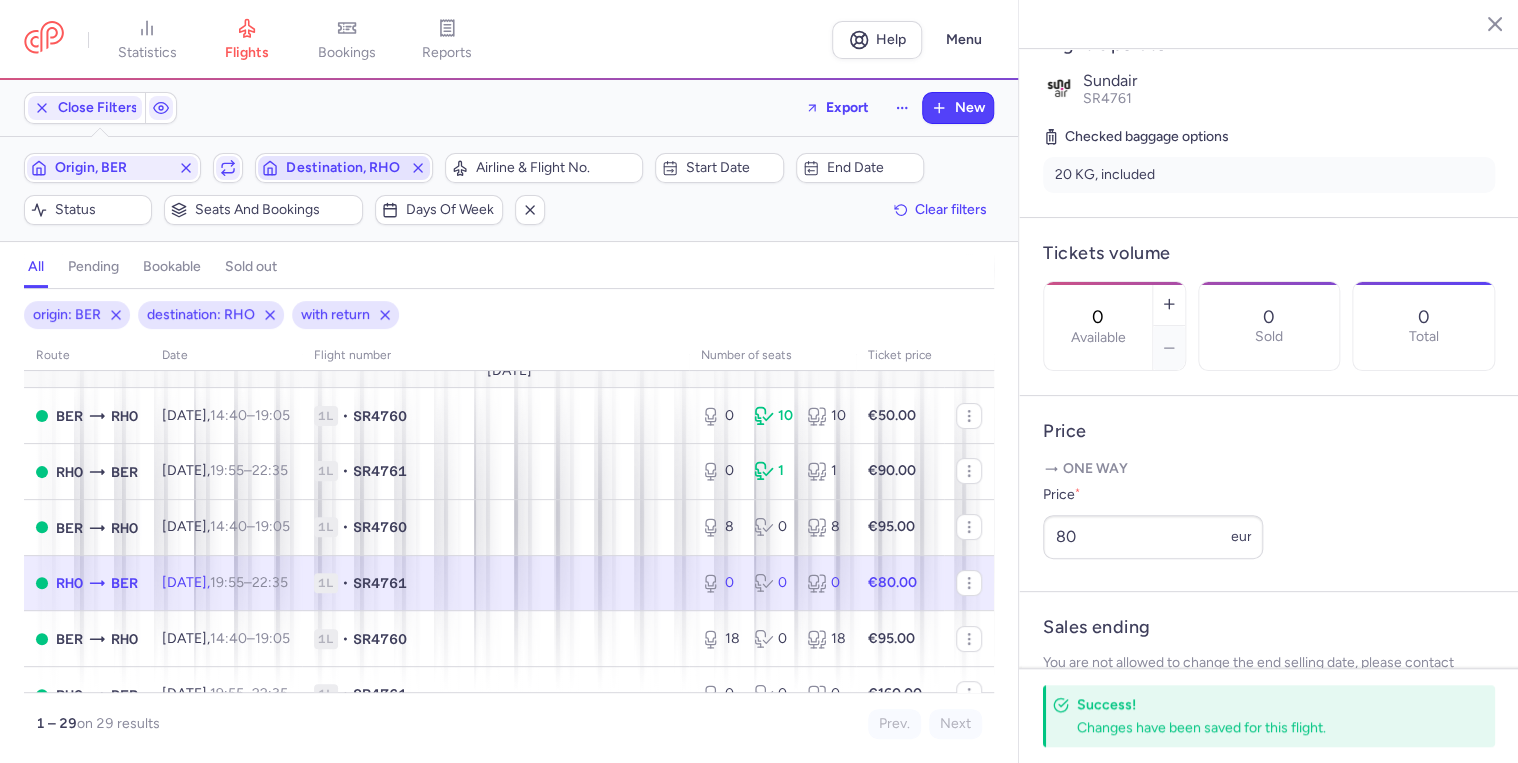 click on "Destination, RHO" at bounding box center (343, 168) 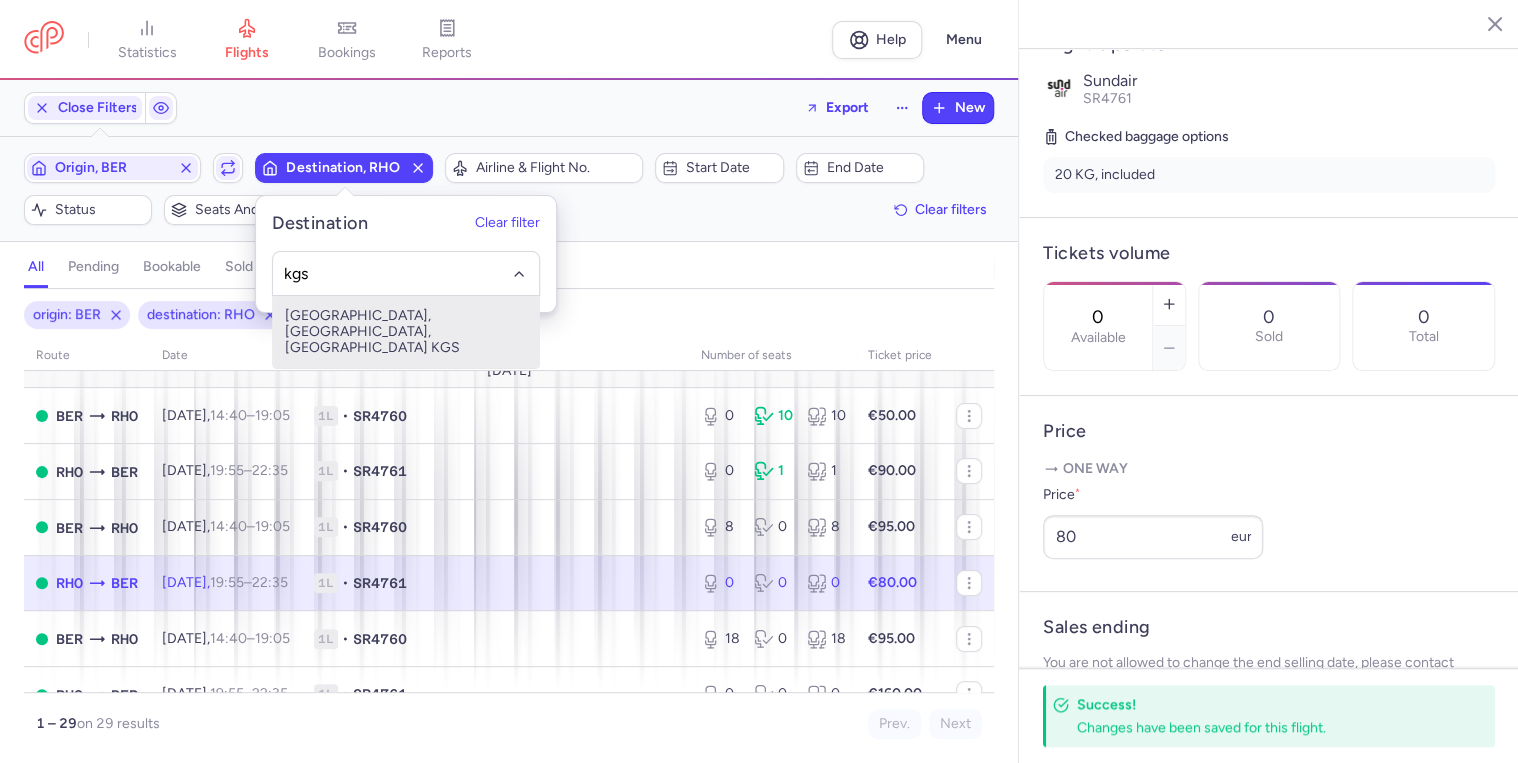 click on "[GEOGRAPHIC_DATA], [GEOGRAPHIC_DATA], [GEOGRAPHIC_DATA] KGS" at bounding box center [406, 332] 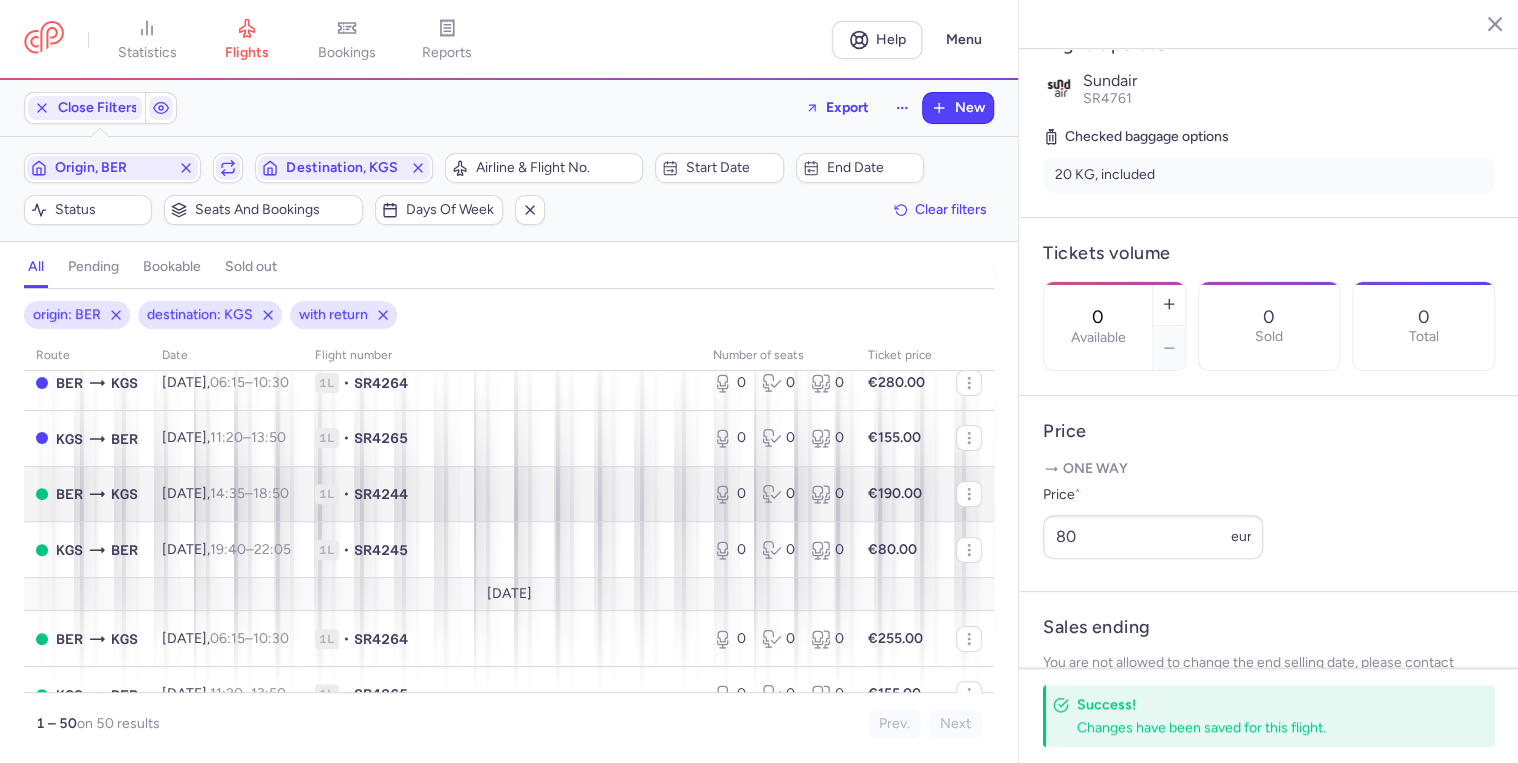 type 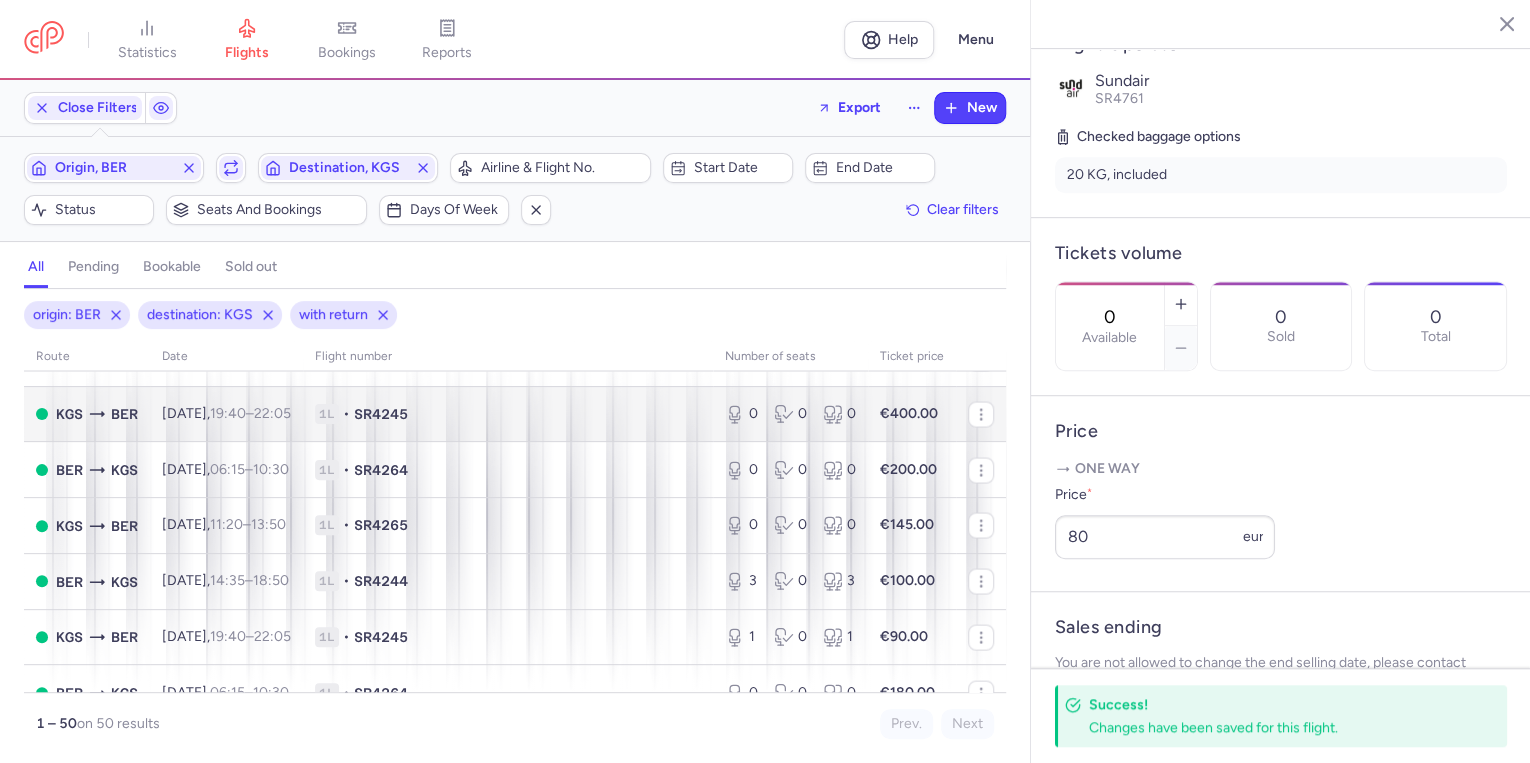 scroll, scrollTop: 2000, scrollLeft: 0, axis: vertical 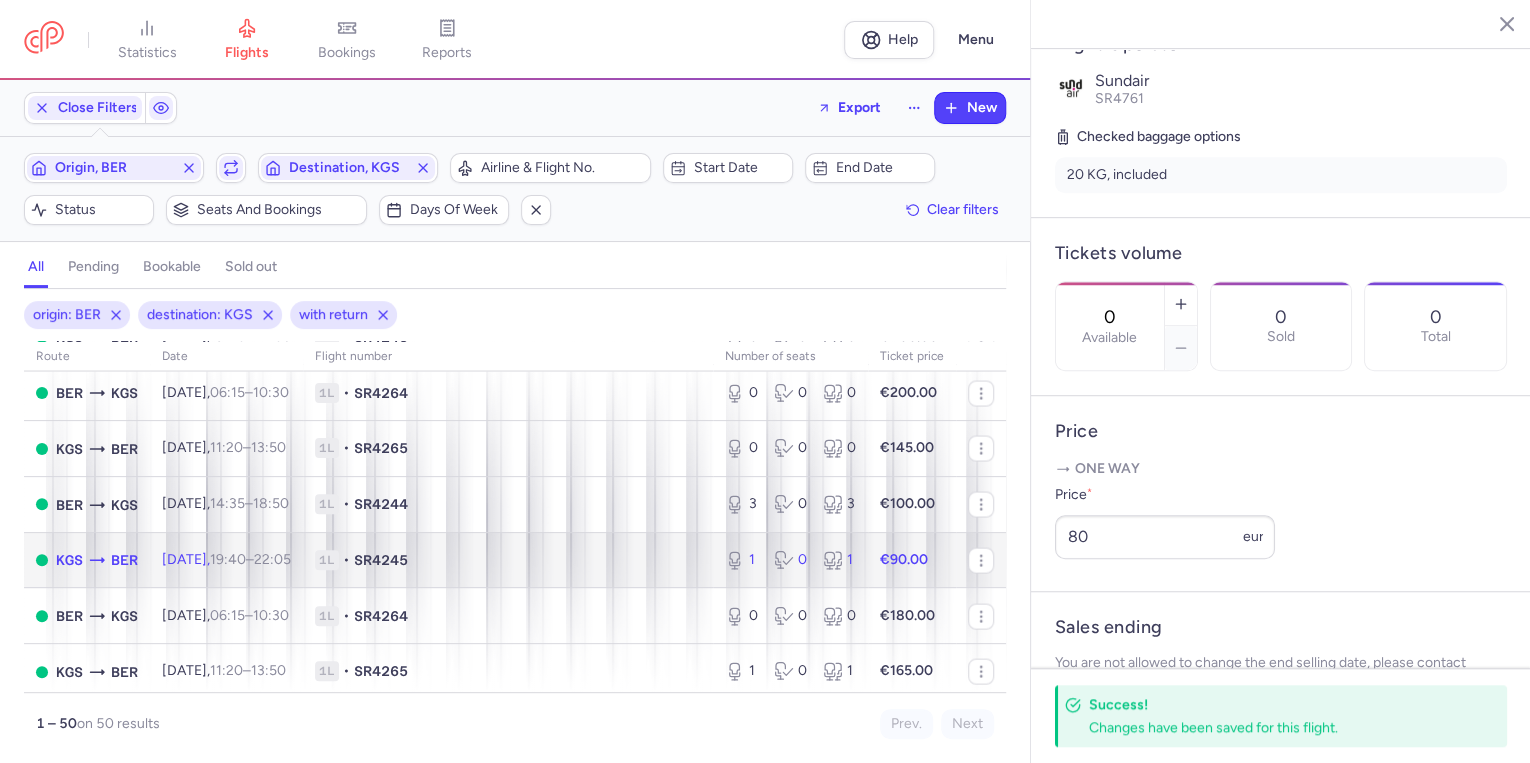 click on "[DATE]  19:40  –  22:05  +0" 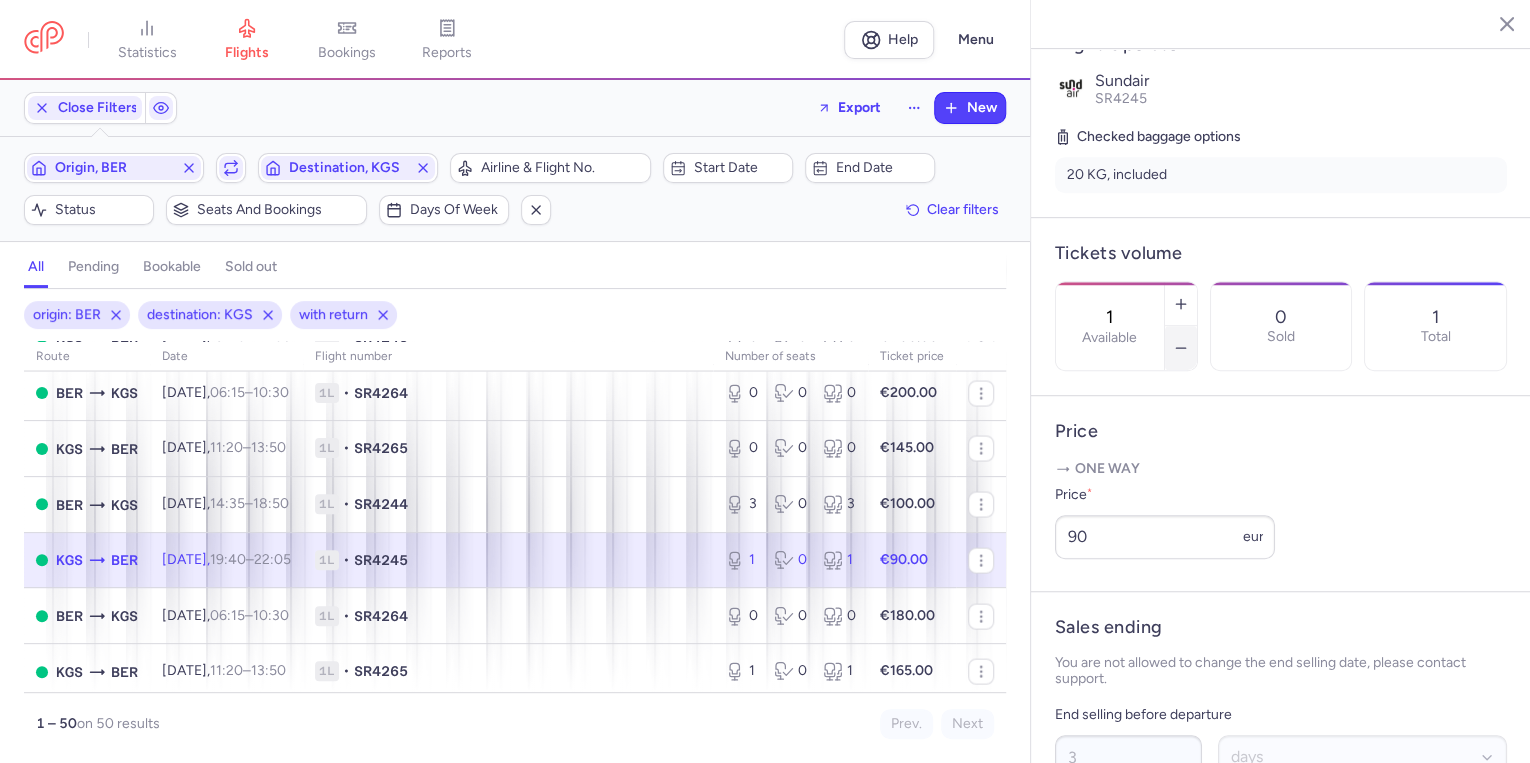 click 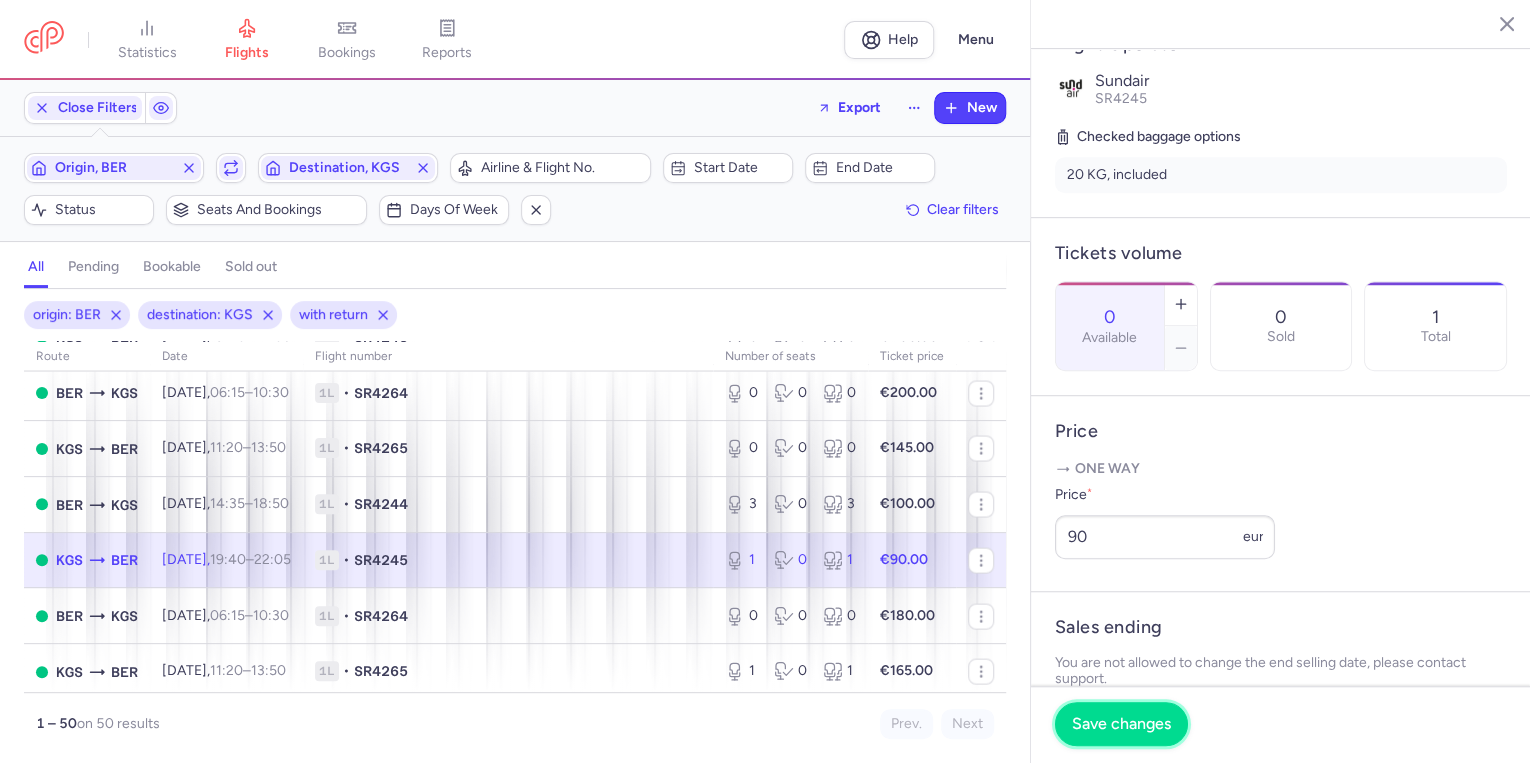 click on "Save changes" at bounding box center (1121, 724) 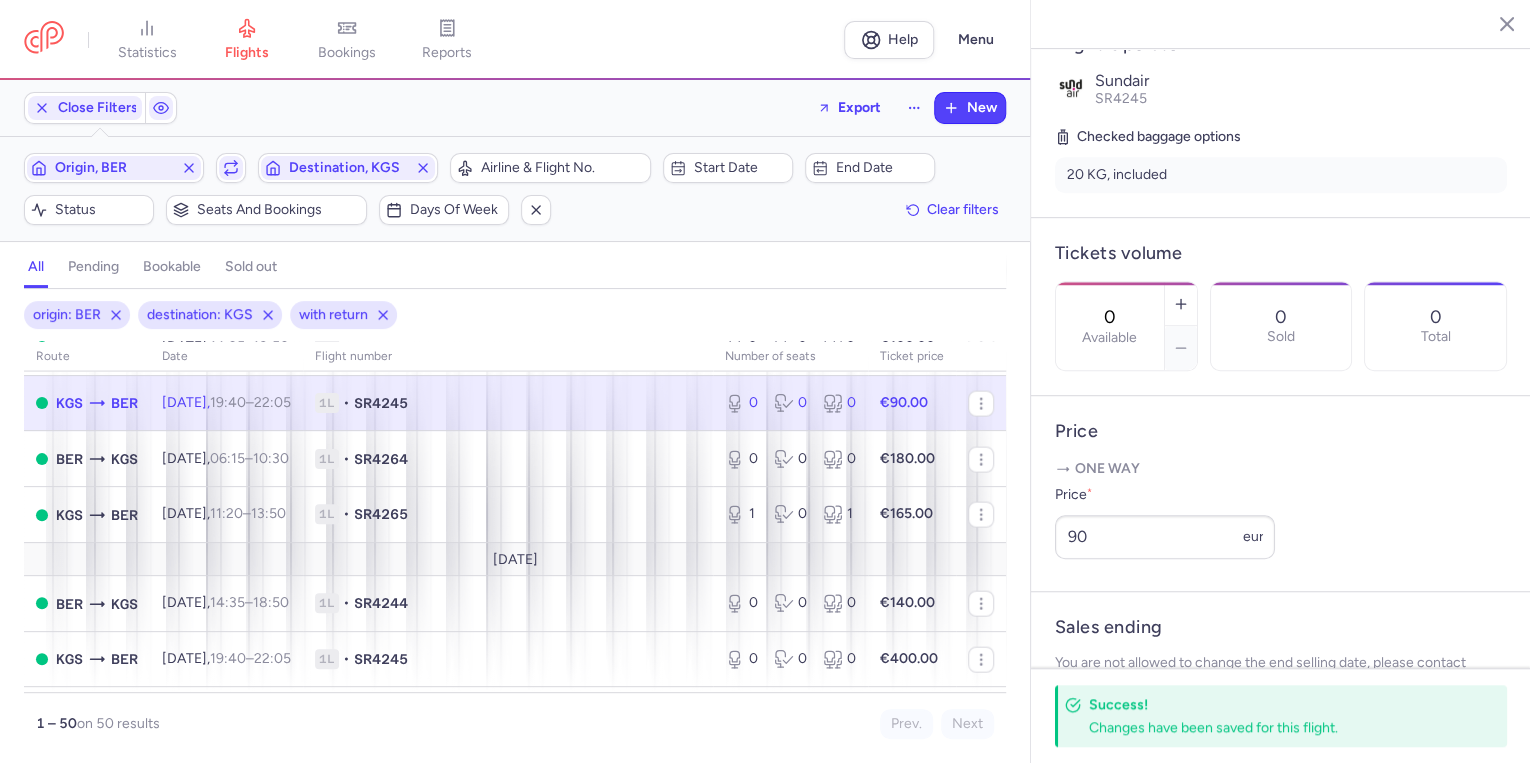 scroll, scrollTop: 2160, scrollLeft: 0, axis: vertical 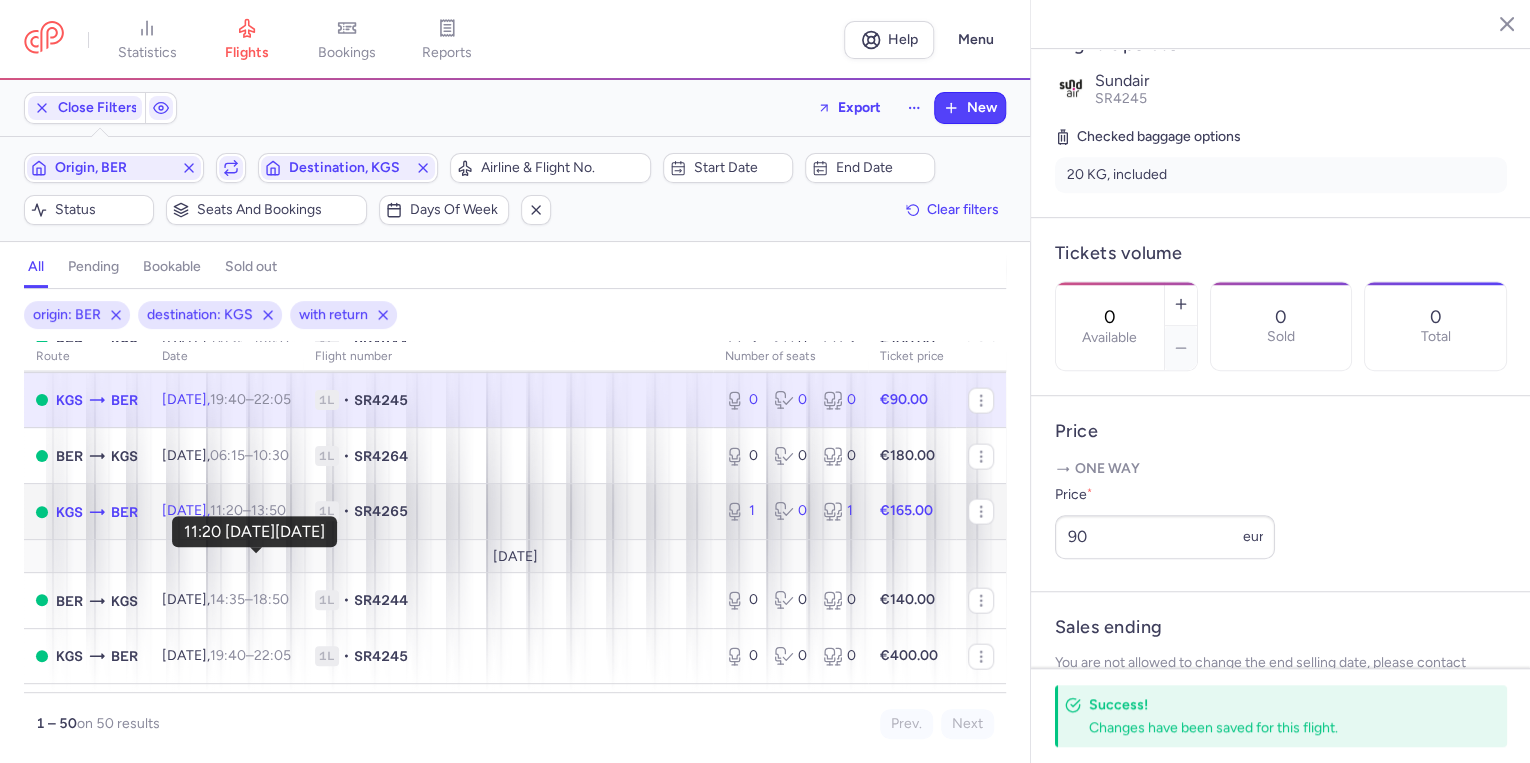 click on "11:20" at bounding box center [226, 510] 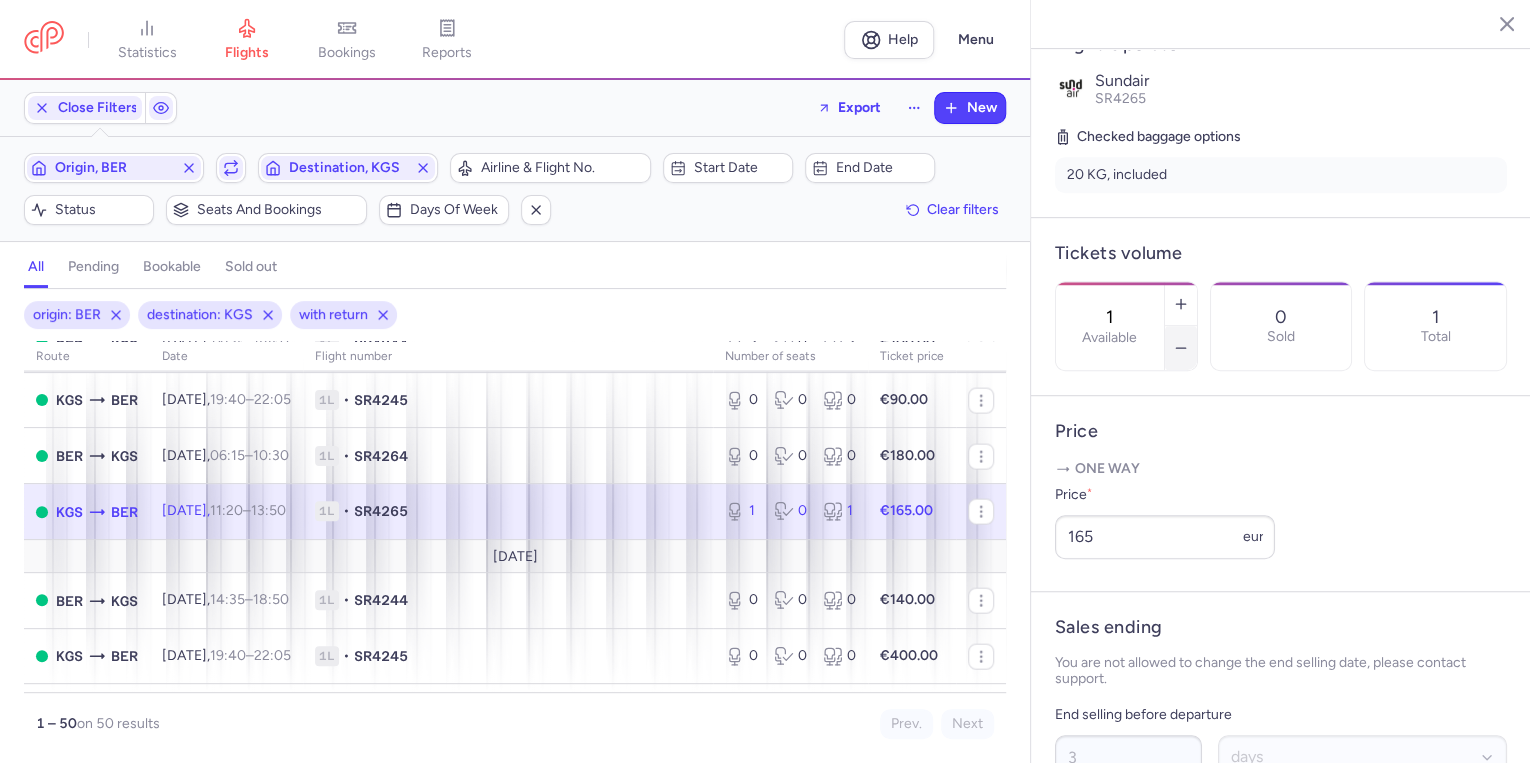 click 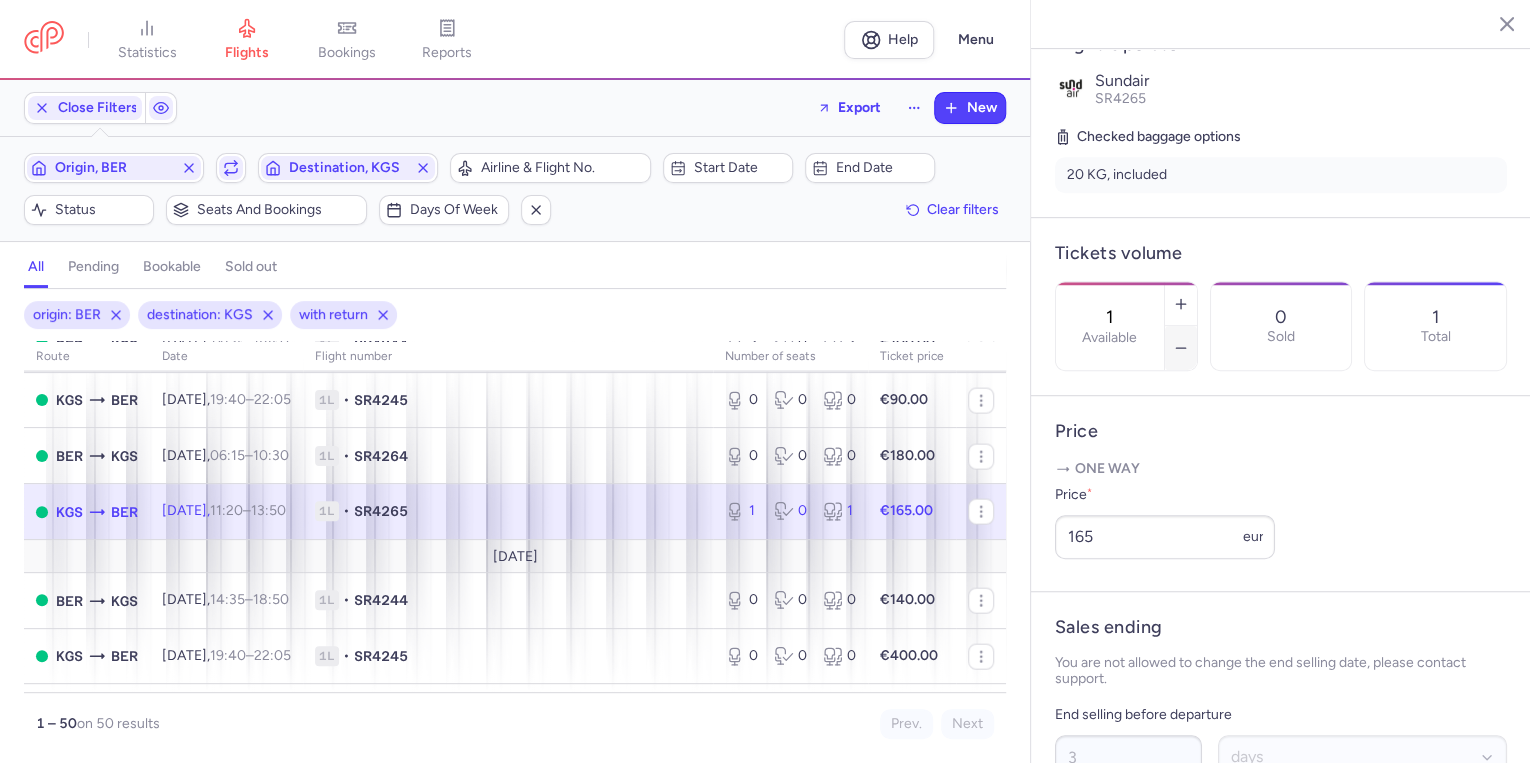 type on "0" 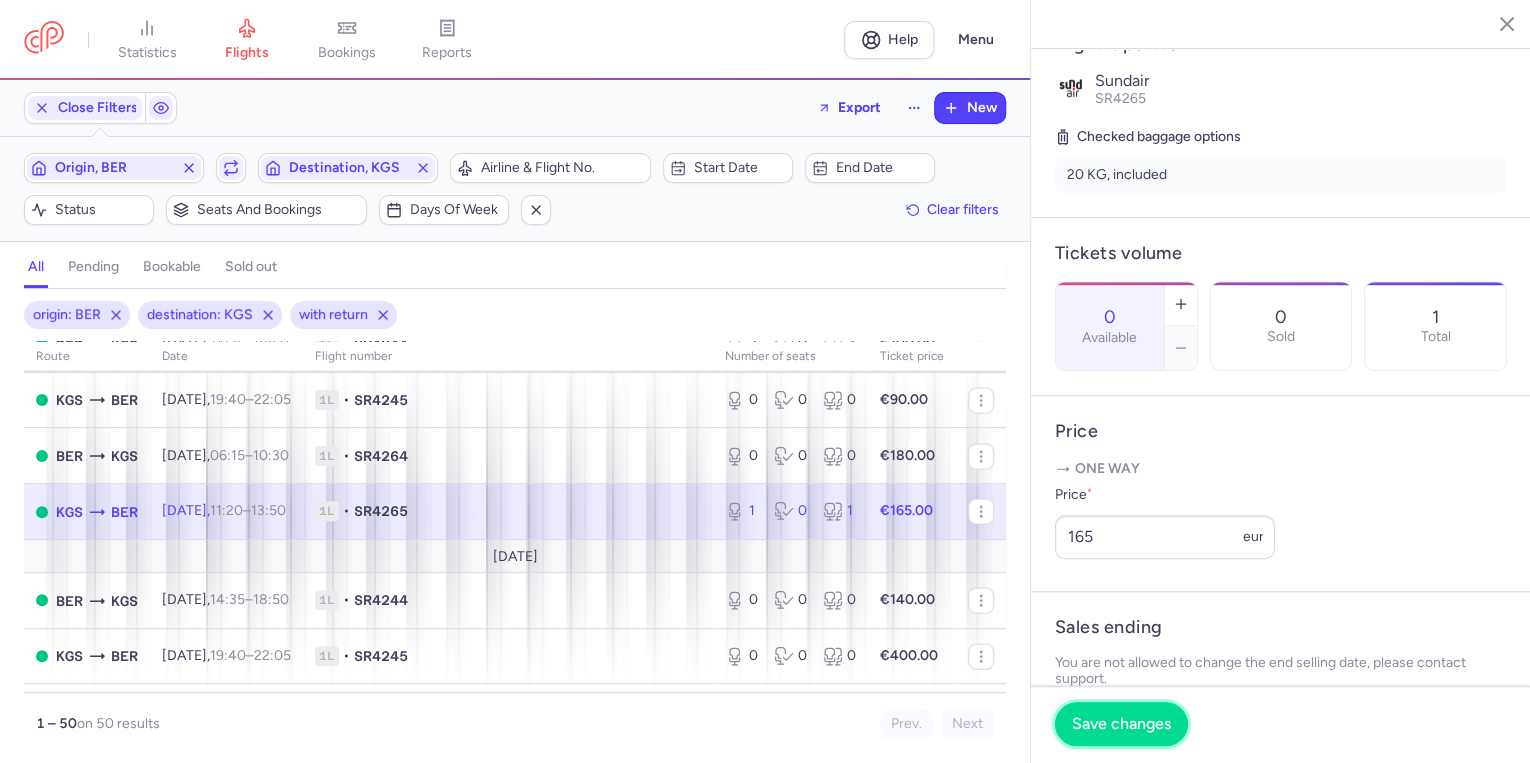 click on "Save changes" at bounding box center [1121, 724] 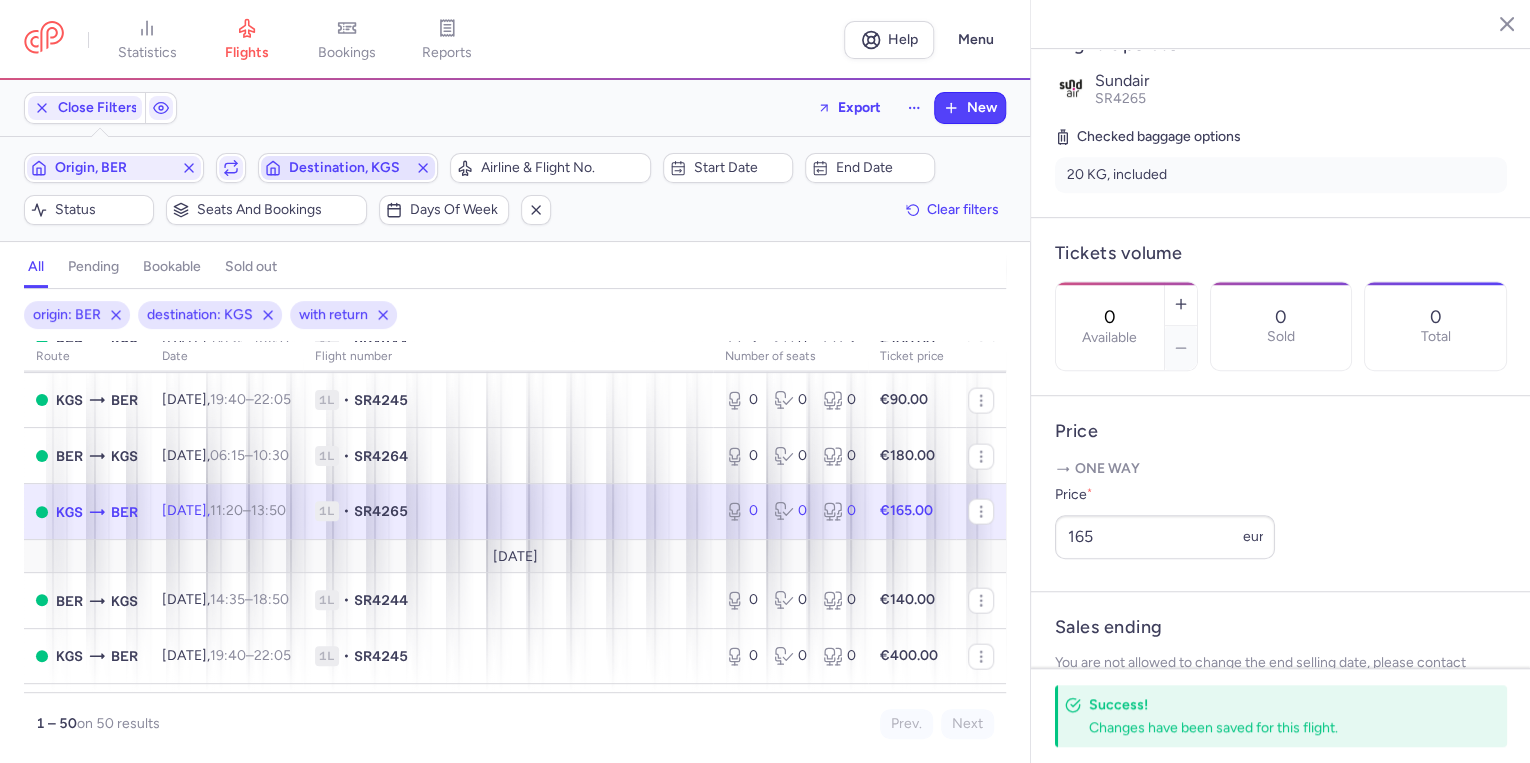 click on "Destination, KGS" at bounding box center (348, 168) 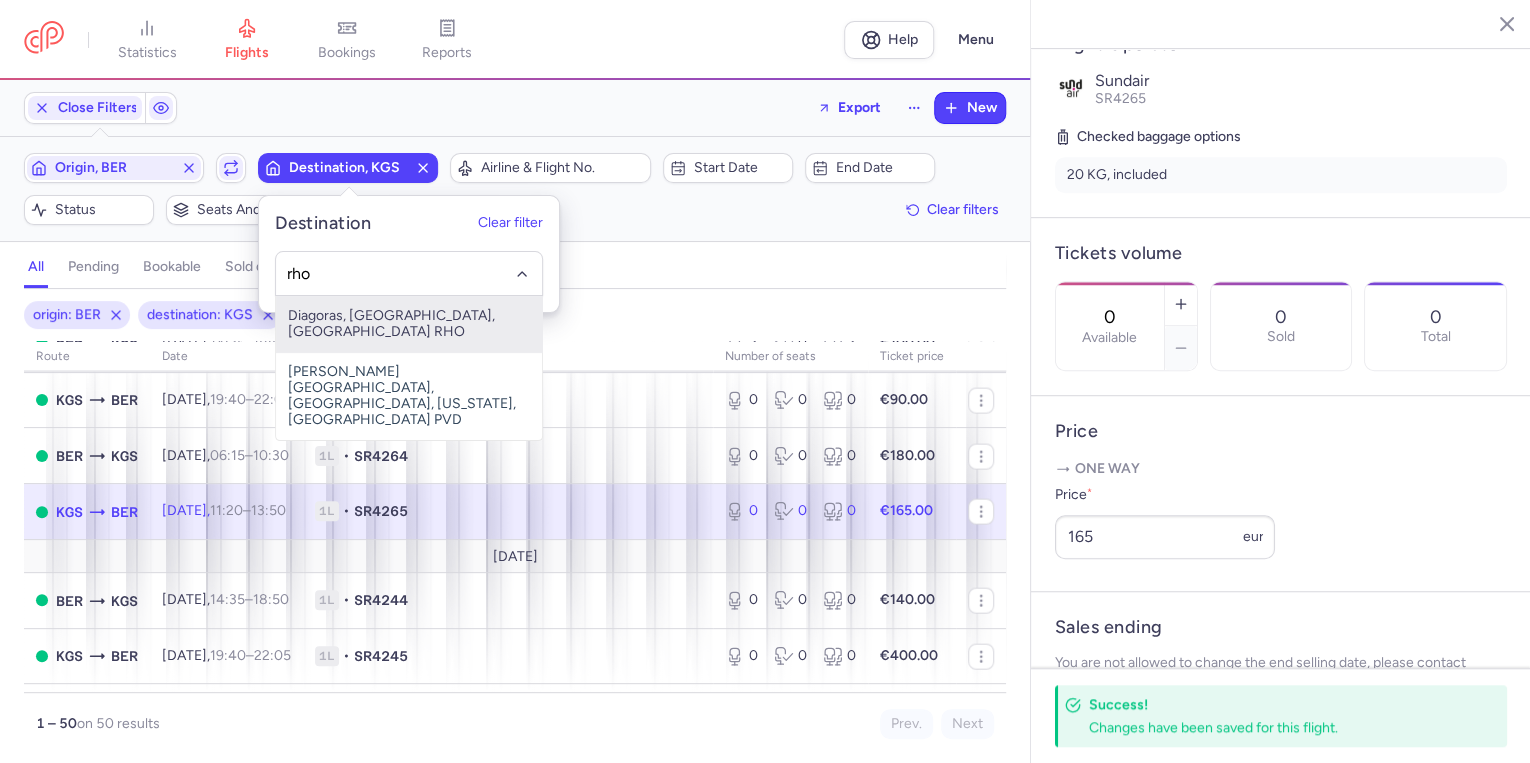 click on "Diagoras, [GEOGRAPHIC_DATA], [GEOGRAPHIC_DATA] RHO" at bounding box center (409, 324) 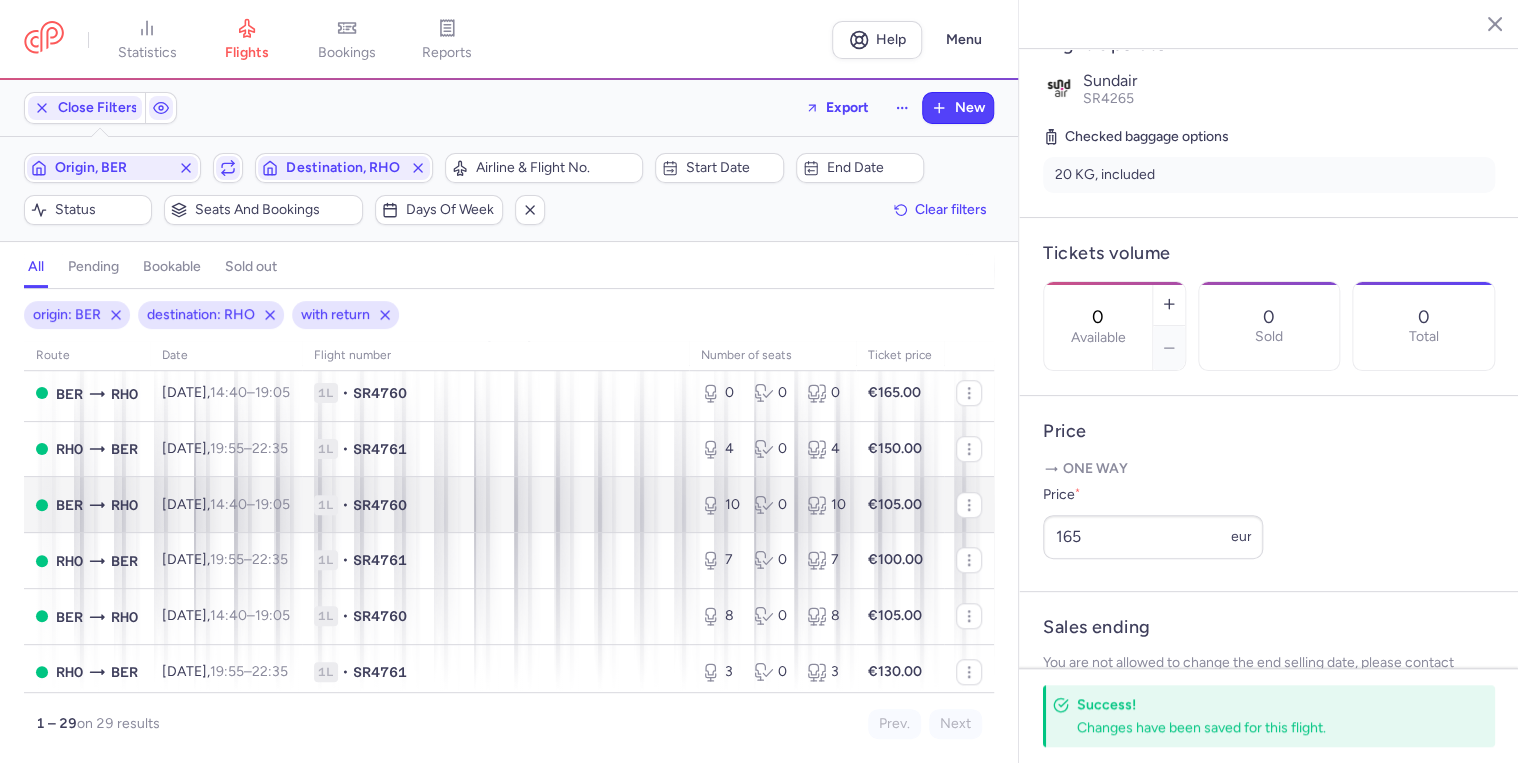 scroll, scrollTop: 774, scrollLeft: 0, axis: vertical 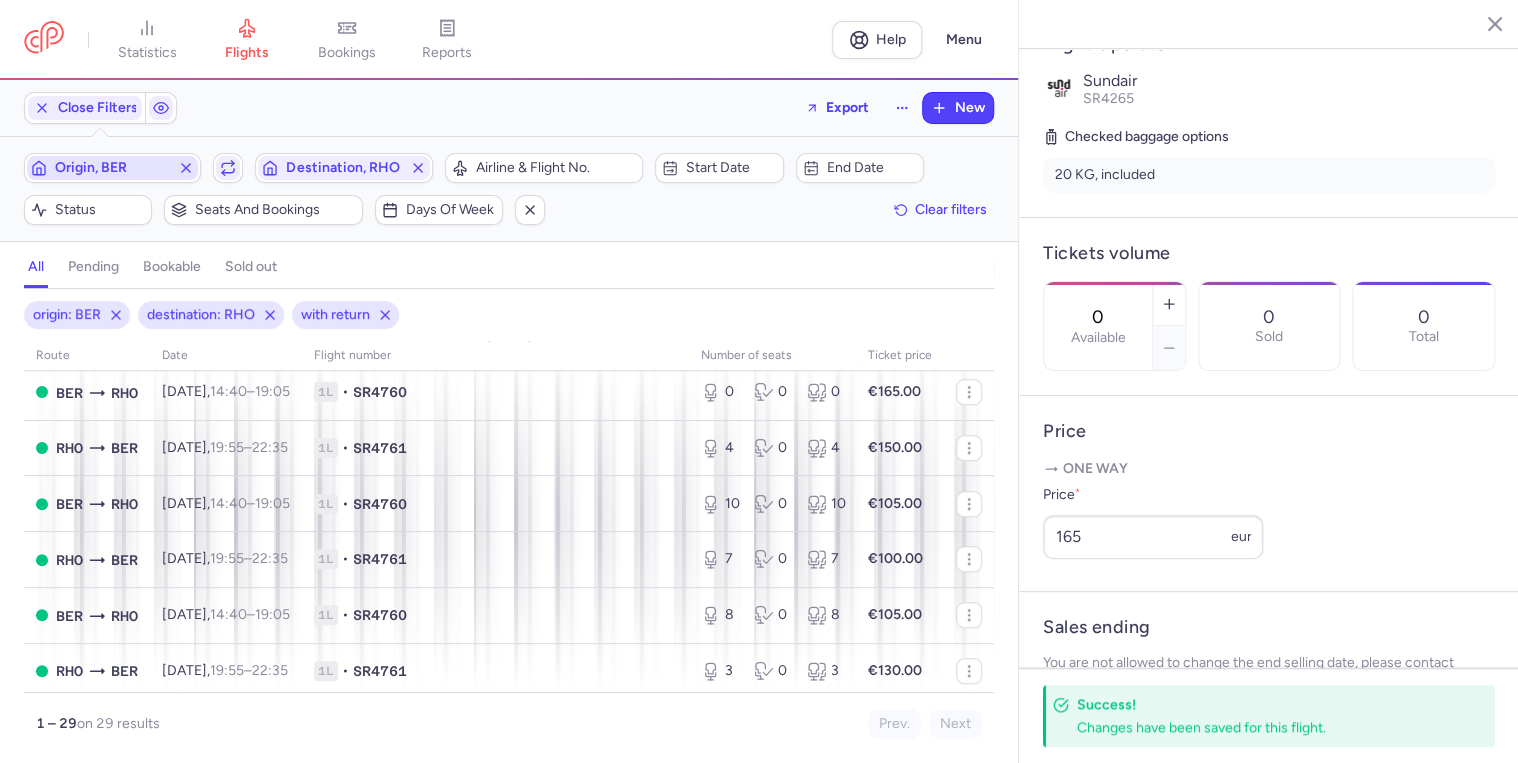 click on "Origin, BER" at bounding box center [112, 168] 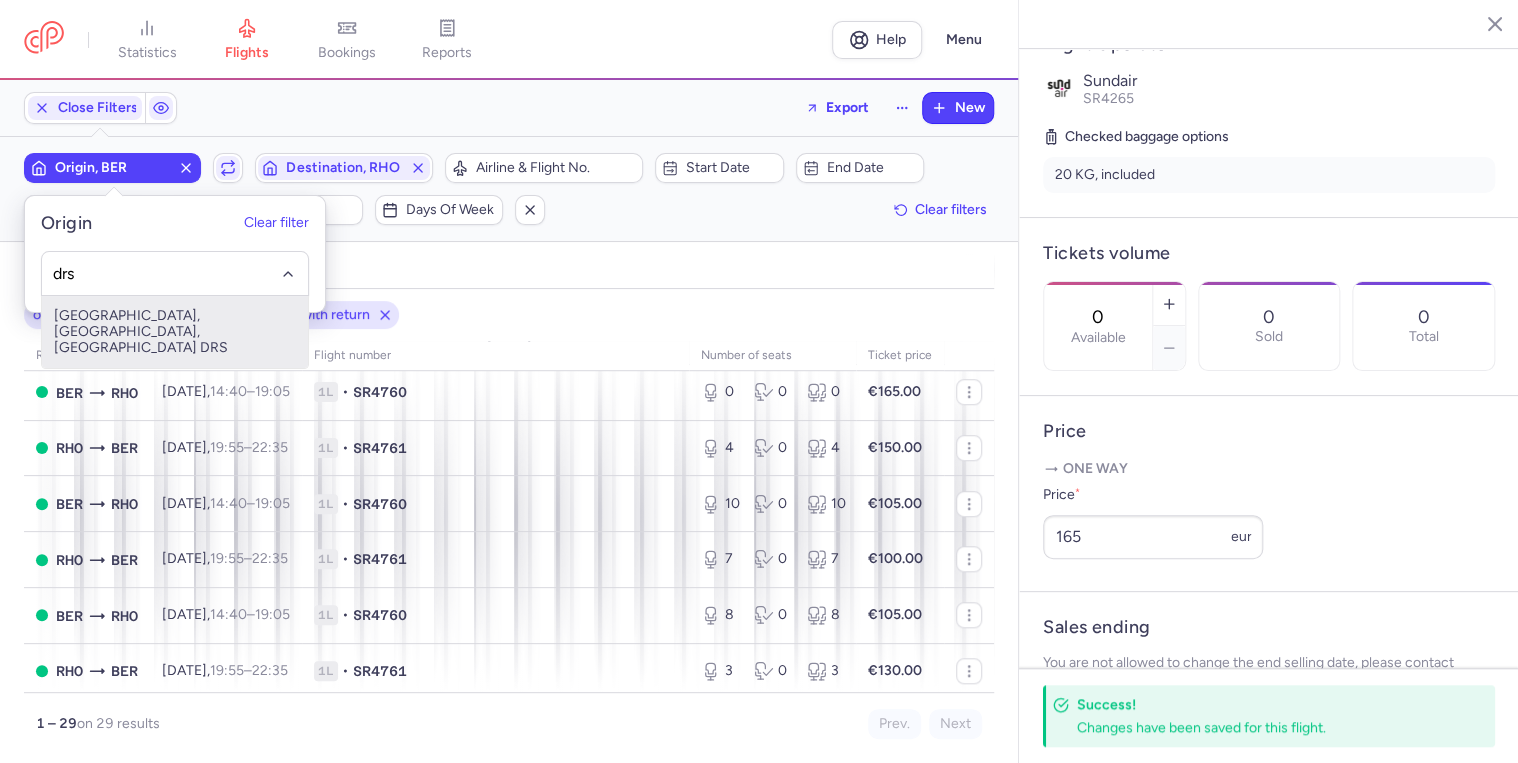 click on "[GEOGRAPHIC_DATA], [GEOGRAPHIC_DATA], [GEOGRAPHIC_DATA] DRS" at bounding box center [175, 332] 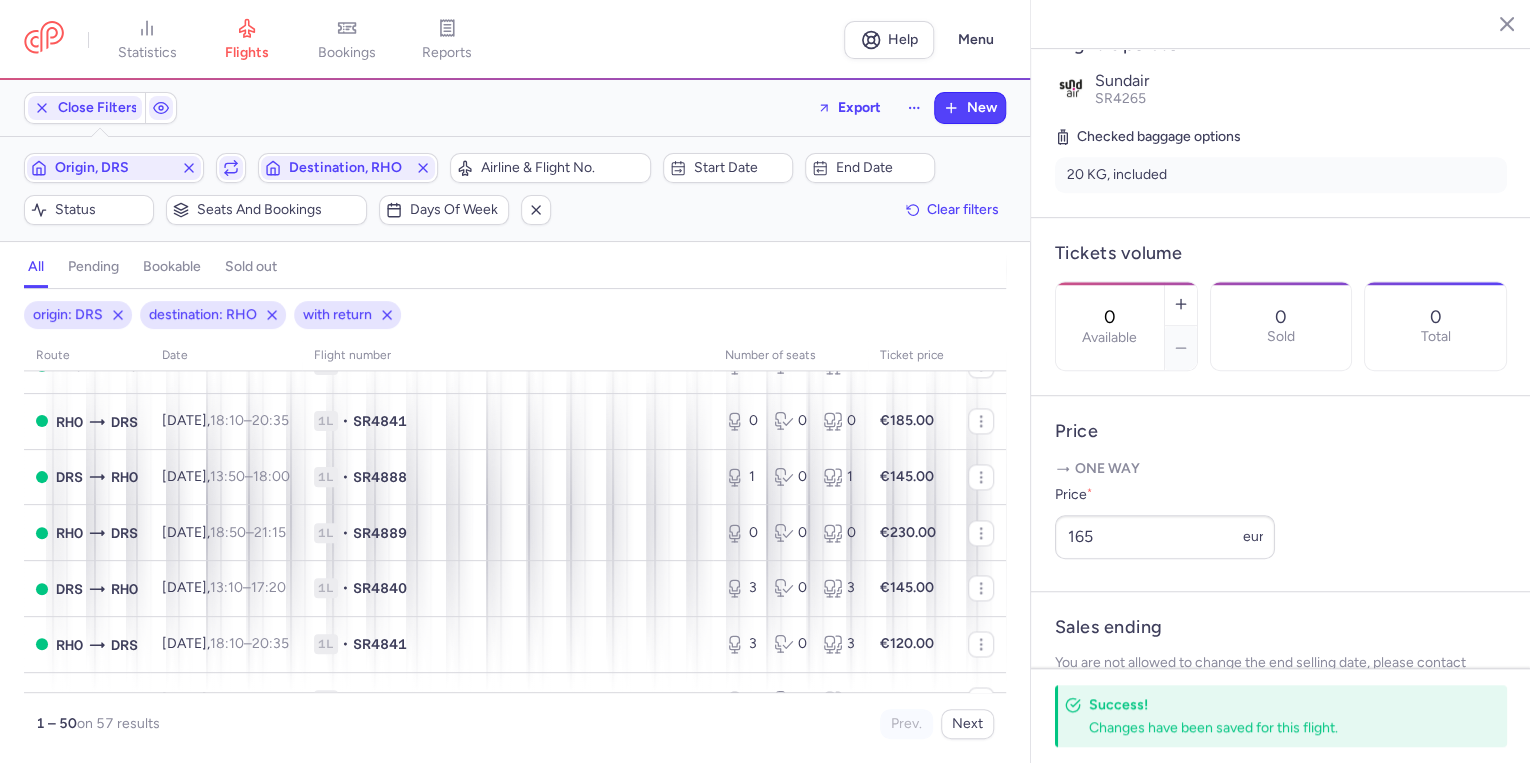 scroll, scrollTop: 1494, scrollLeft: 0, axis: vertical 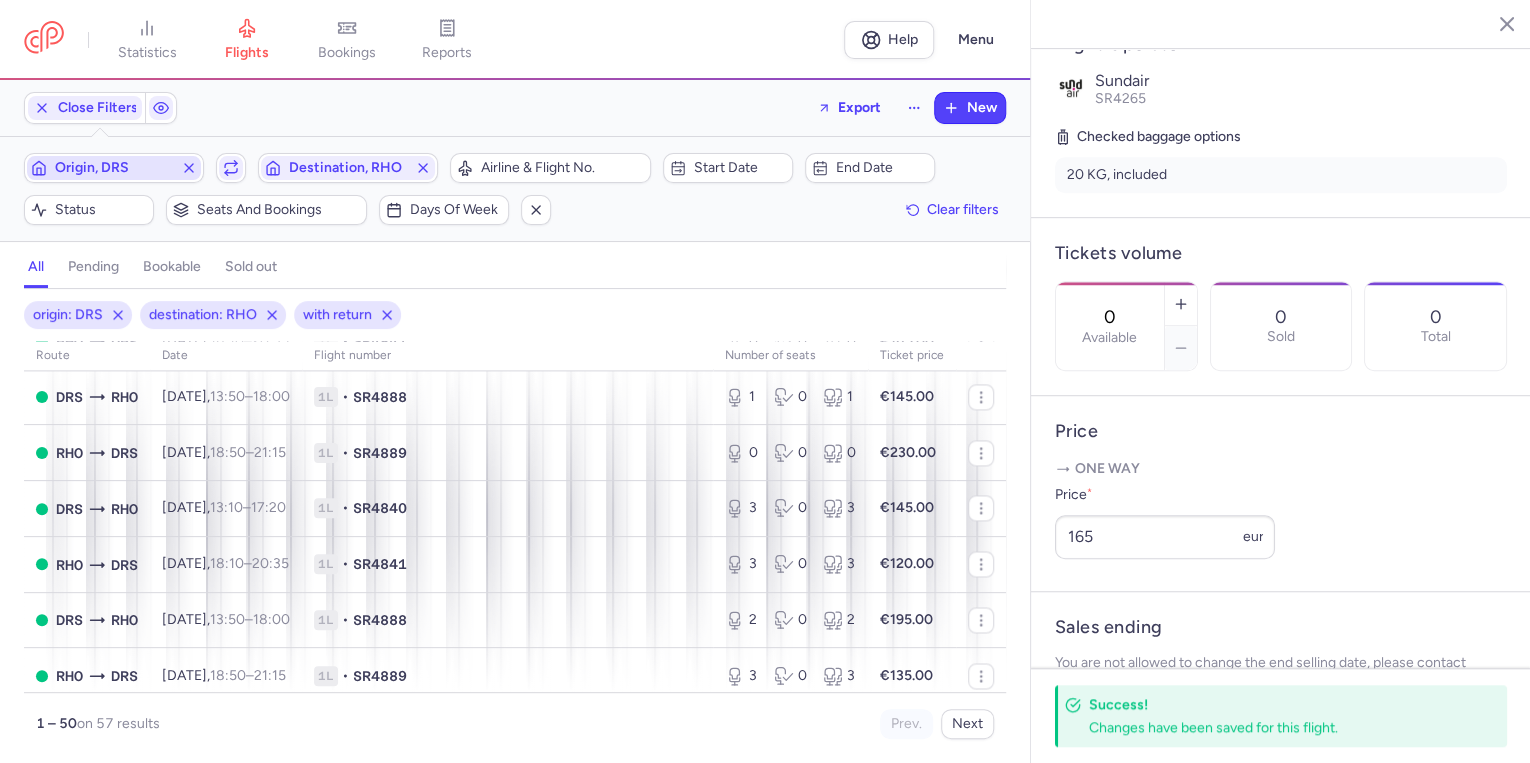 click 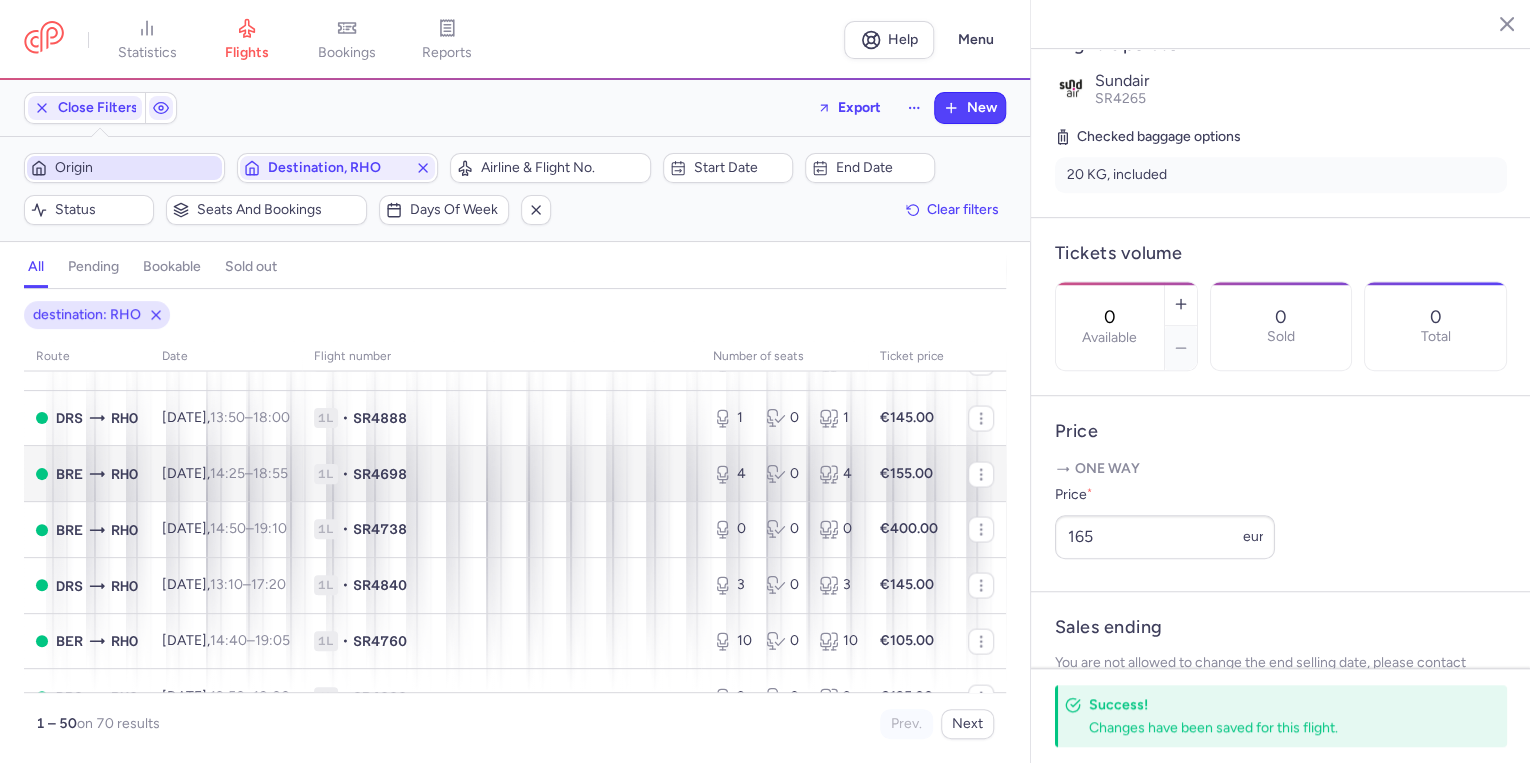 scroll, scrollTop: 1999, scrollLeft: 0, axis: vertical 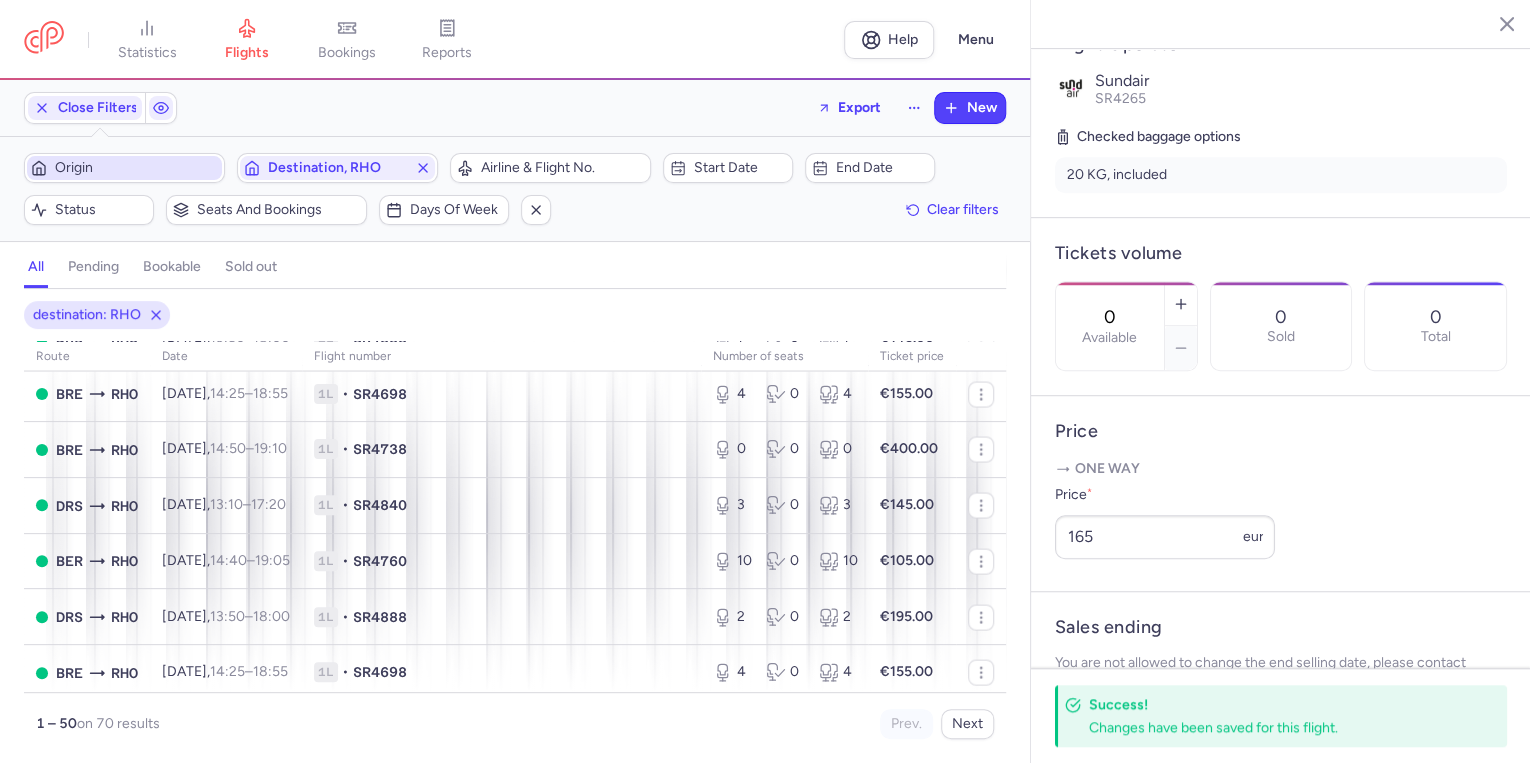 click on "Origin" at bounding box center [136, 168] 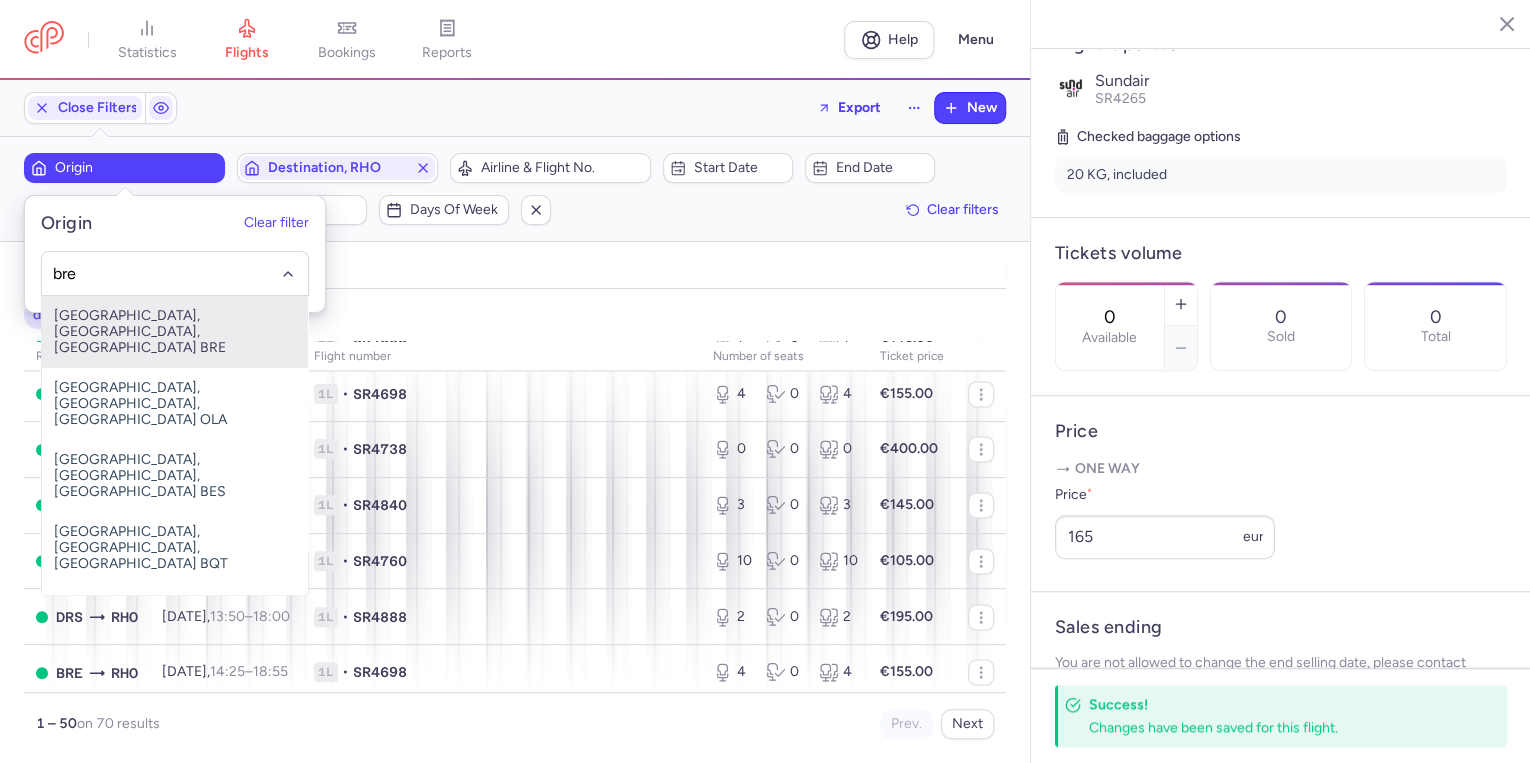 click on "[GEOGRAPHIC_DATA], [GEOGRAPHIC_DATA], [GEOGRAPHIC_DATA] BRE" at bounding box center [175, 332] 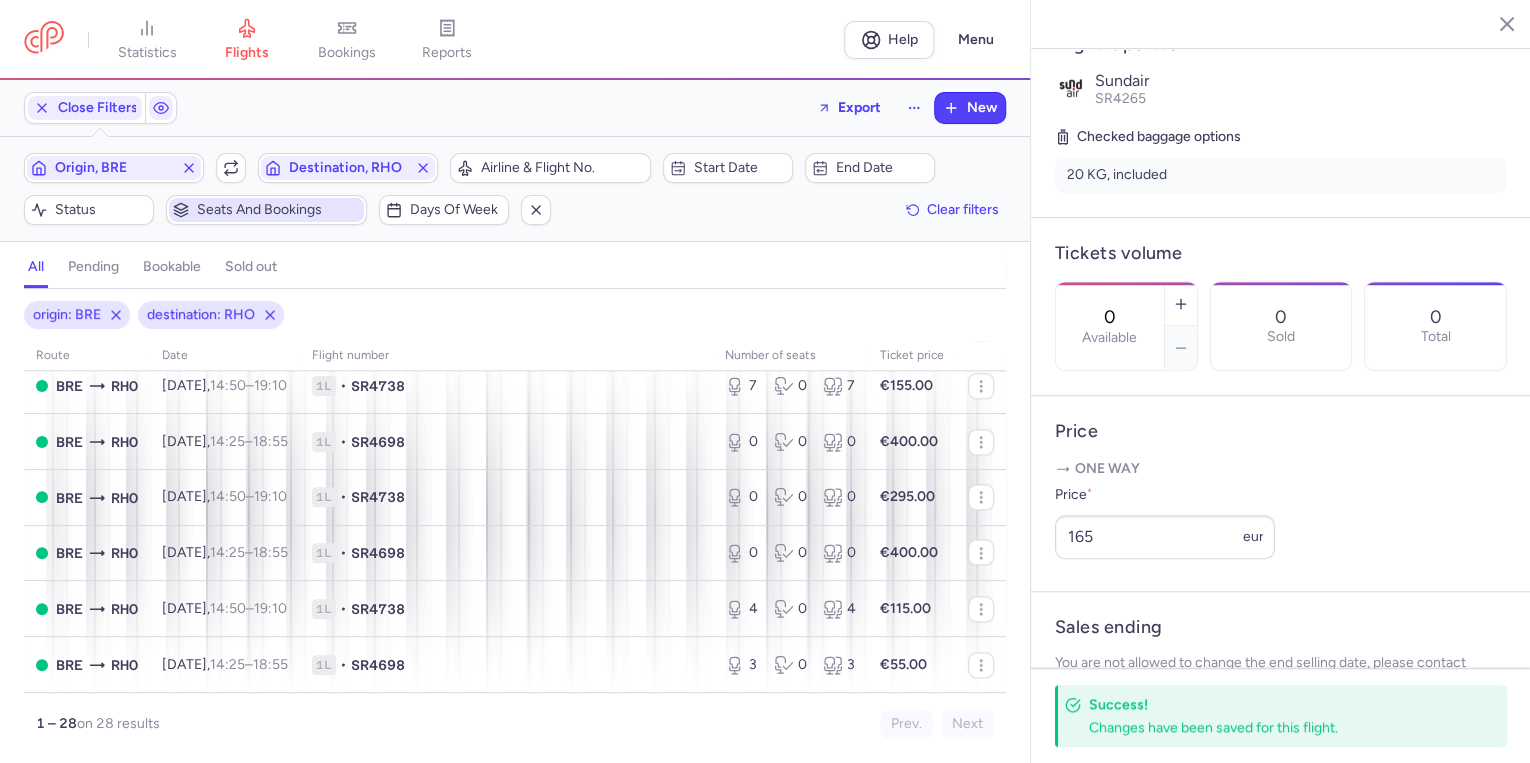 scroll, scrollTop: 1404, scrollLeft: 0, axis: vertical 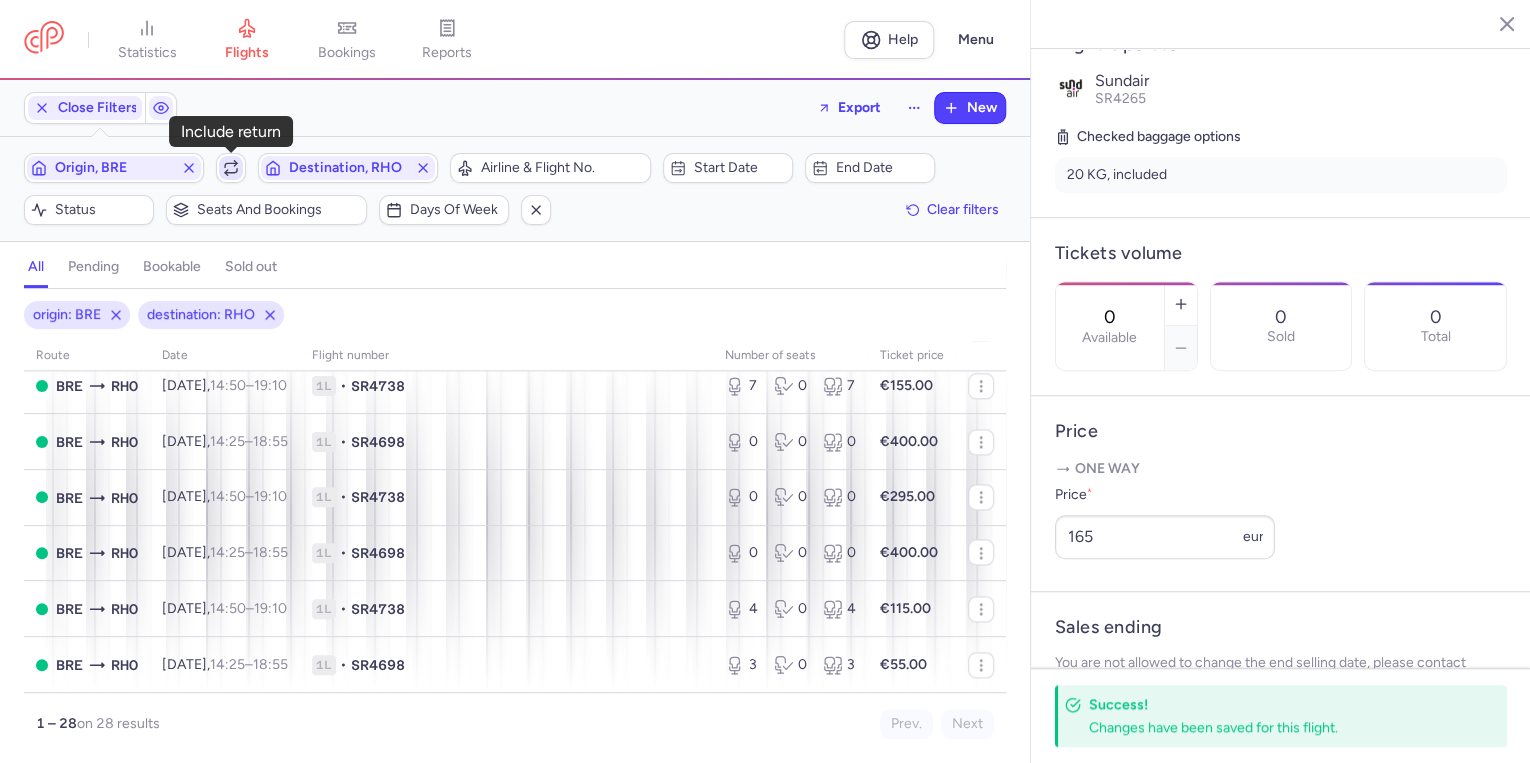 click 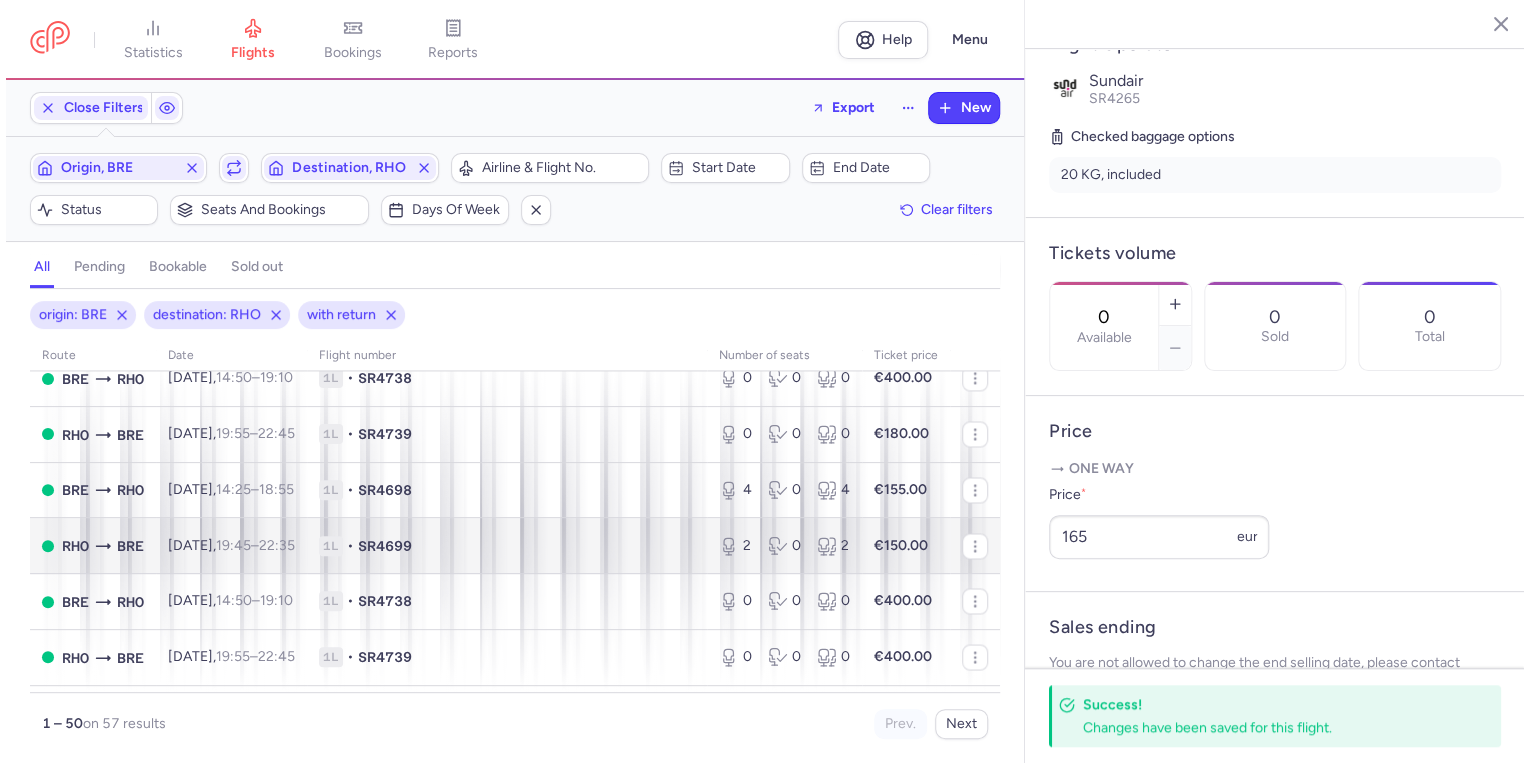 scroll, scrollTop: 1519, scrollLeft: 0, axis: vertical 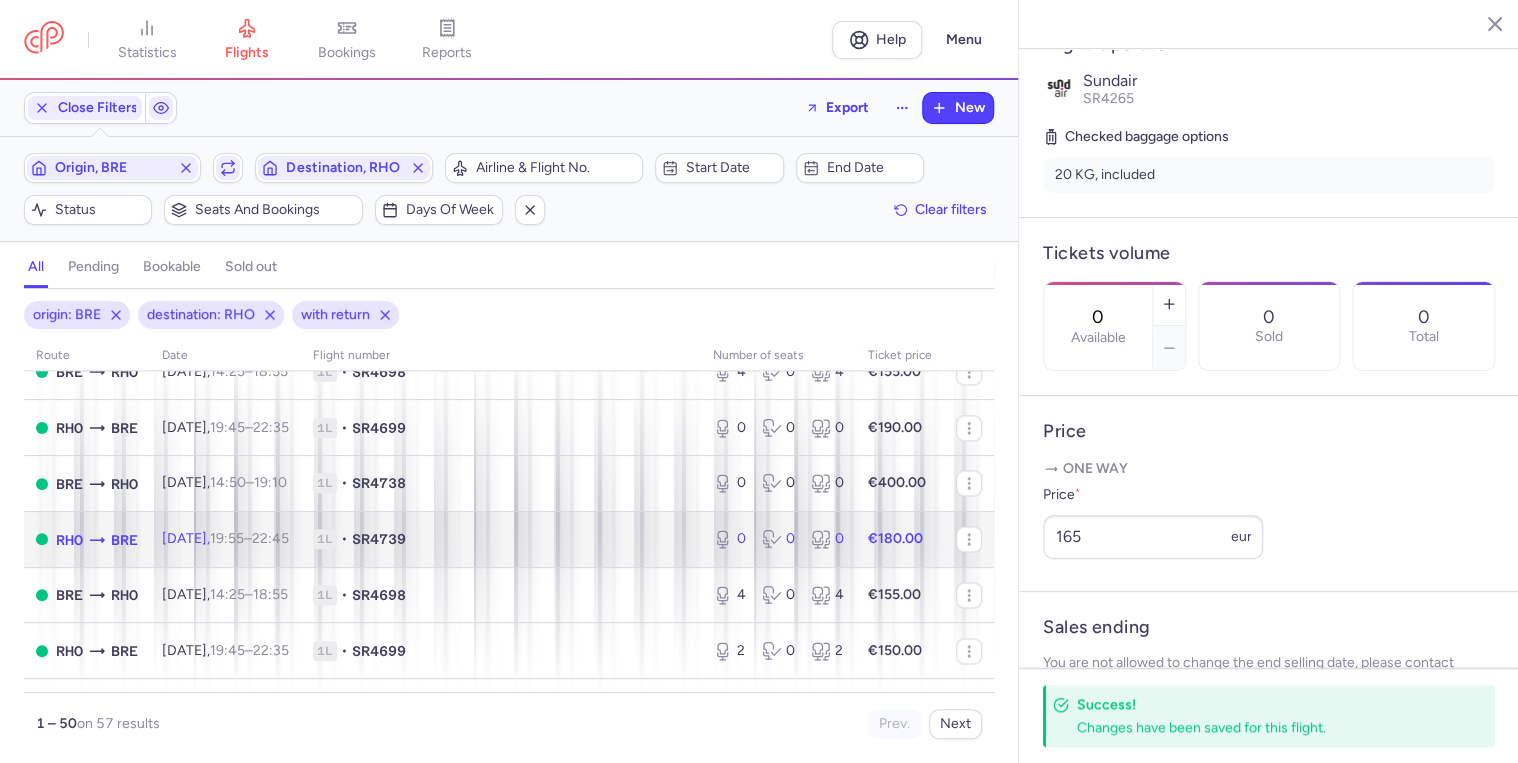 click on "[DATE]  19:55  –  22:45  +0" 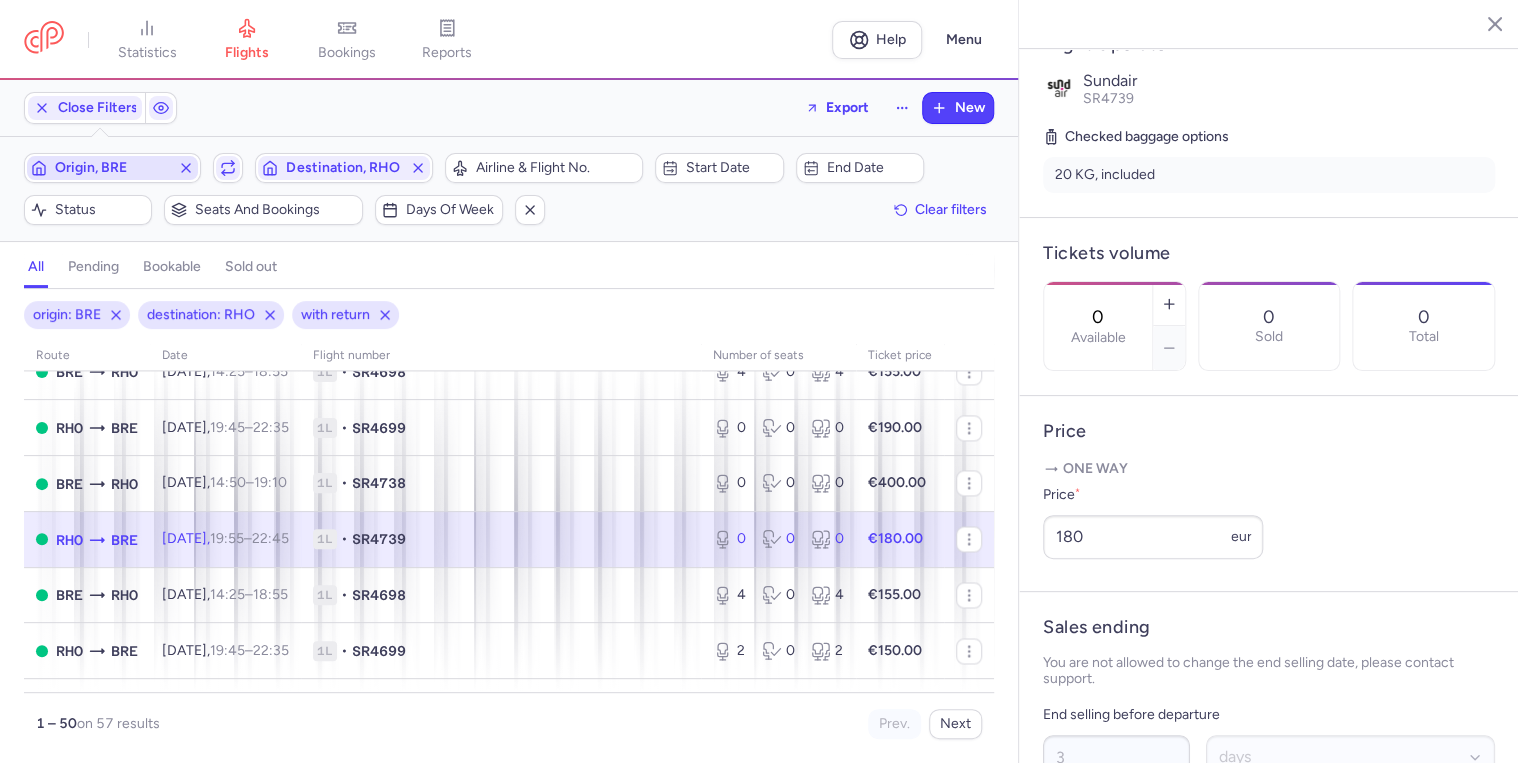 click on "Origin, BRE" at bounding box center (112, 168) 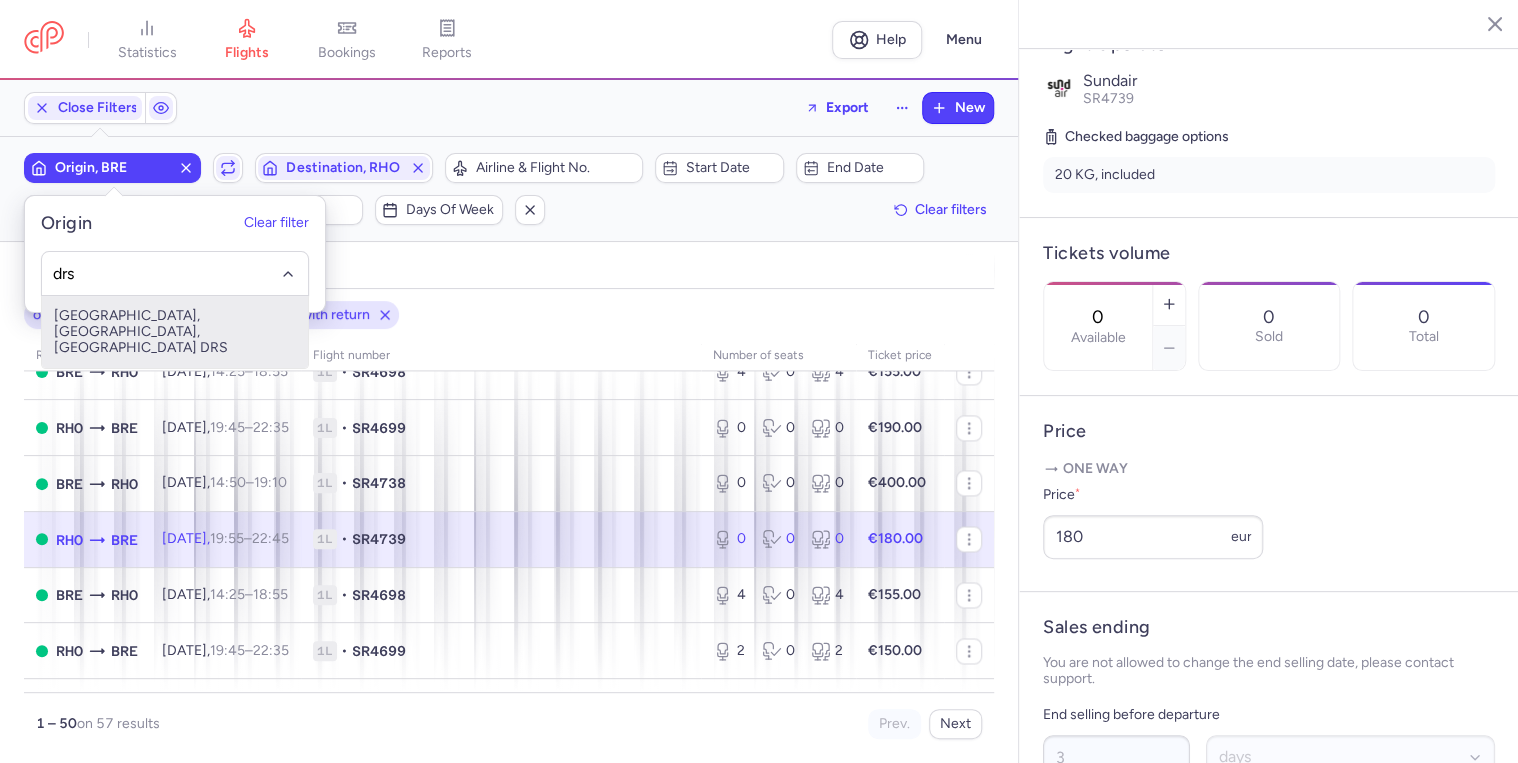 click on "[GEOGRAPHIC_DATA], [GEOGRAPHIC_DATA], [GEOGRAPHIC_DATA] DRS" at bounding box center (175, 332) 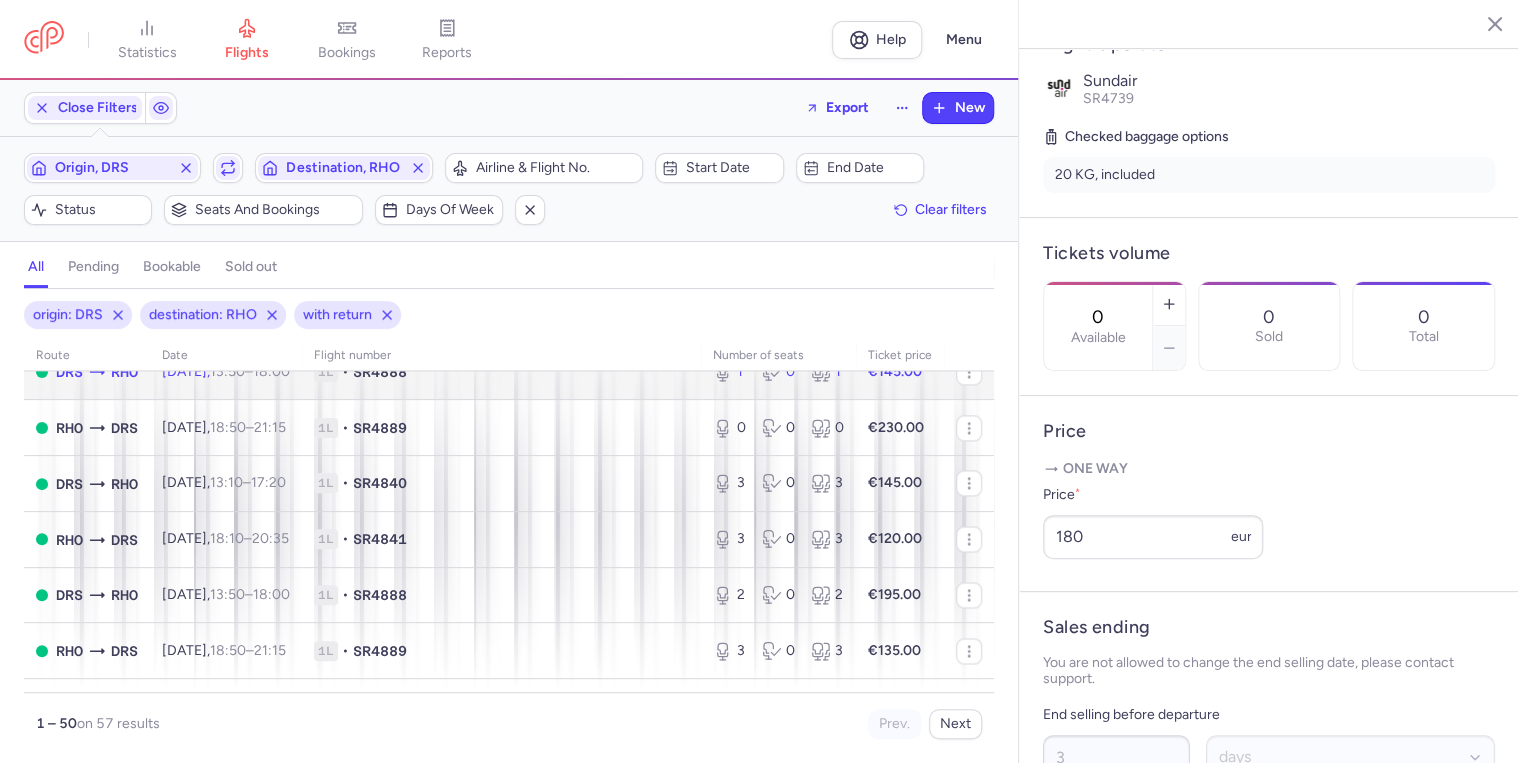 click on "[DATE]  13:50  –  18:00  +0" 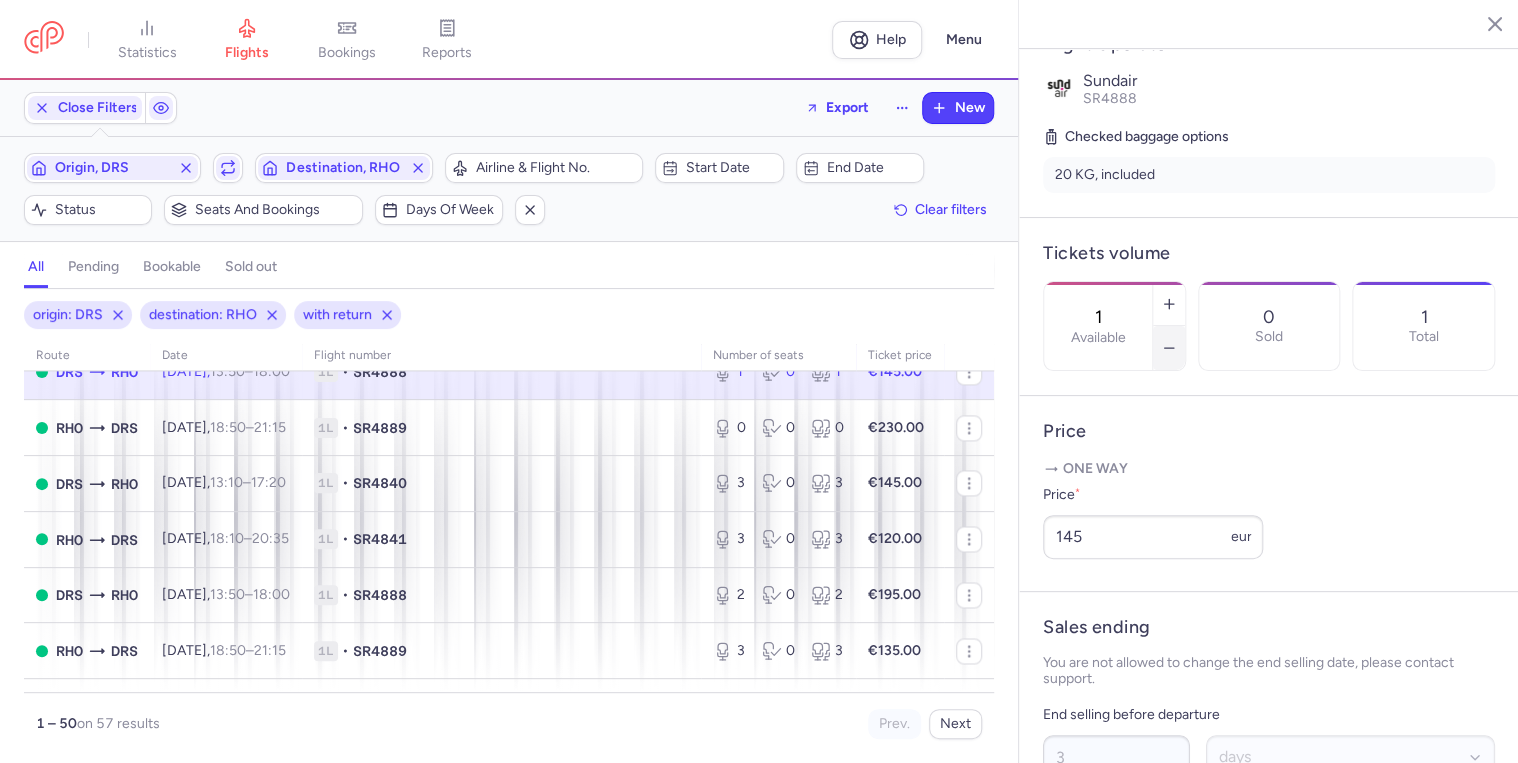 click 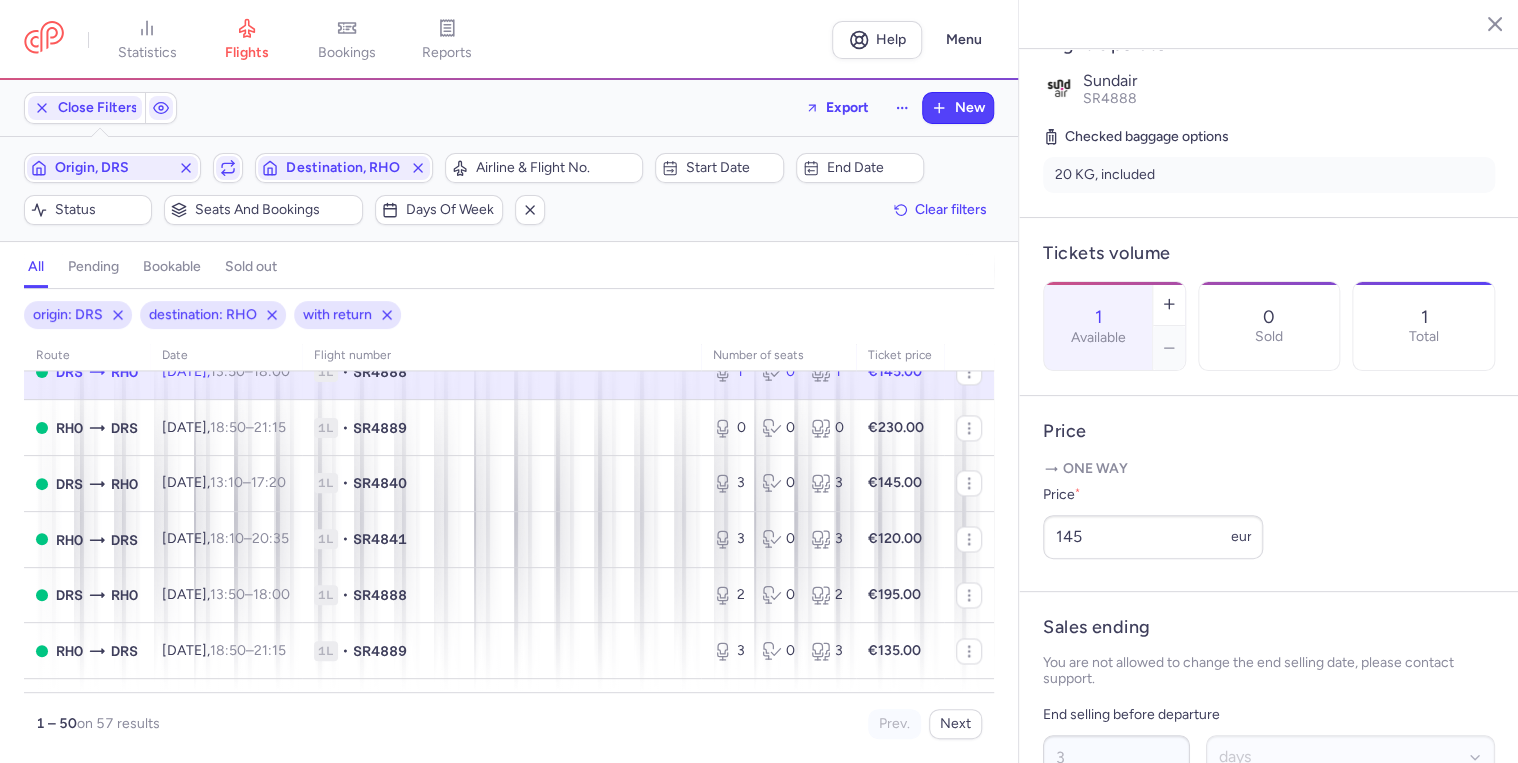type on "0" 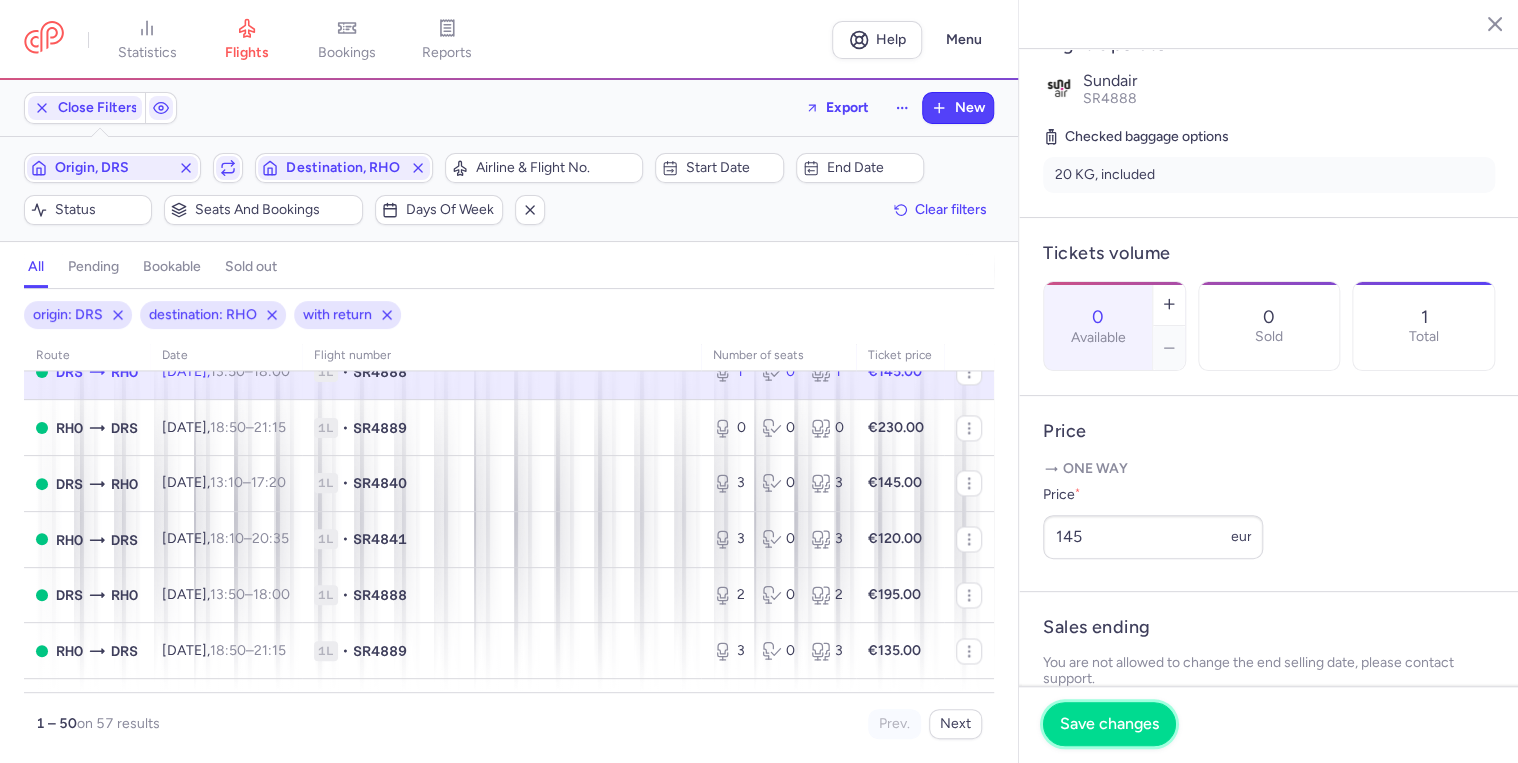 click on "Save changes" at bounding box center (1109, 724) 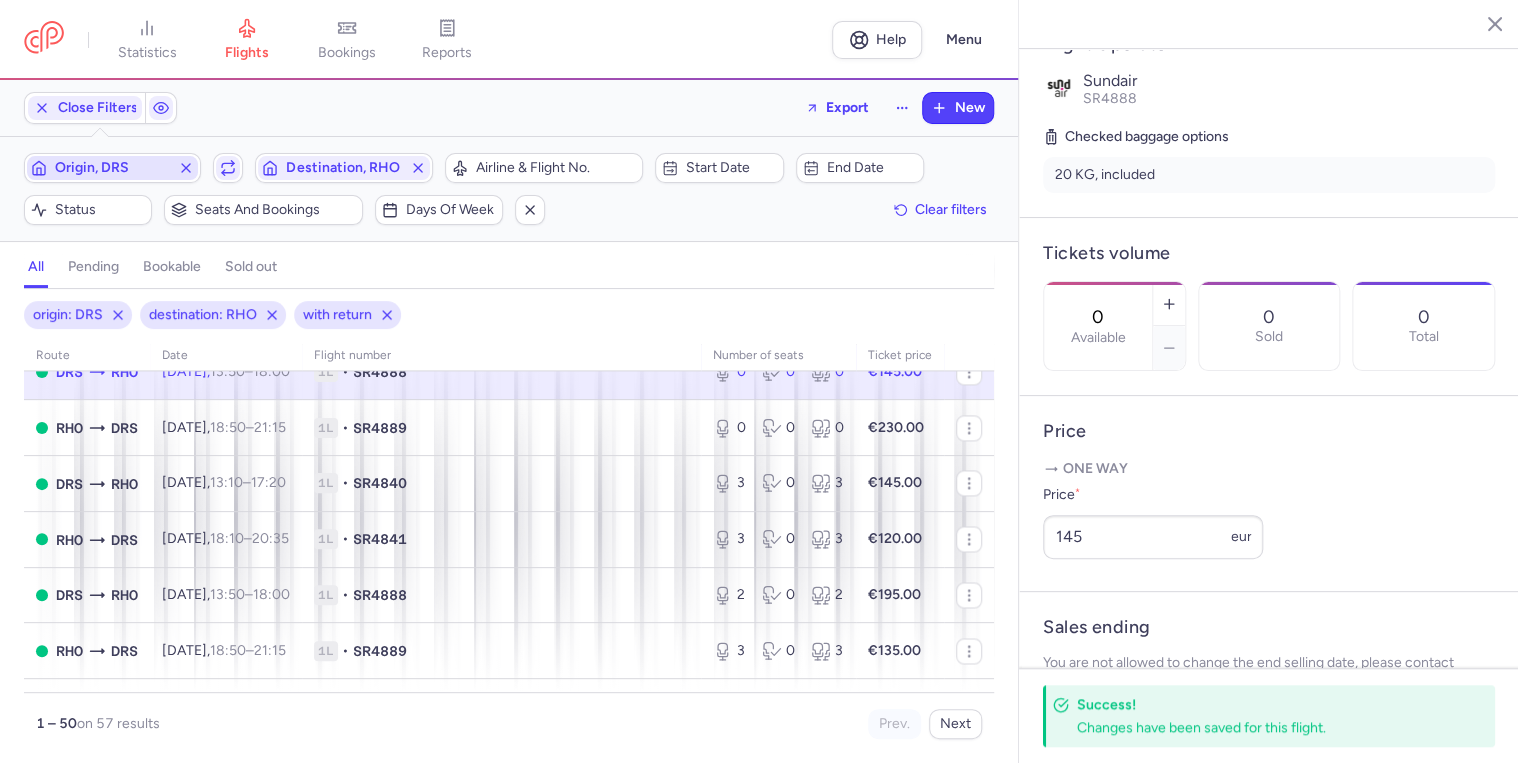 click on "Origin, DRS" at bounding box center [112, 168] 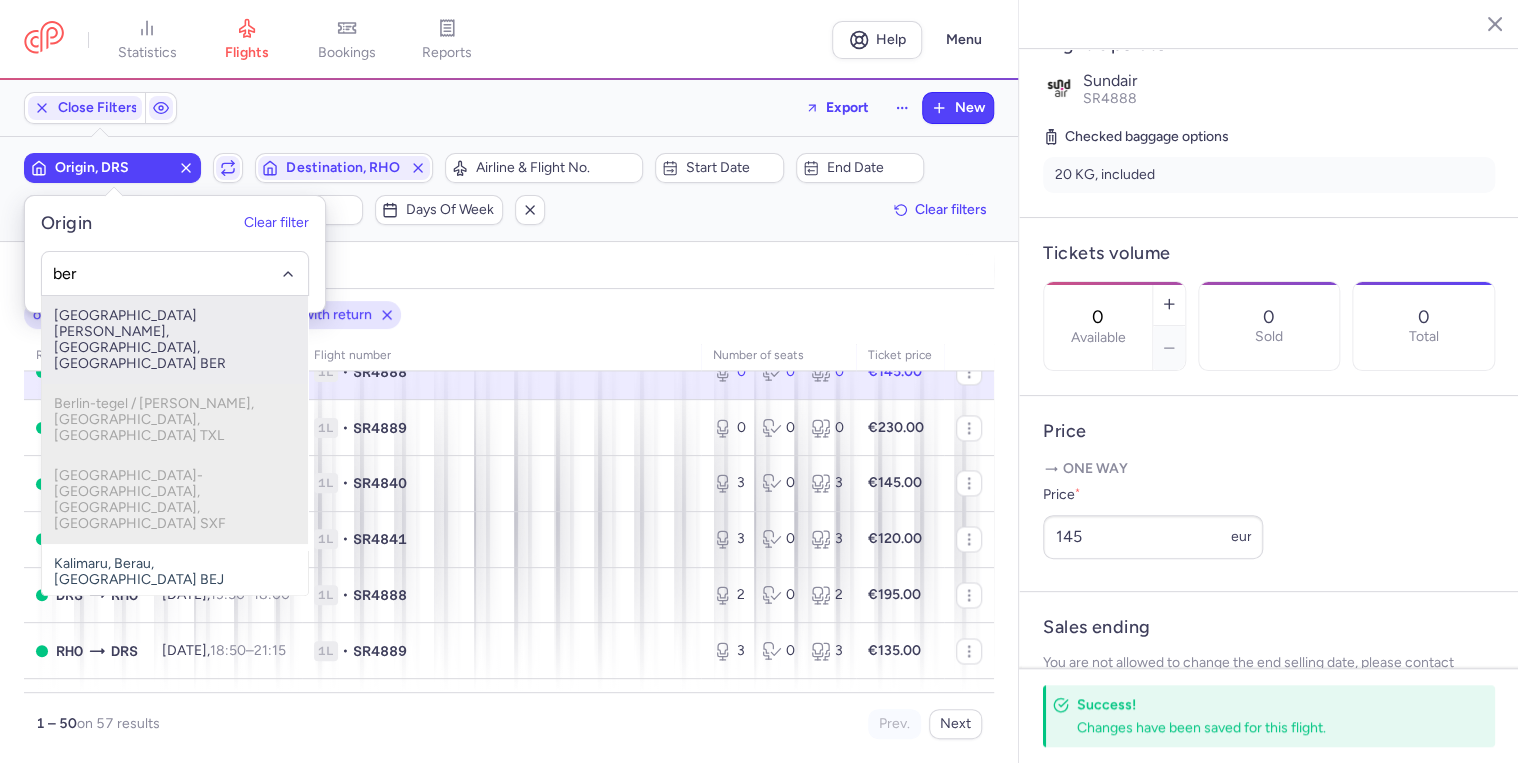 click on "[GEOGRAPHIC_DATA][PERSON_NAME], [GEOGRAPHIC_DATA], [GEOGRAPHIC_DATA] BER" at bounding box center (175, 340) 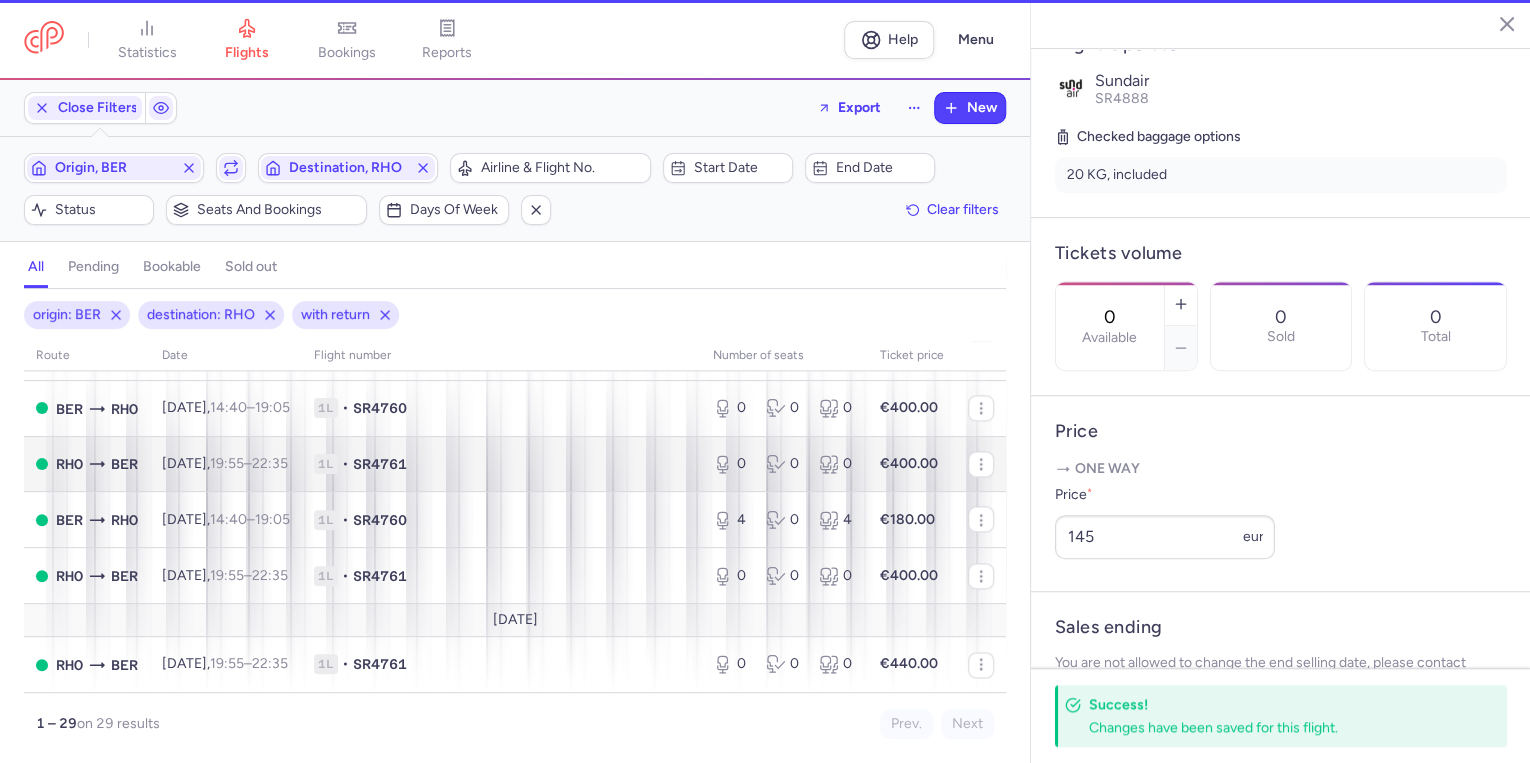 scroll, scrollTop: 1494, scrollLeft: 0, axis: vertical 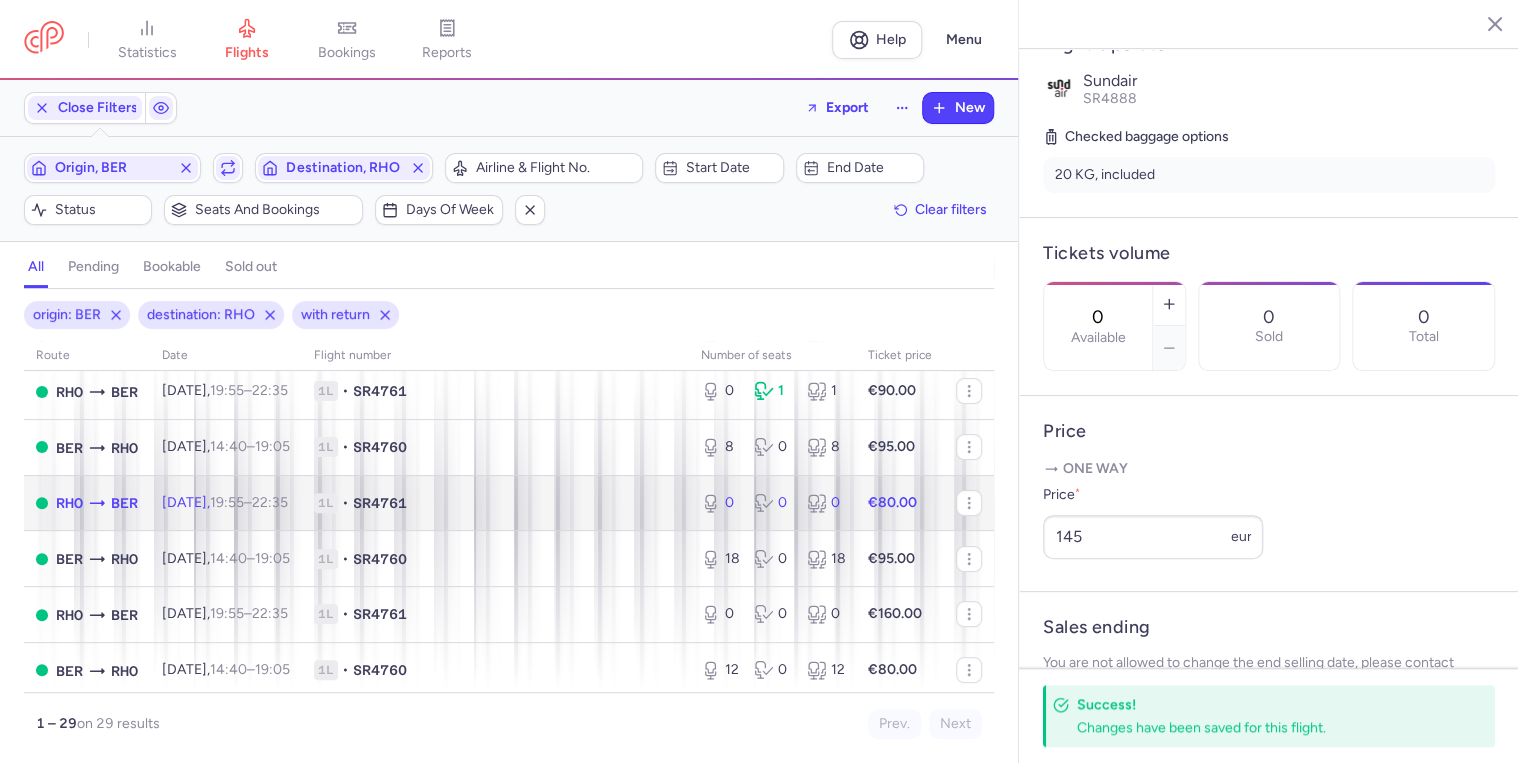 click on "[DATE]  19:55  –  22:35  +0" 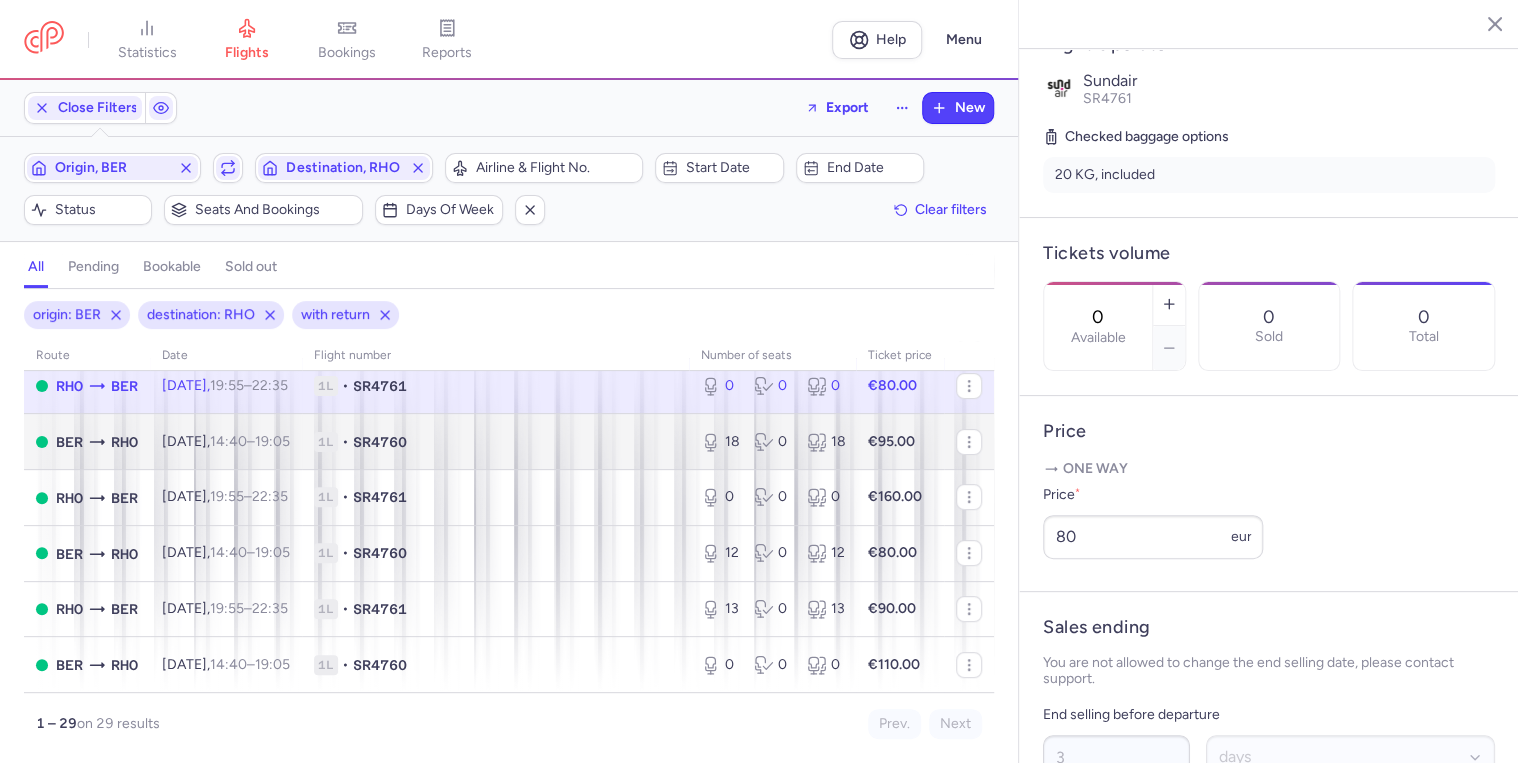 scroll, scrollTop: 400, scrollLeft: 0, axis: vertical 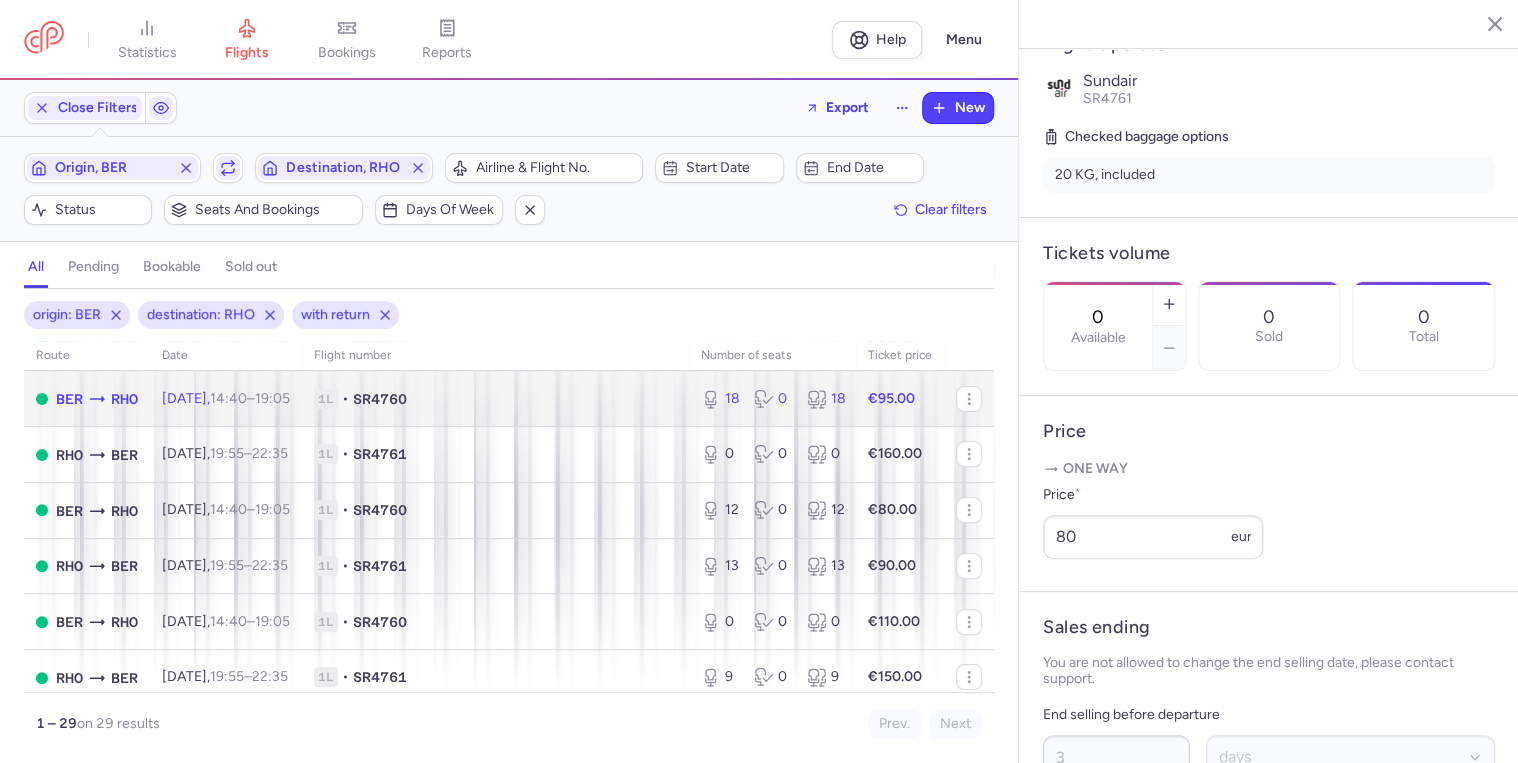 click on "[DATE]  14:40  –  19:05  +0" 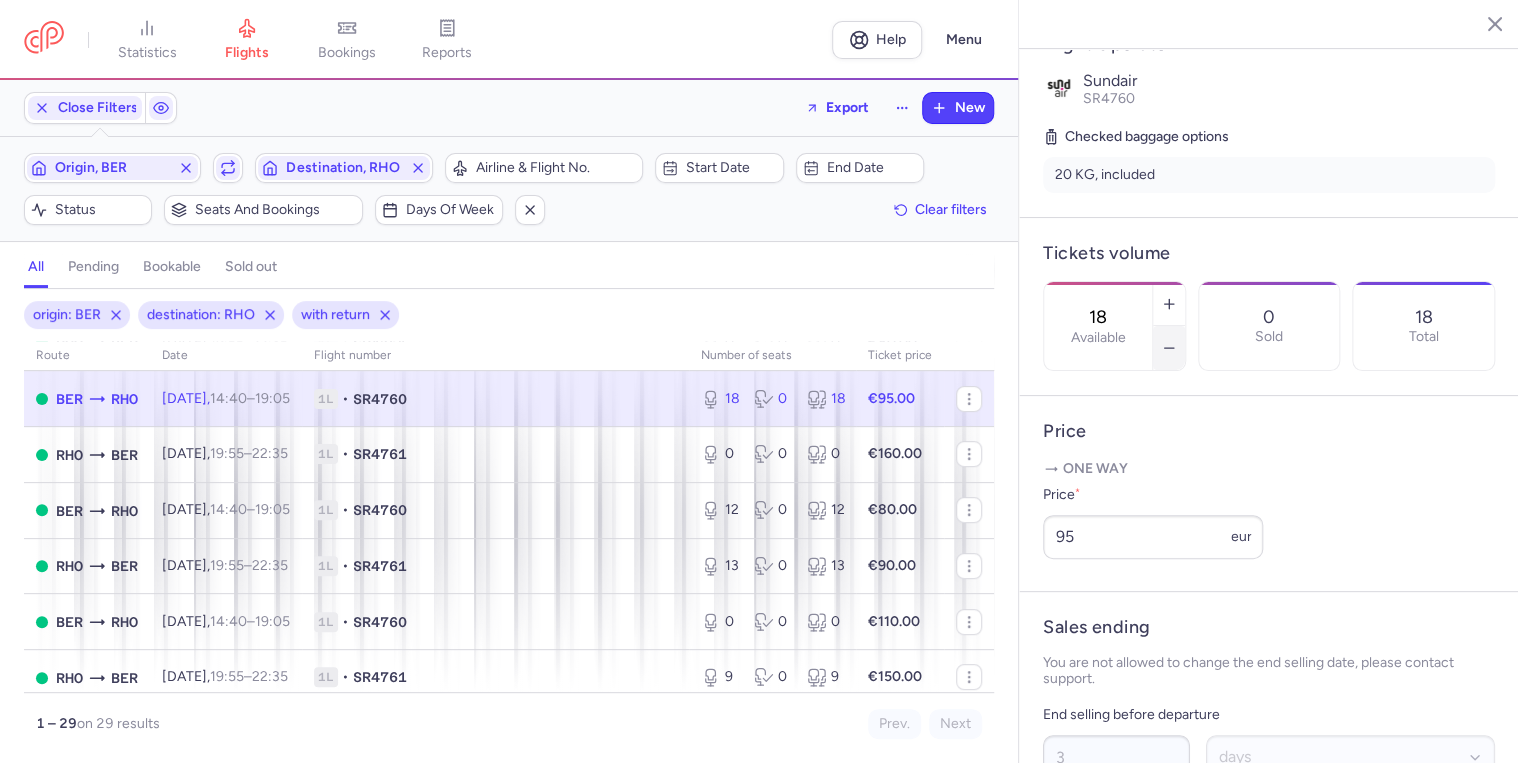 click 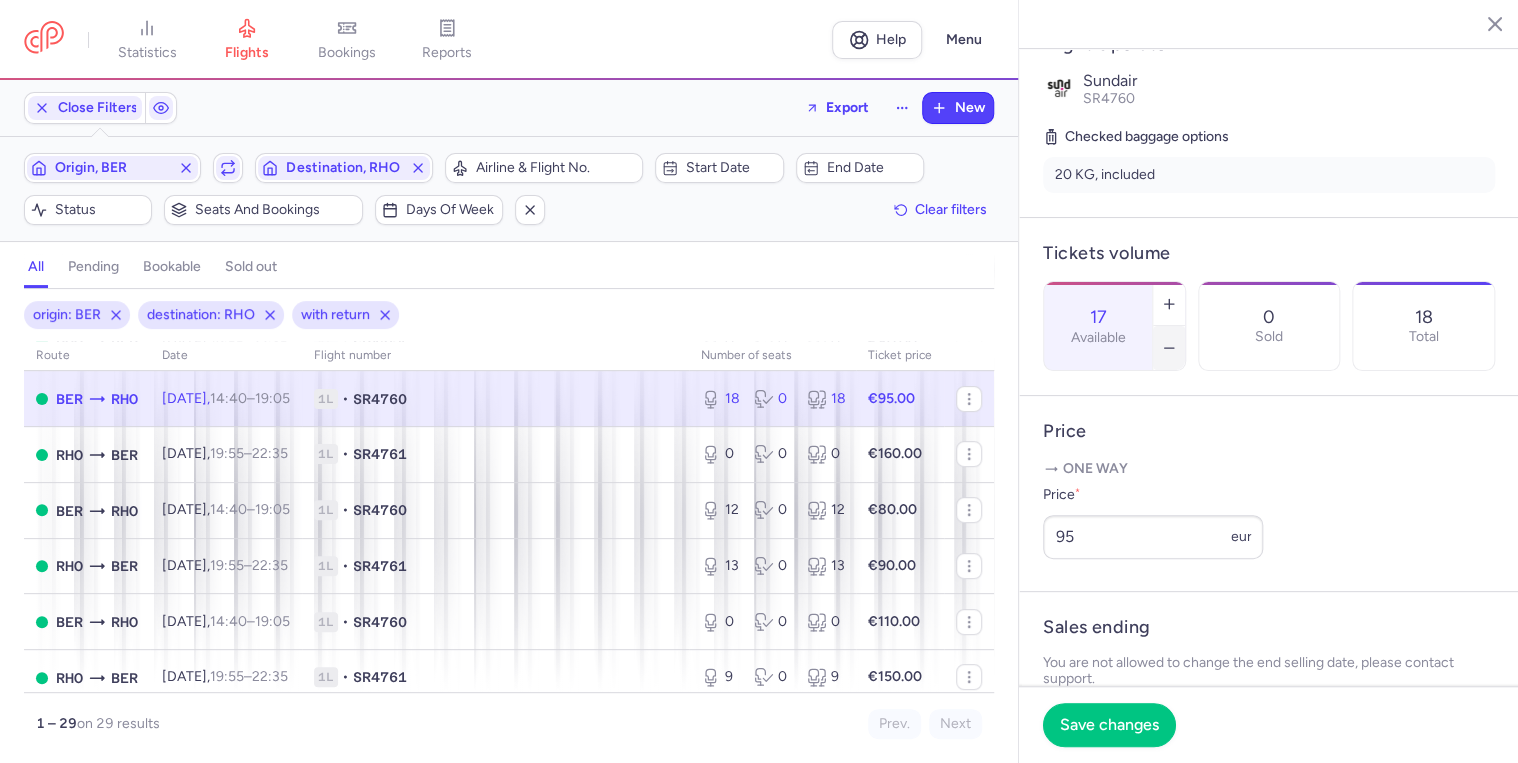 click 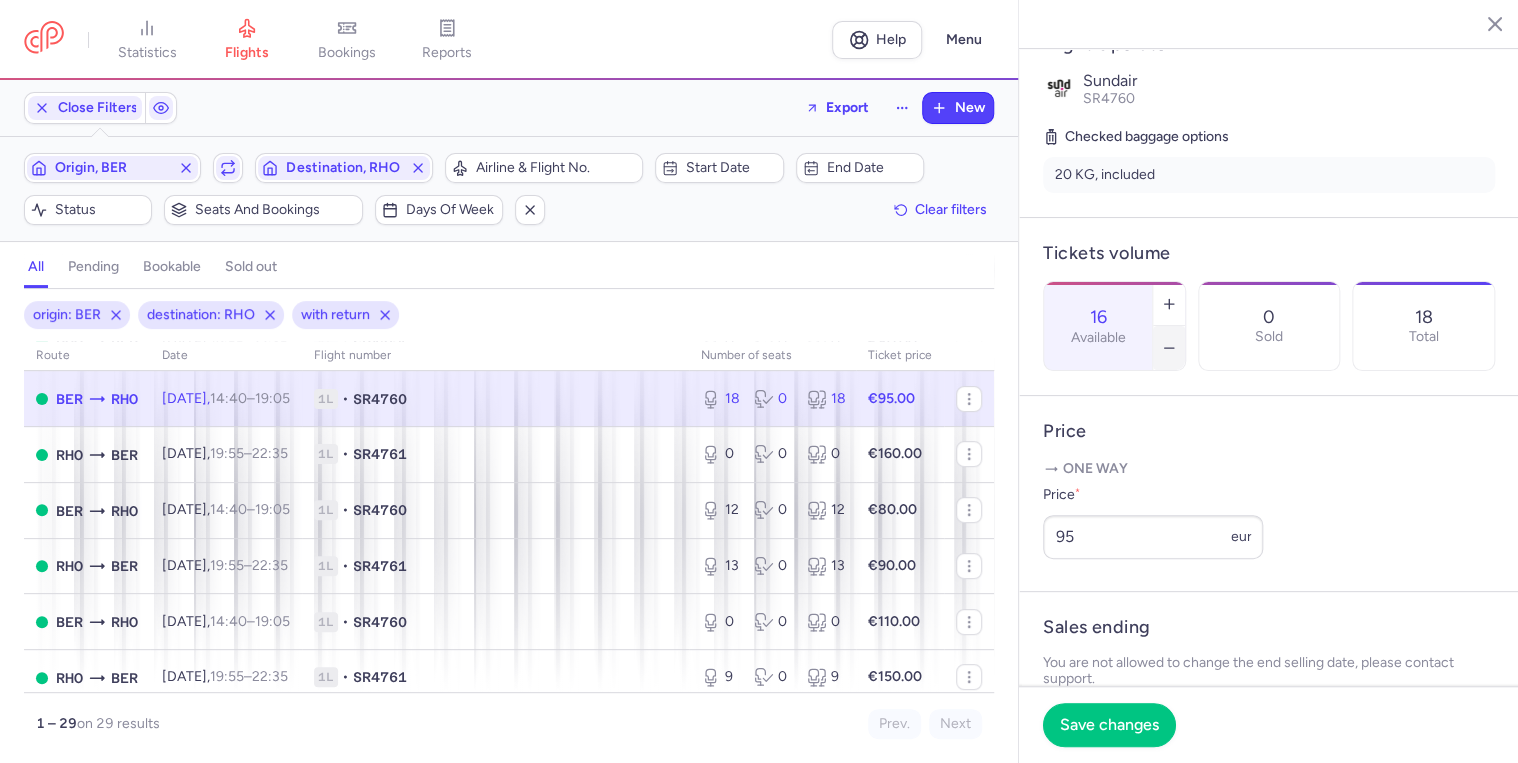 click 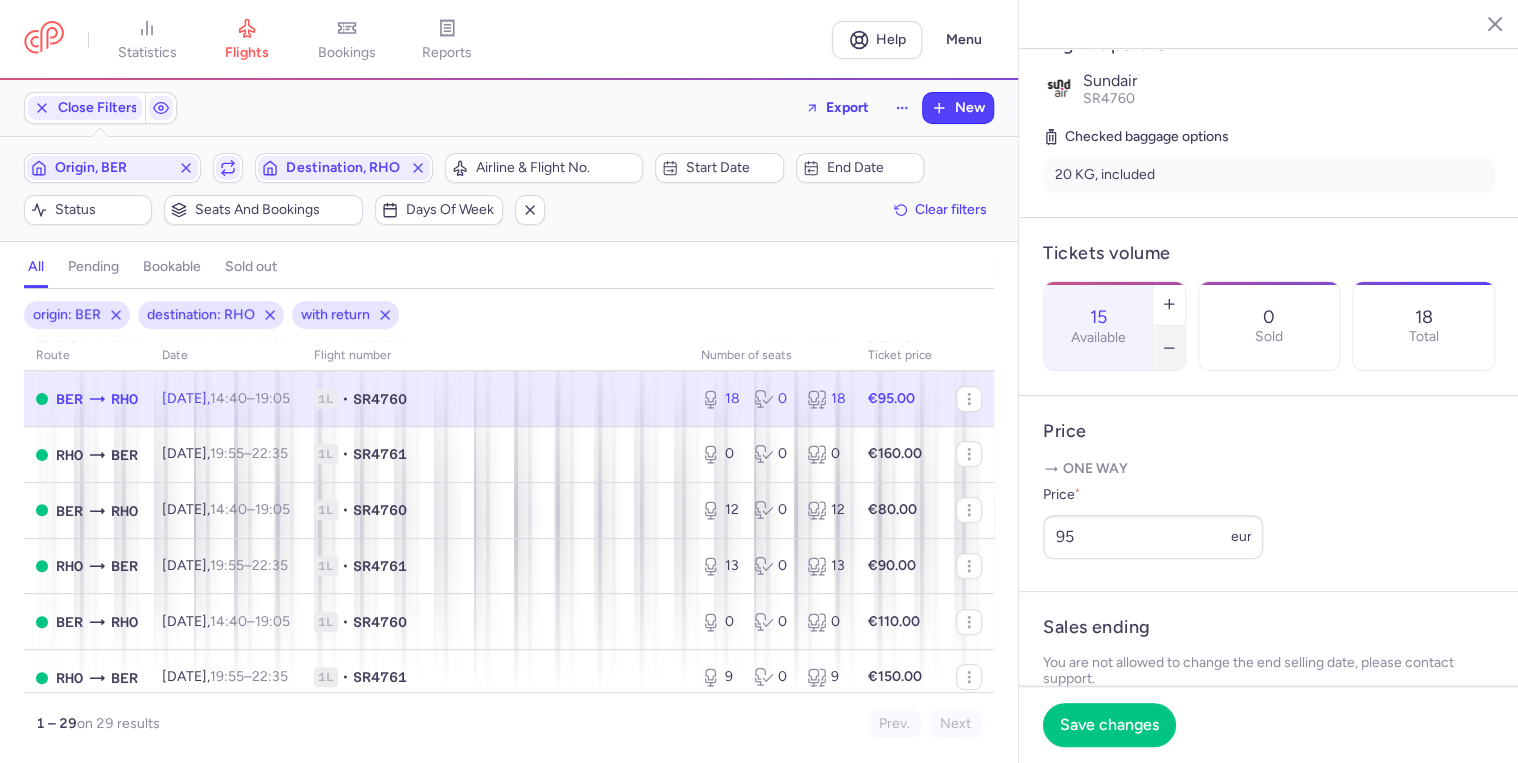 click 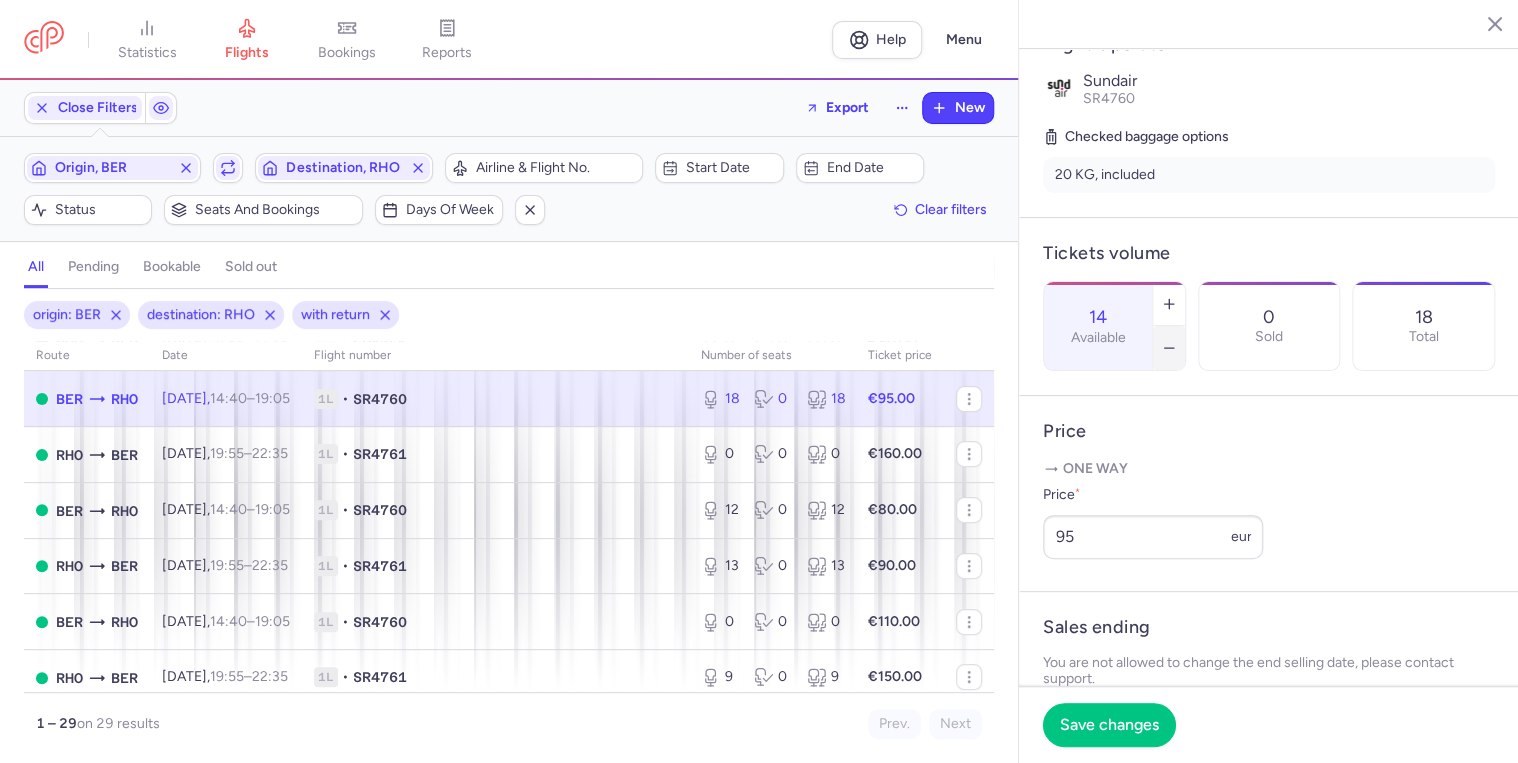 click 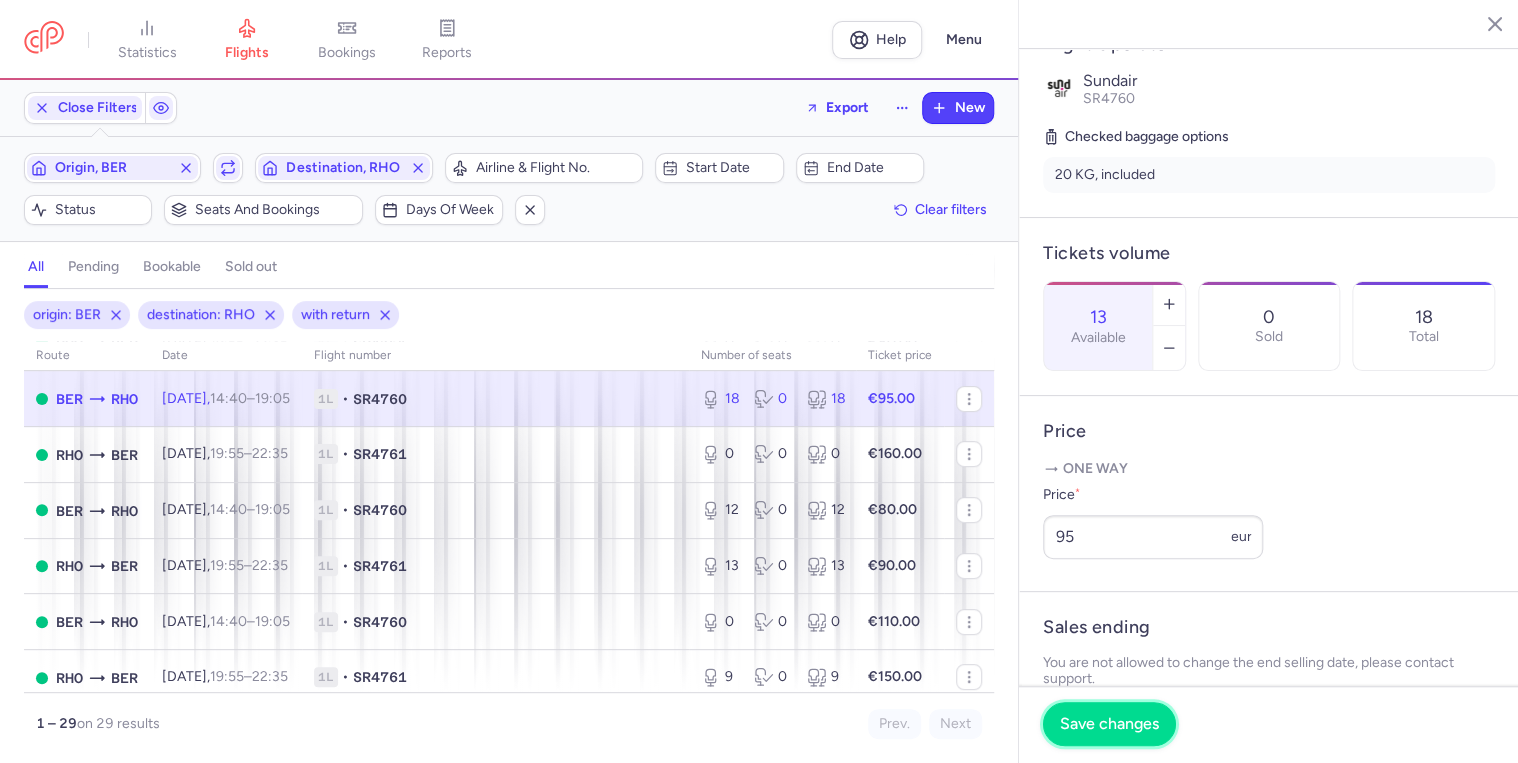 click on "Save changes" at bounding box center [1109, 724] 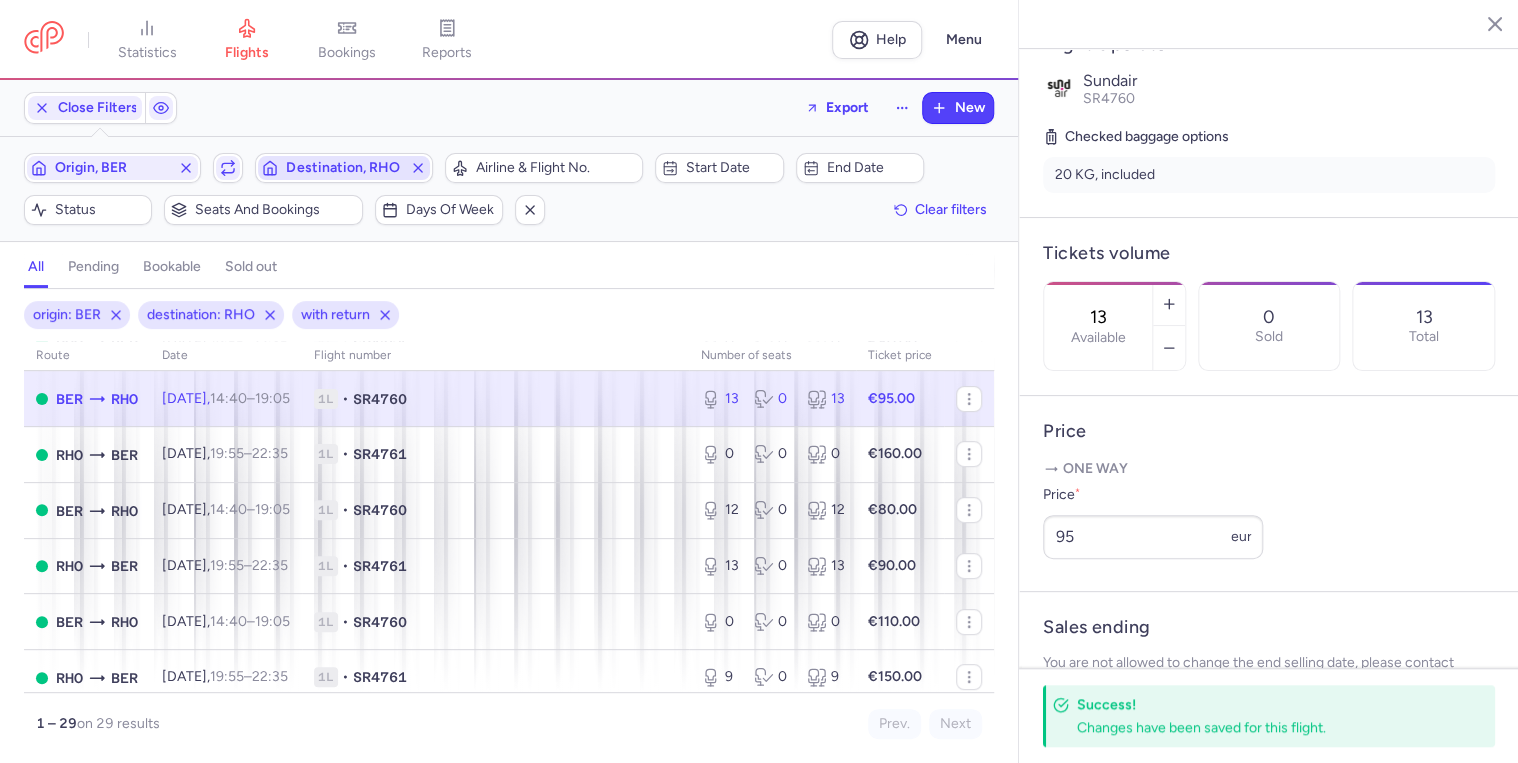 click on "Destination, RHO" at bounding box center (343, 168) 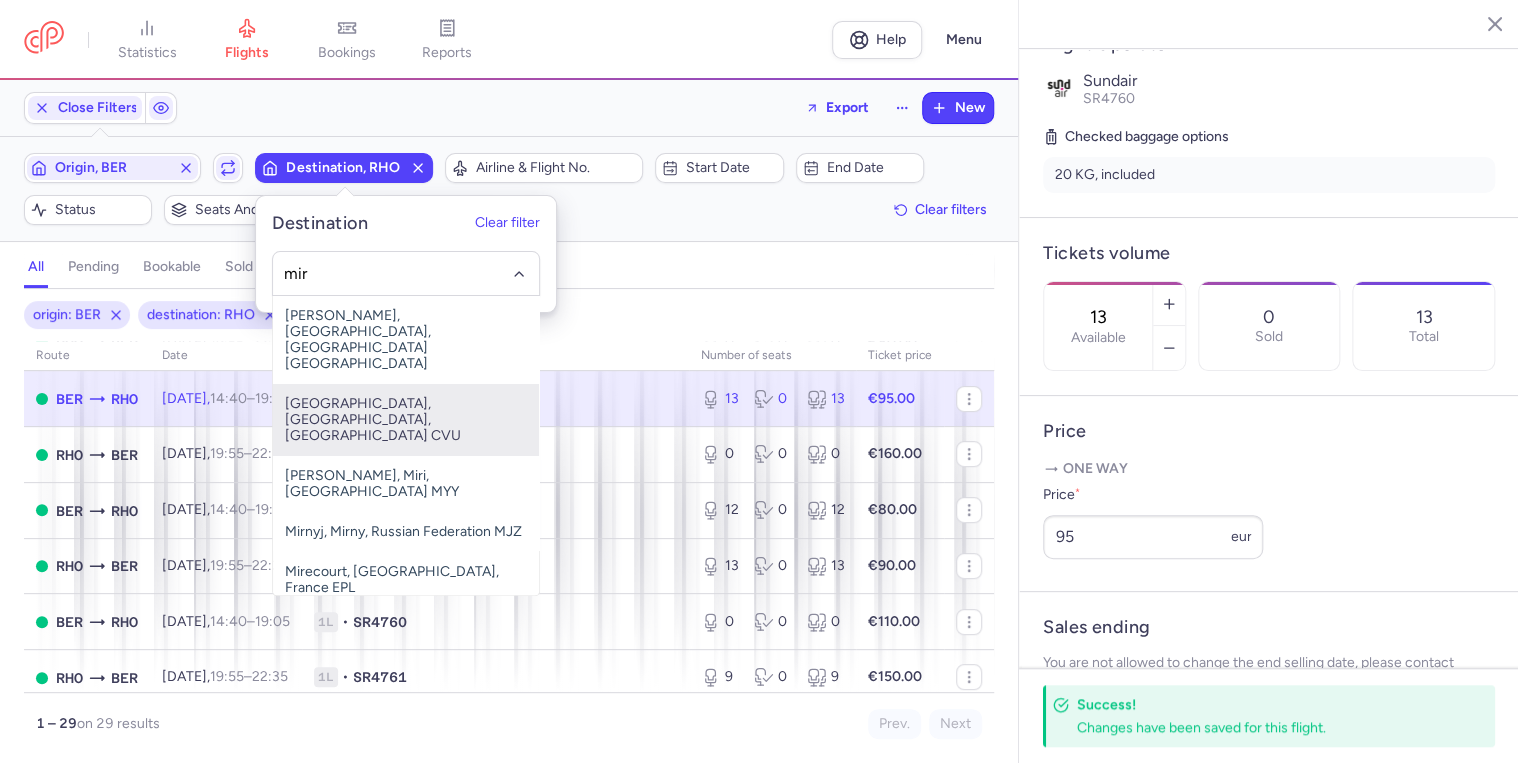 click on "[PERSON_NAME], [GEOGRAPHIC_DATA], [GEOGRAPHIC_DATA] [GEOGRAPHIC_DATA]" at bounding box center [406, 340] 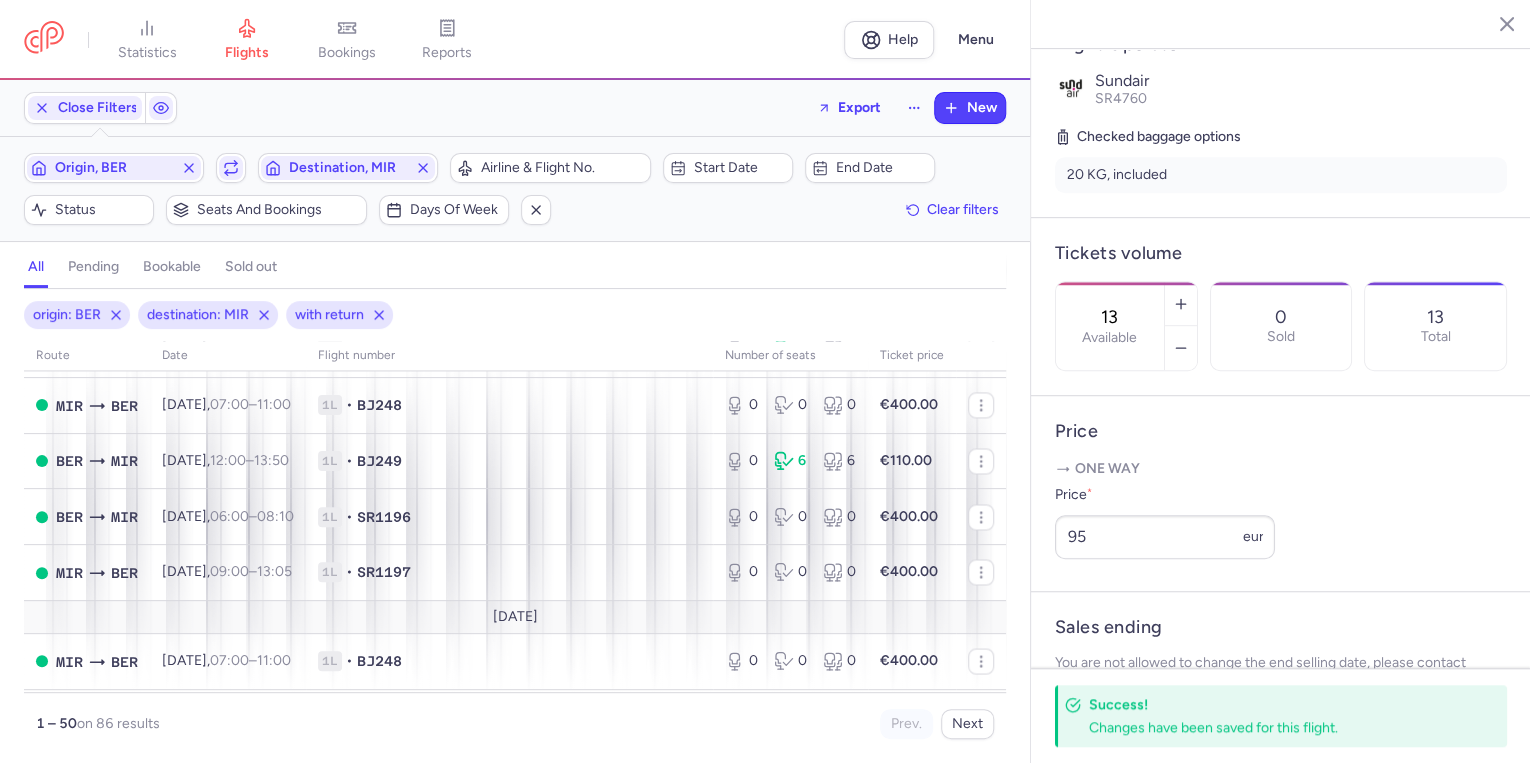 scroll, scrollTop: 1624, scrollLeft: 0, axis: vertical 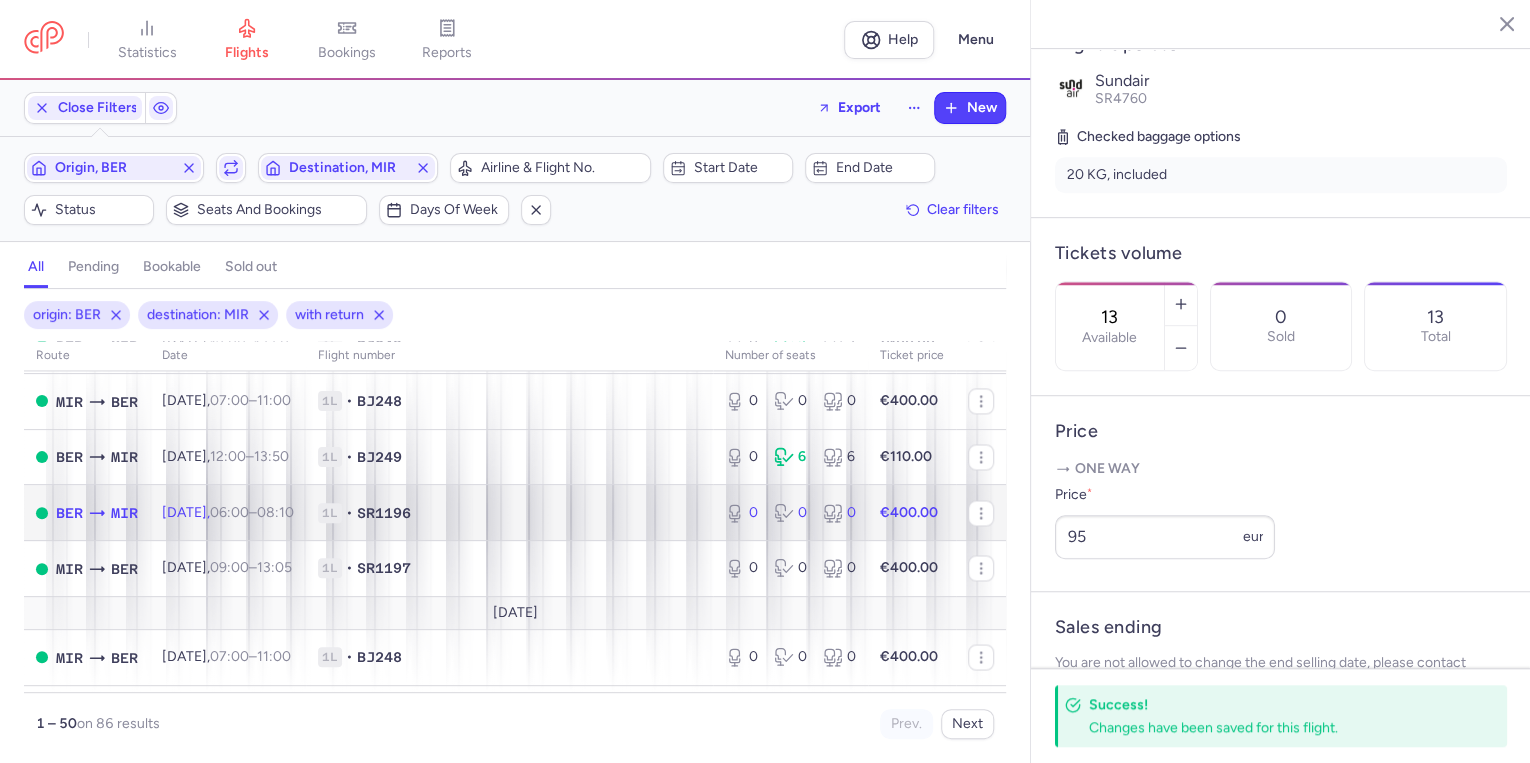 click on "[DATE]  06:00  –  08:10  +0" 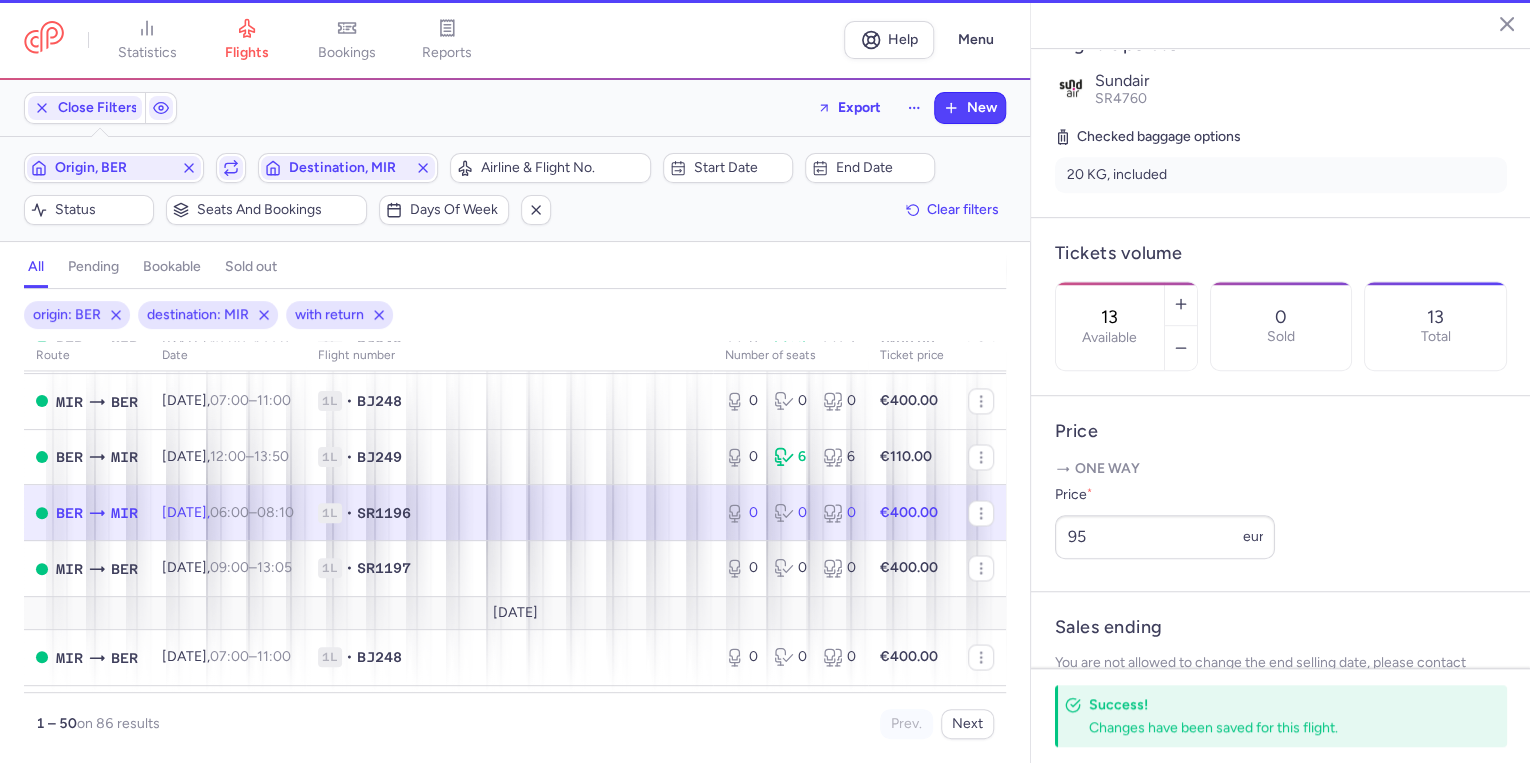 type on "0" 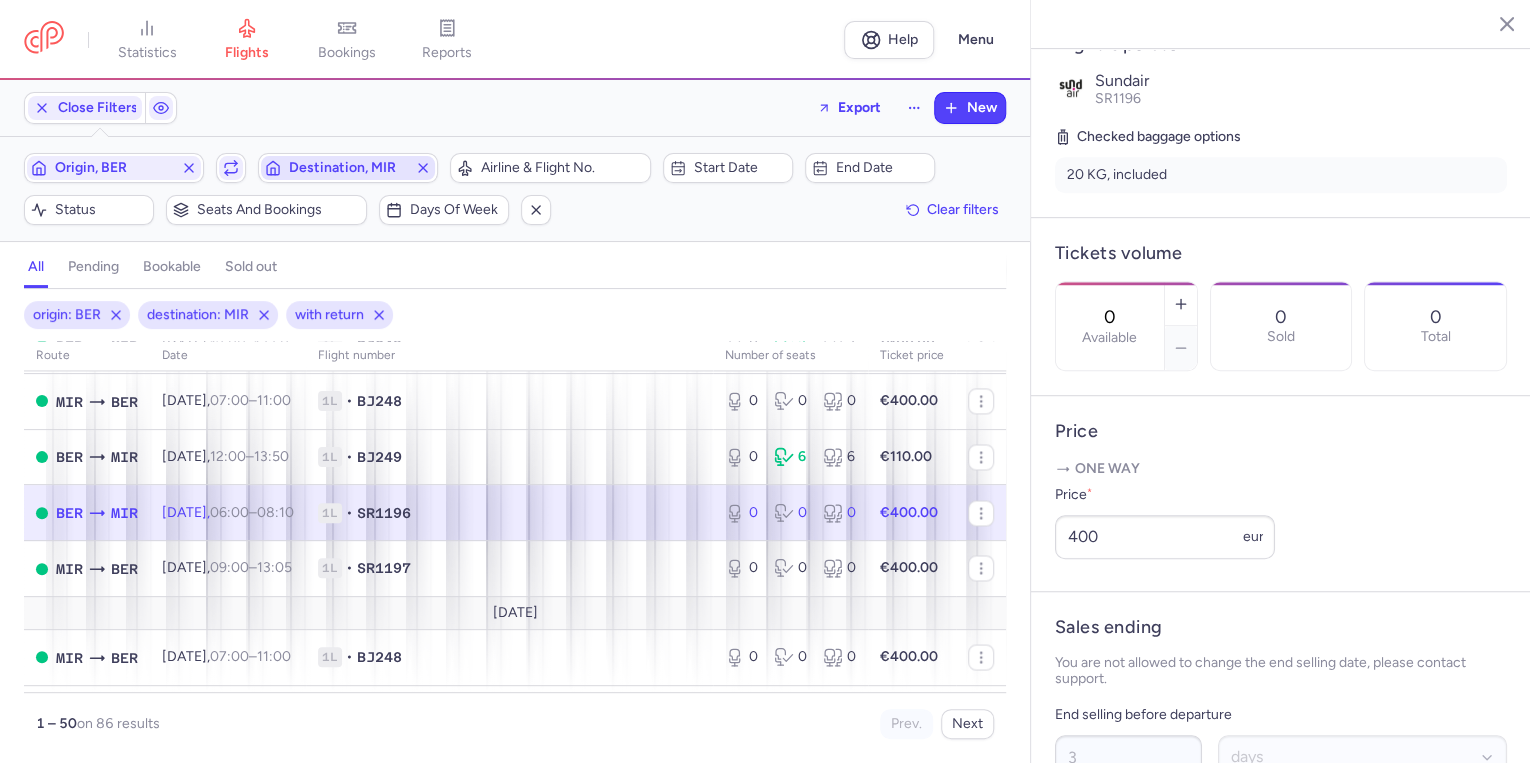 click on "Destination, MIR" at bounding box center (348, 168) 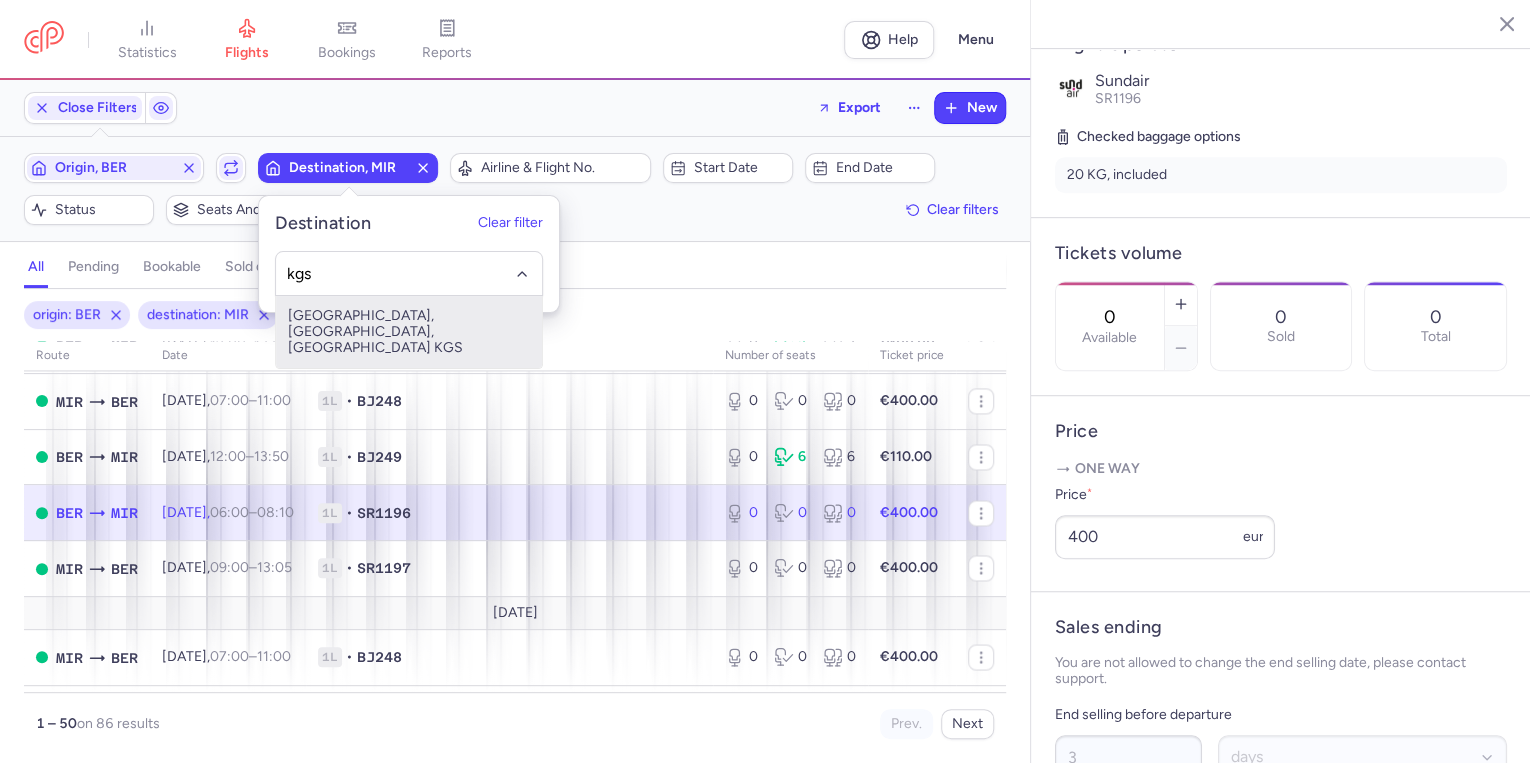 click on "[GEOGRAPHIC_DATA], [GEOGRAPHIC_DATA], [GEOGRAPHIC_DATA] KGS" at bounding box center (409, 332) 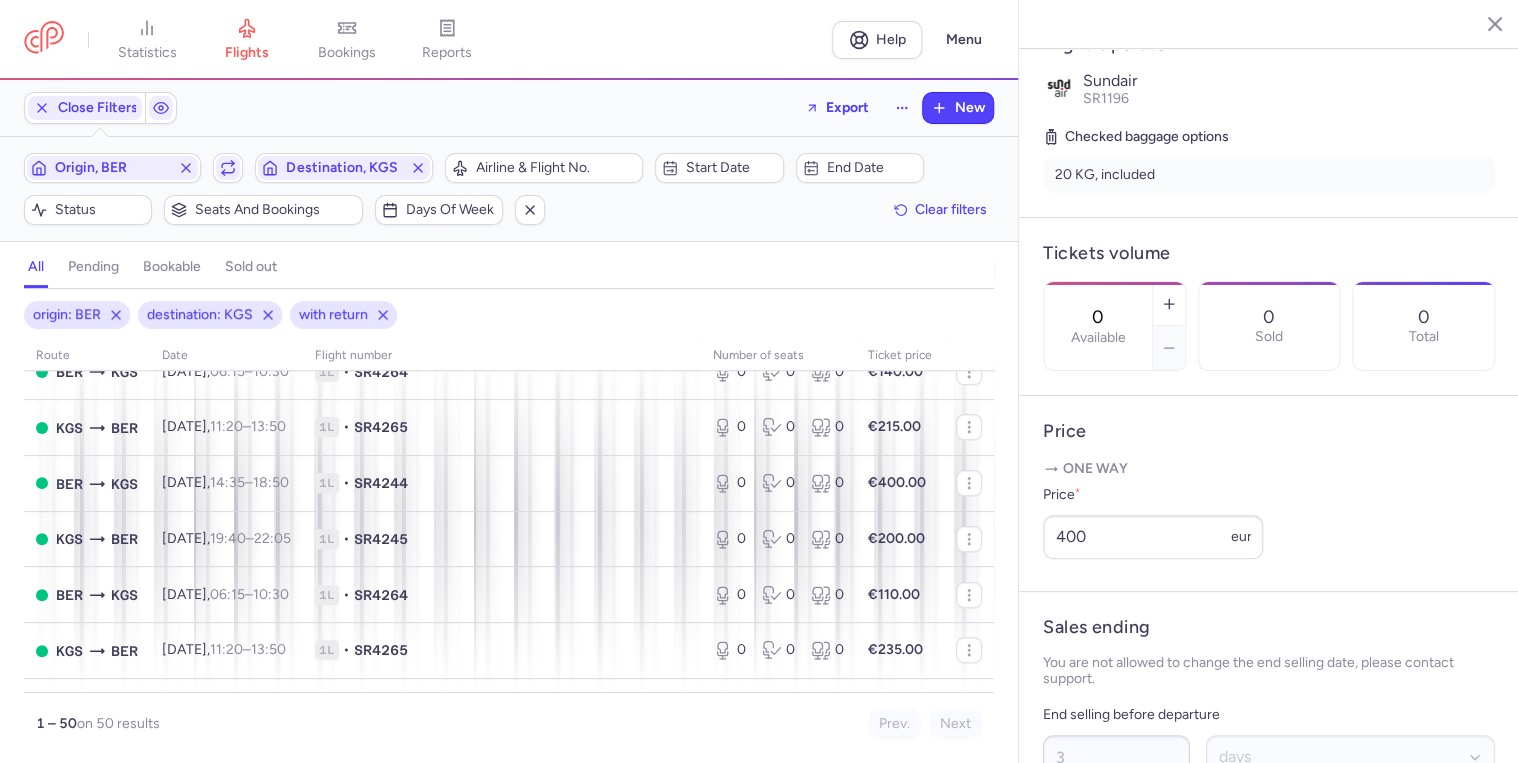 scroll, scrollTop: 560, scrollLeft: 0, axis: vertical 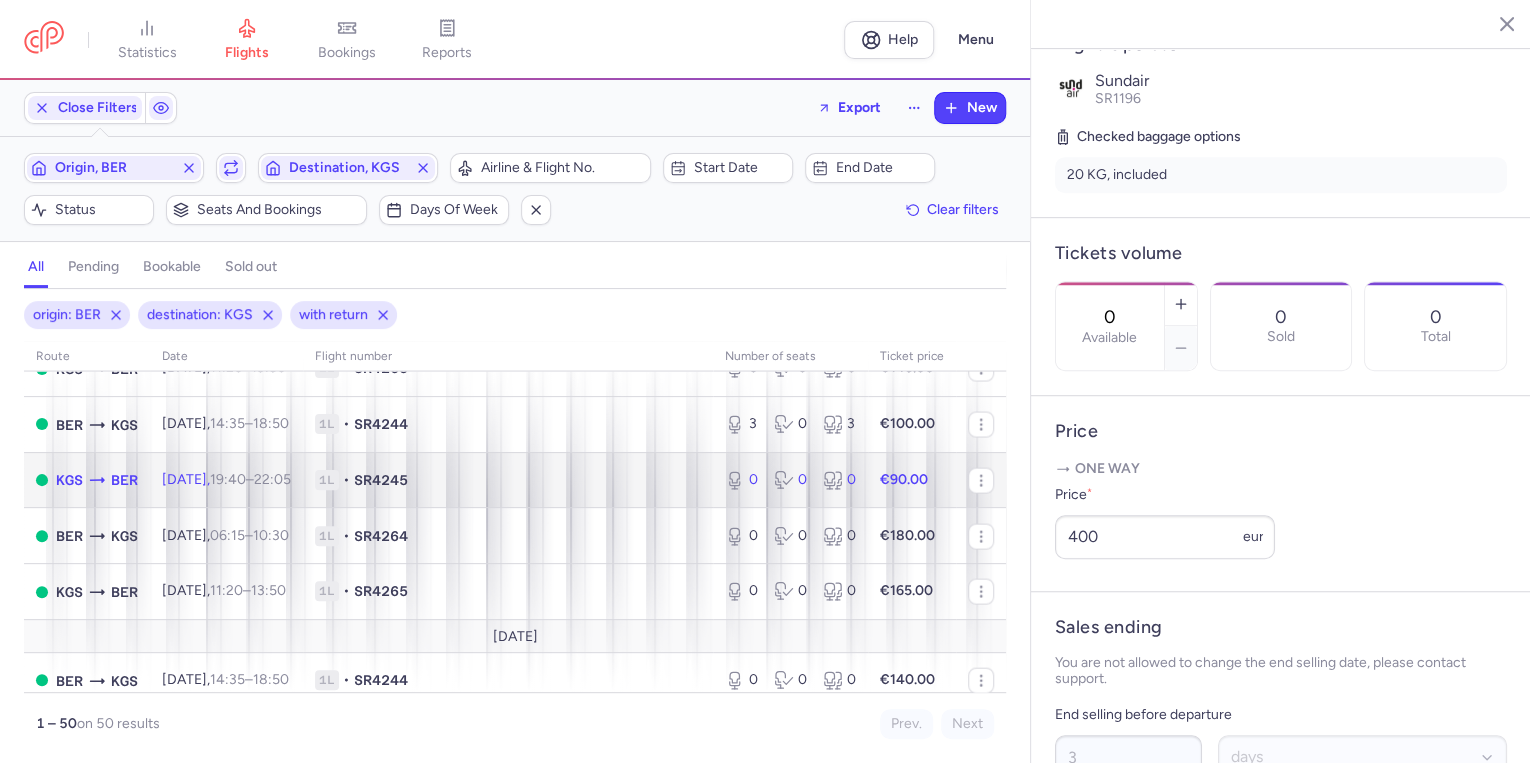 click on "[DATE]  19:40  –  22:05  +0" 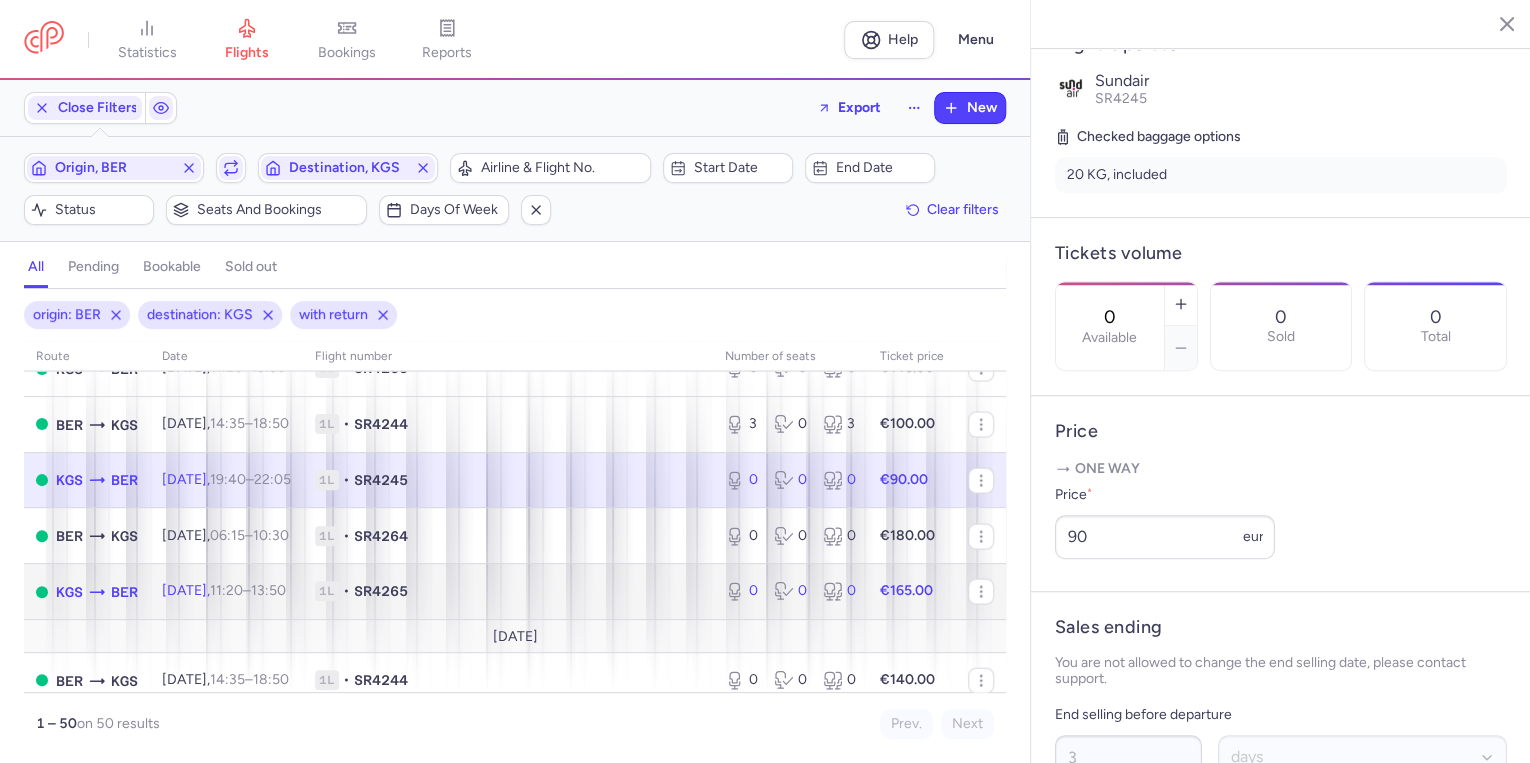 click on "[DATE]  11:20  –  13:50  +0" 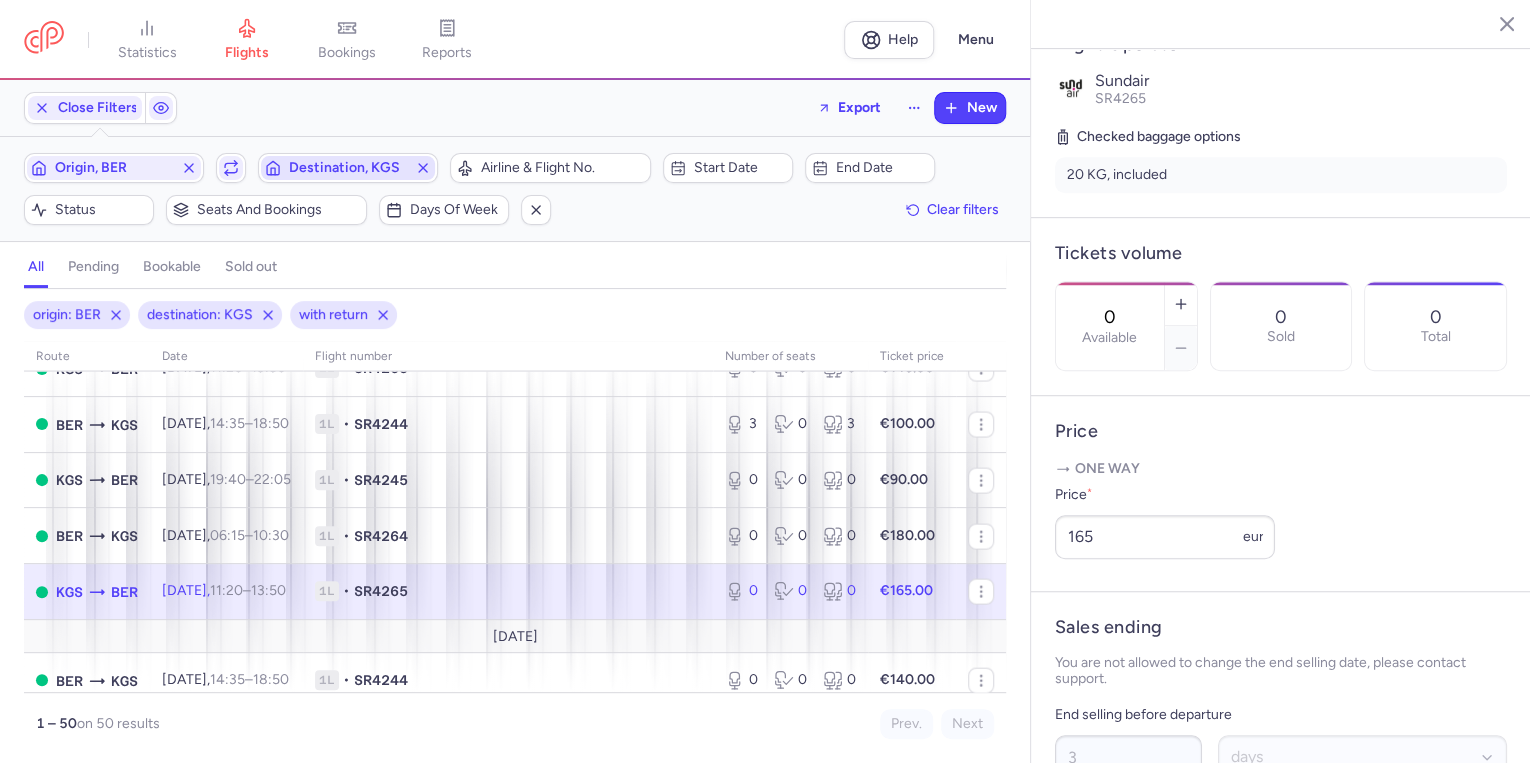 click on "Destination, KGS" at bounding box center [348, 168] 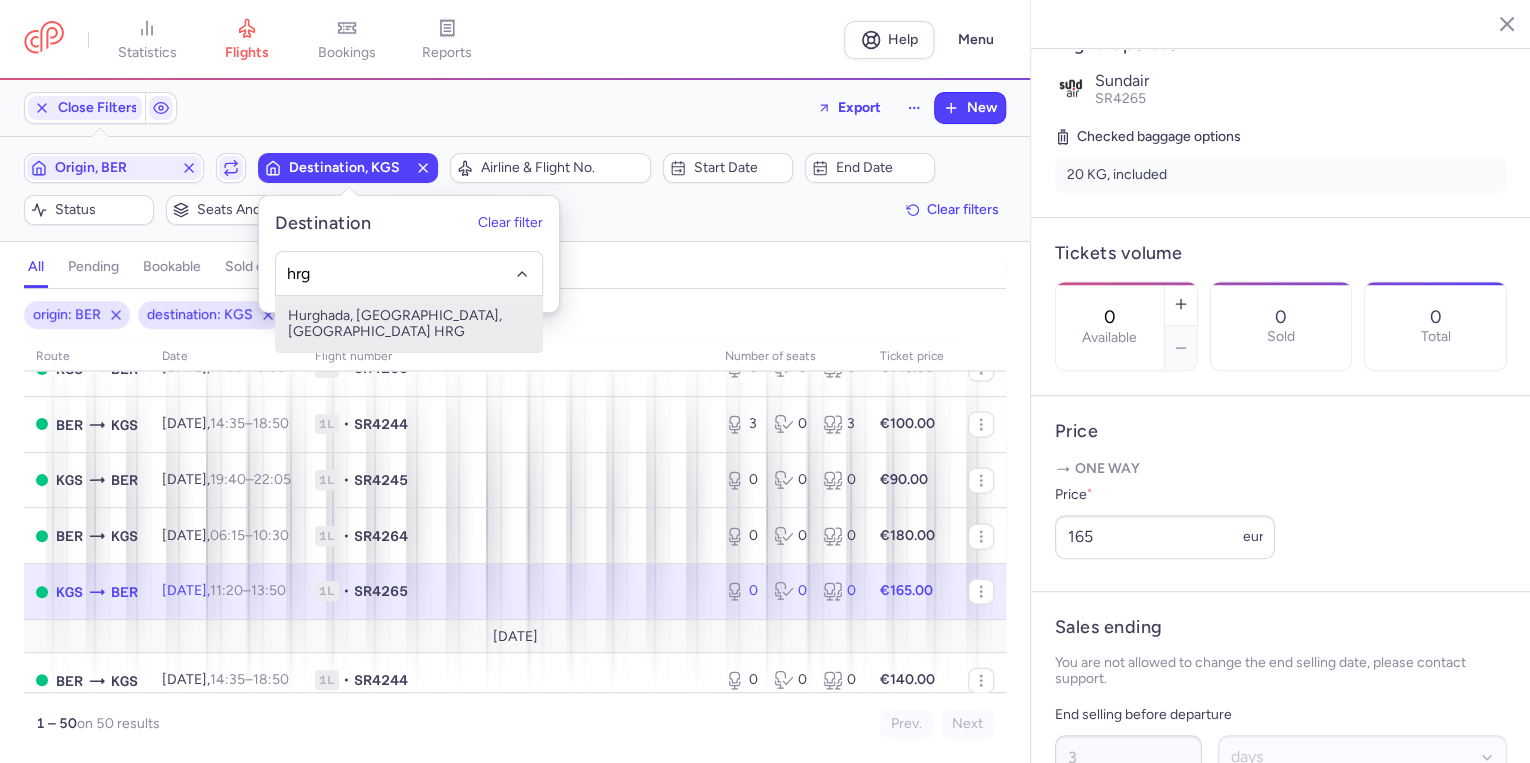 click on "Hurghada, [GEOGRAPHIC_DATA], [GEOGRAPHIC_DATA] HRG" at bounding box center (409, 324) 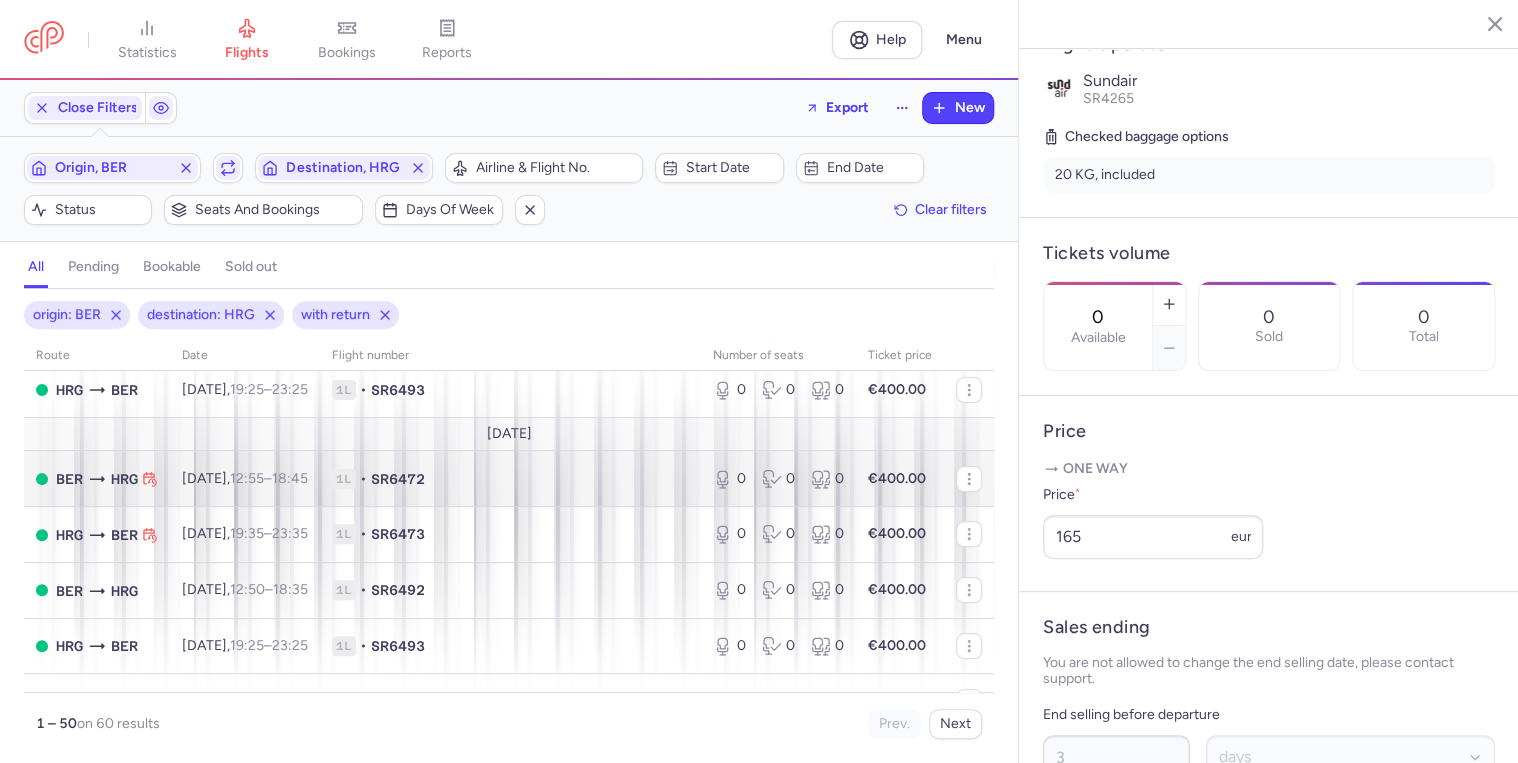 scroll, scrollTop: 0, scrollLeft: 0, axis: both 